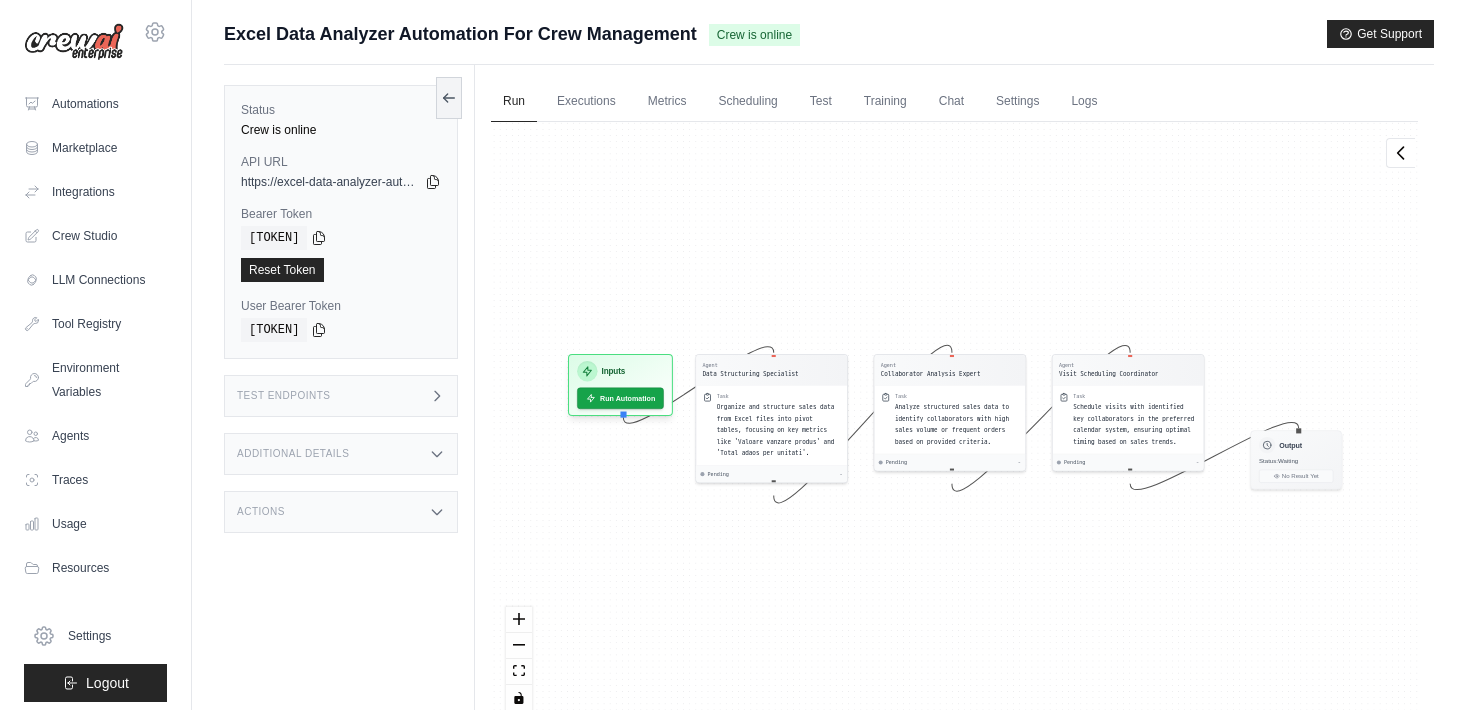scroll, scrollTop: 0, scrollLeft: 0, axis: both 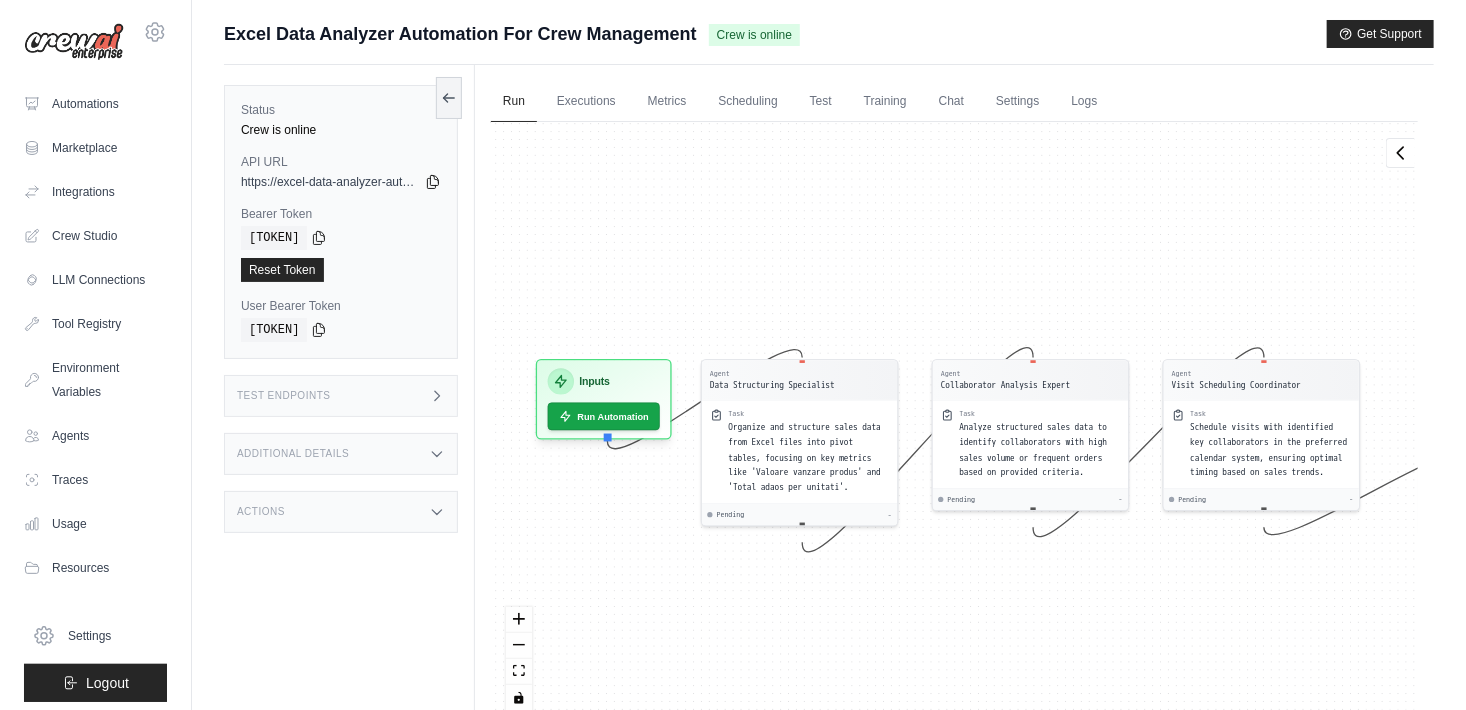 click 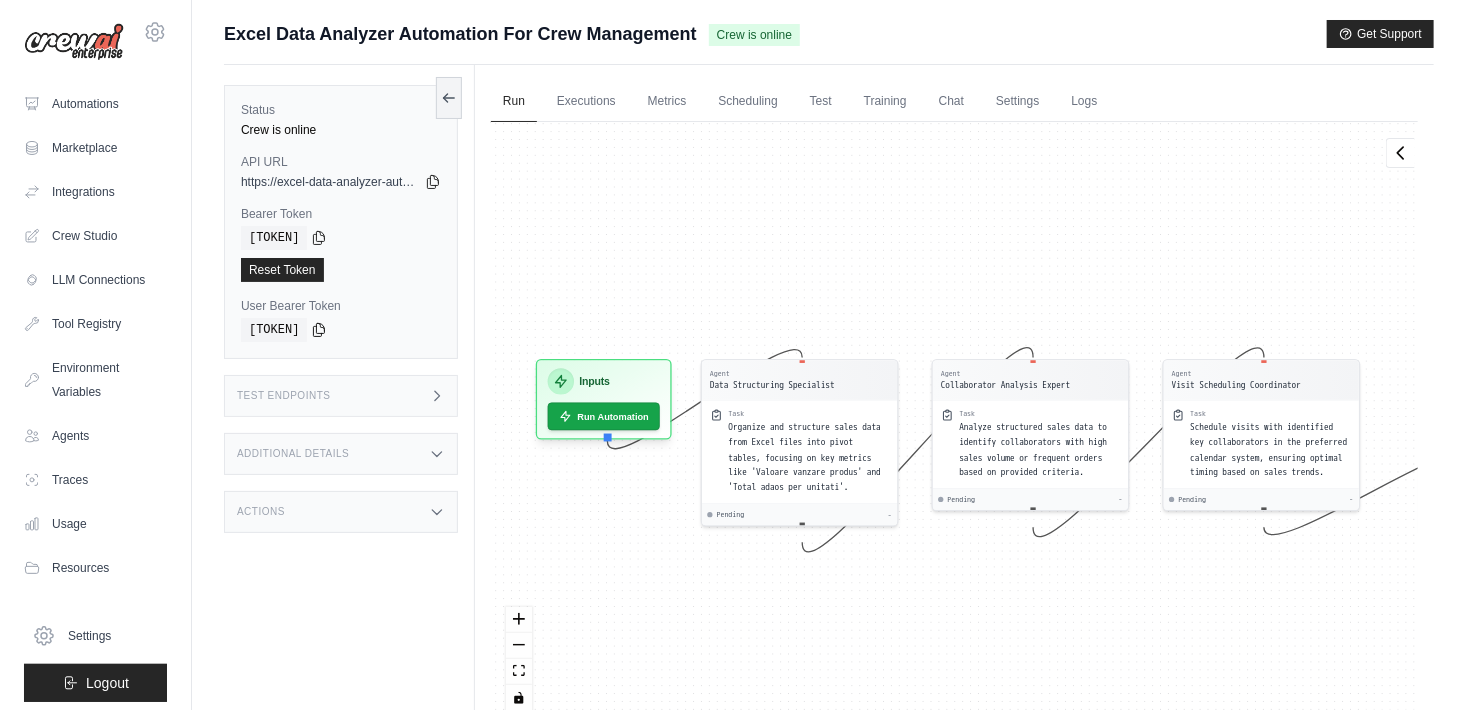 click 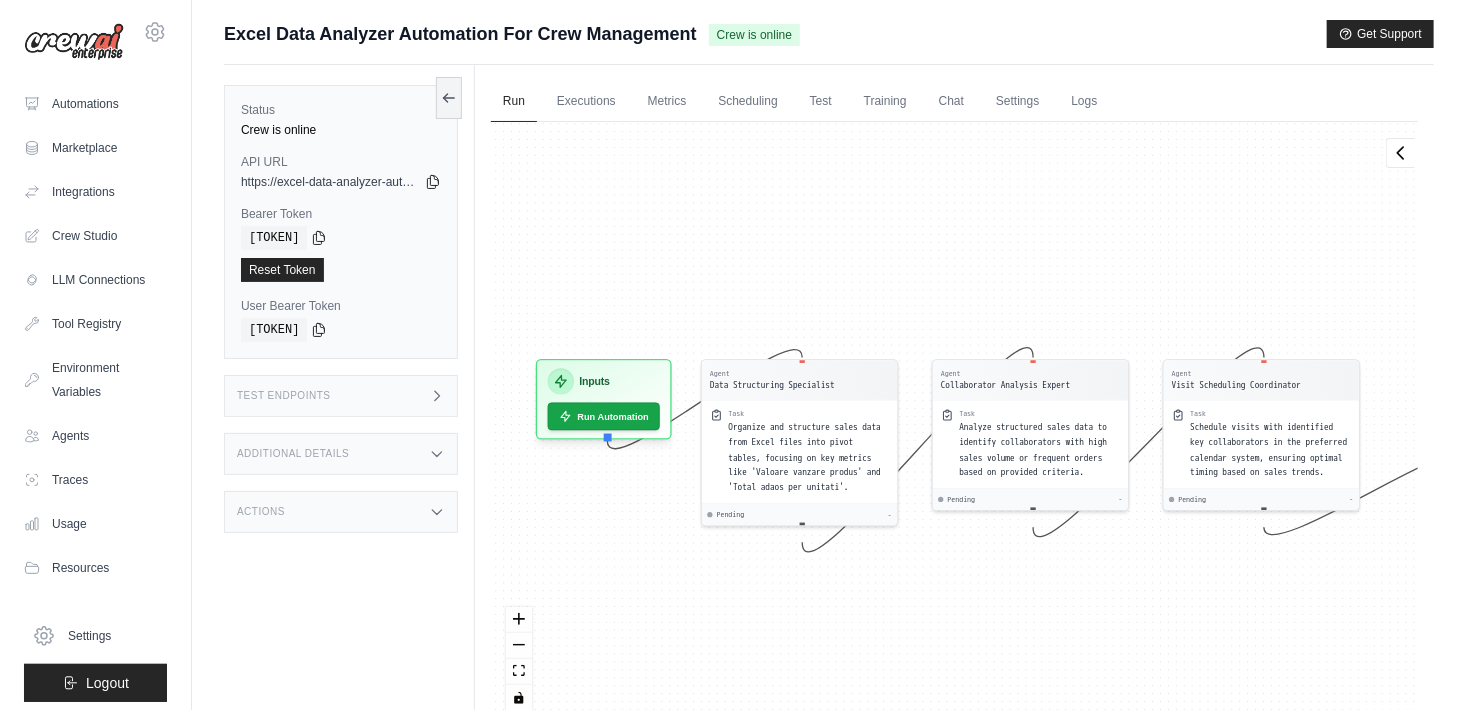 click on "74827bcf59f4" at bounding box center [341, 238] 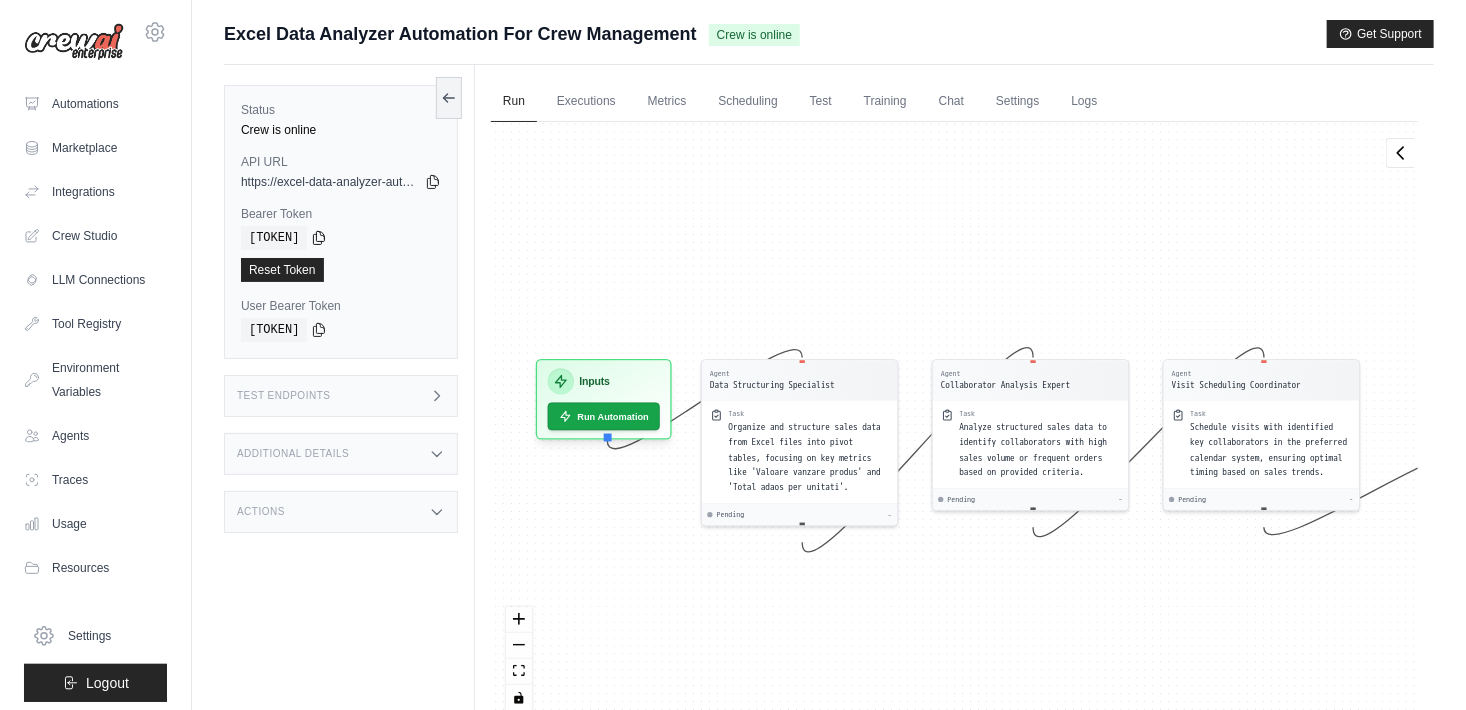 click 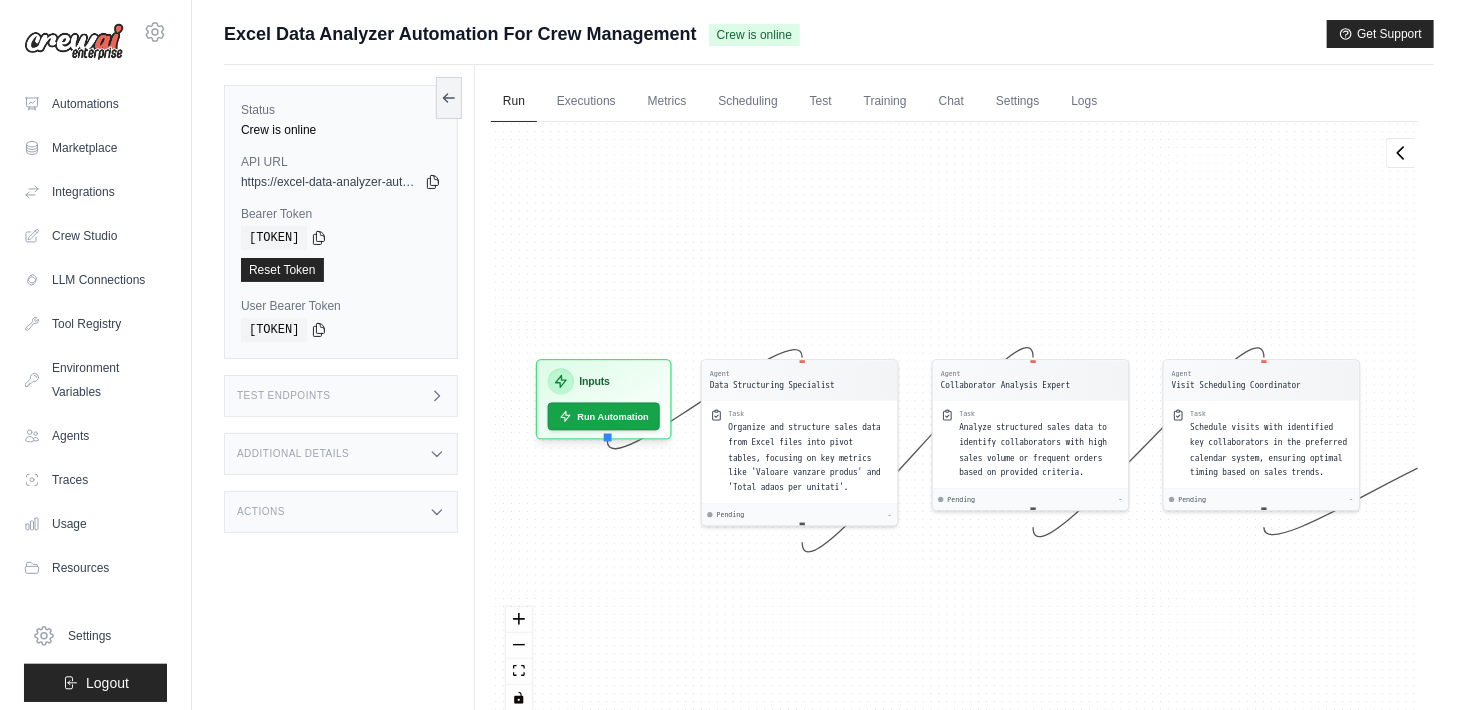 drag, startPoint x: 331, startPoint y: 134, endPoint x: 337, endPoint y: 146, distance: 13.416408 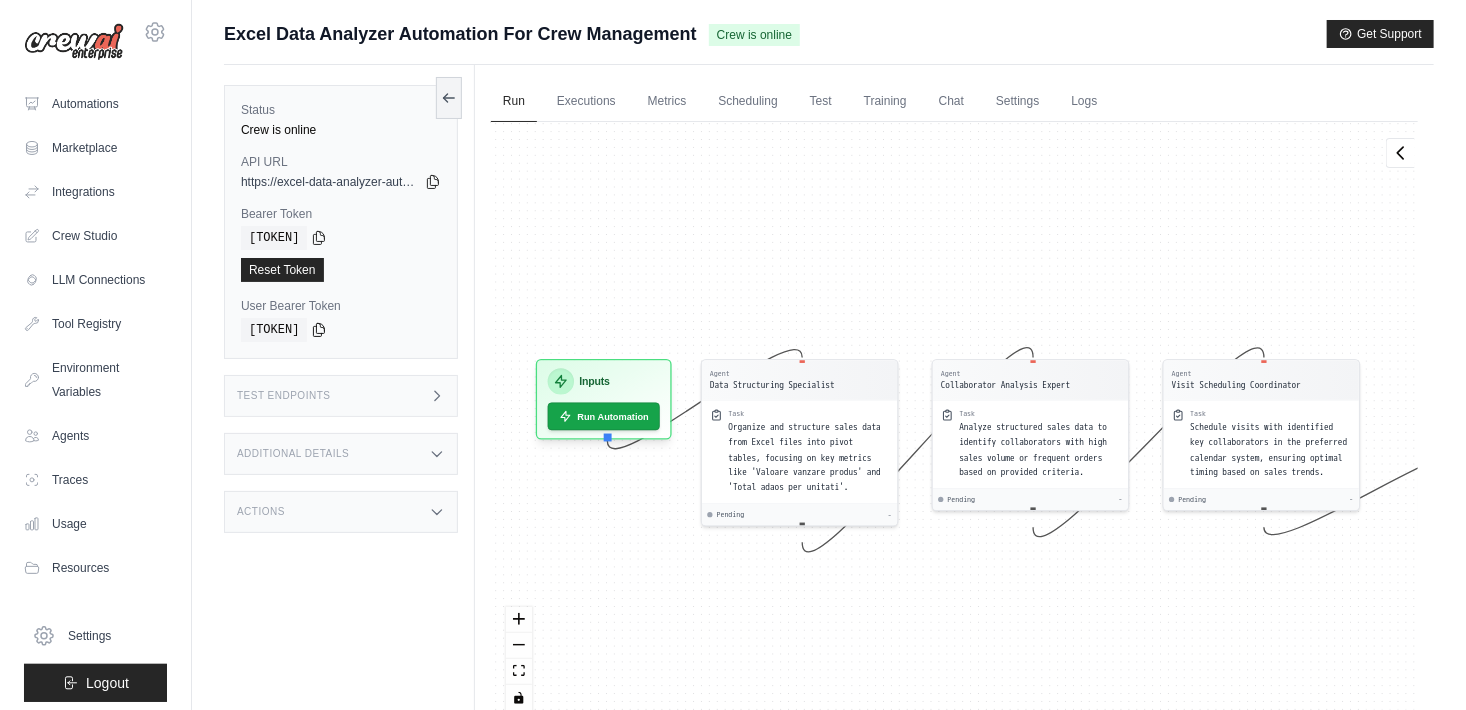 click 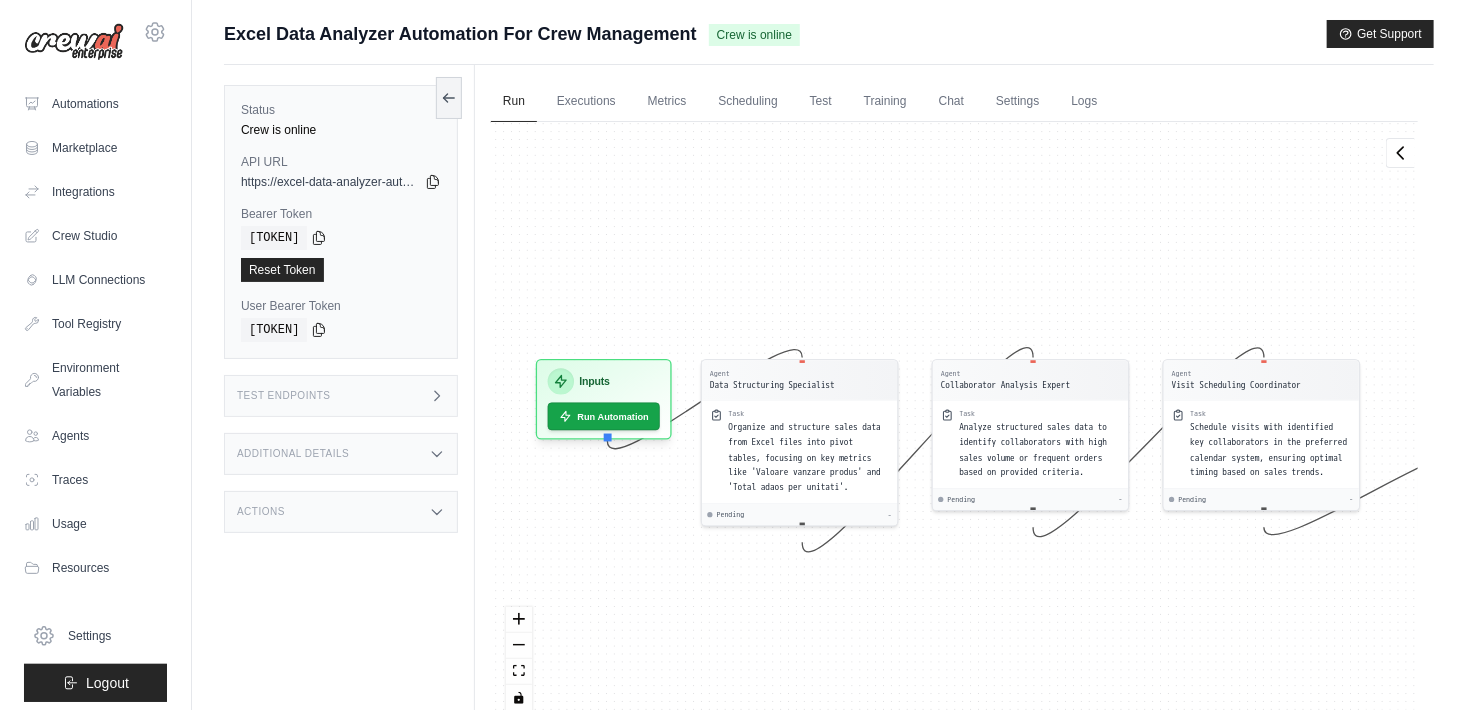 click on "Excel Data Analyzer Automation For Crew Management" at bounding box center [460, 34] 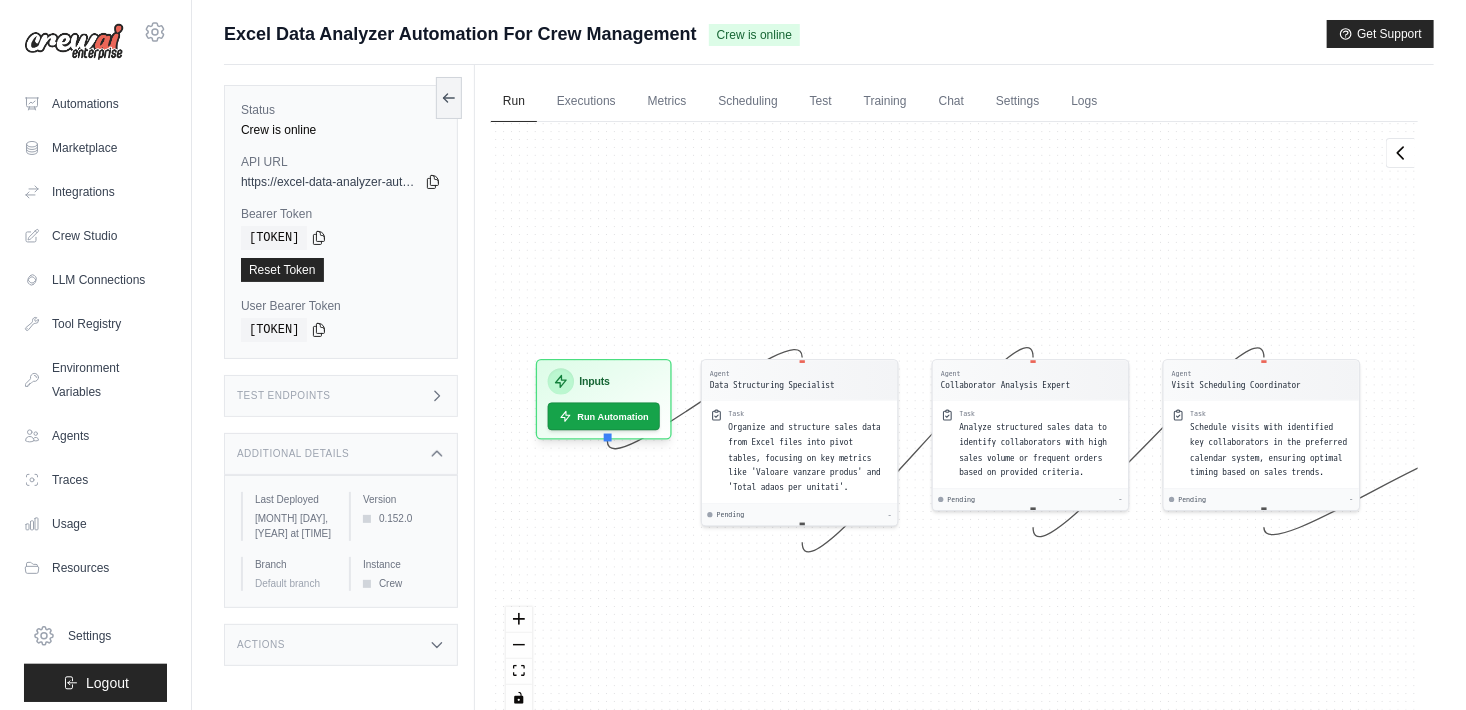 click on "Additional Details" at bounding box center (341, 454) 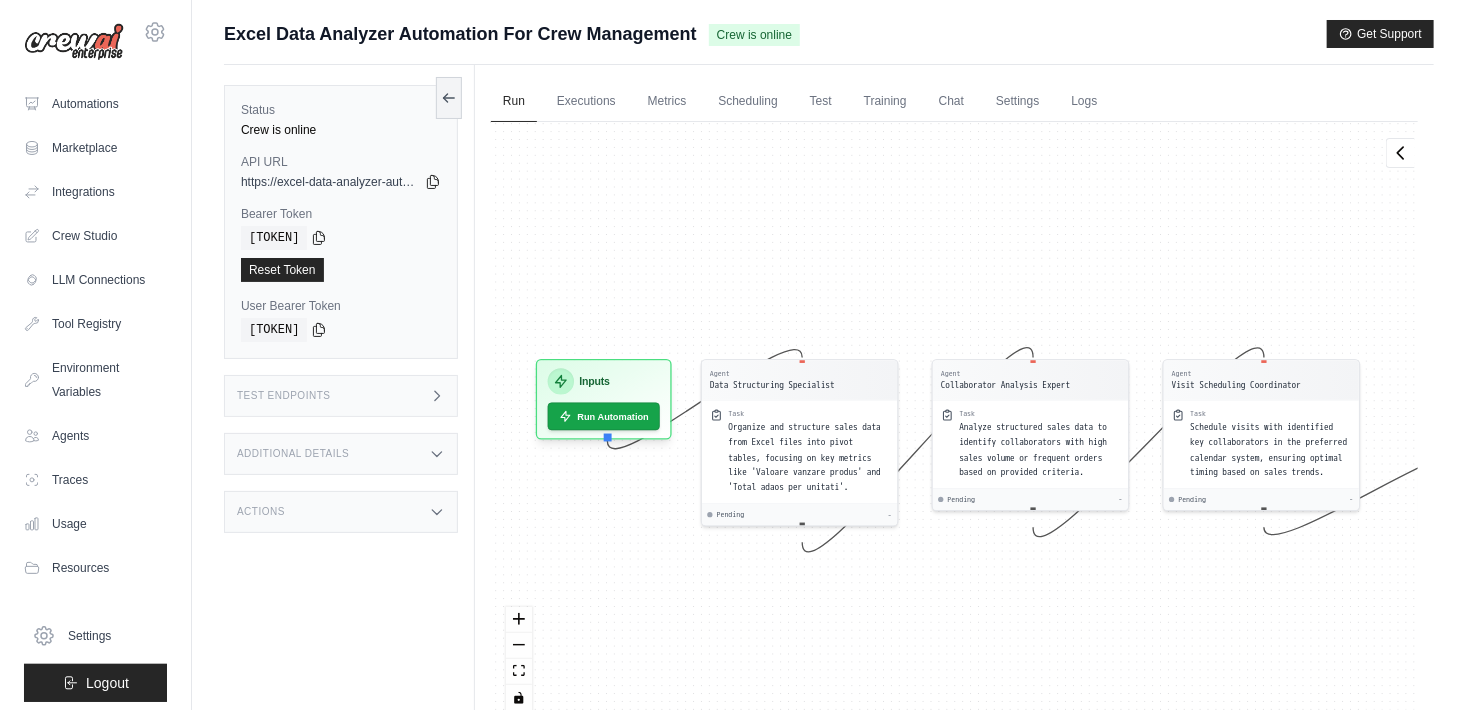 click on "Actions" at bounding box center [341, 512] 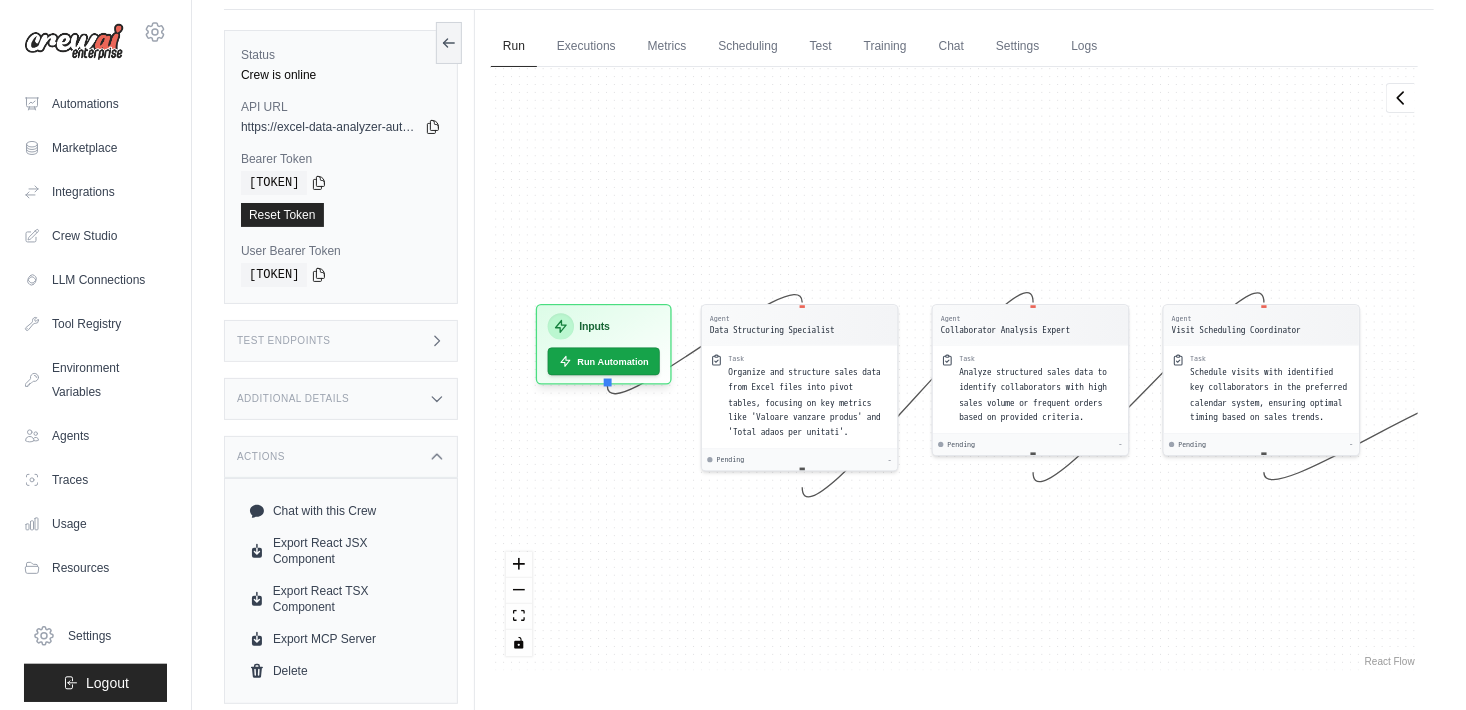 scroll, scrollTop: 84, scrollLeft: 0, axis: vertical 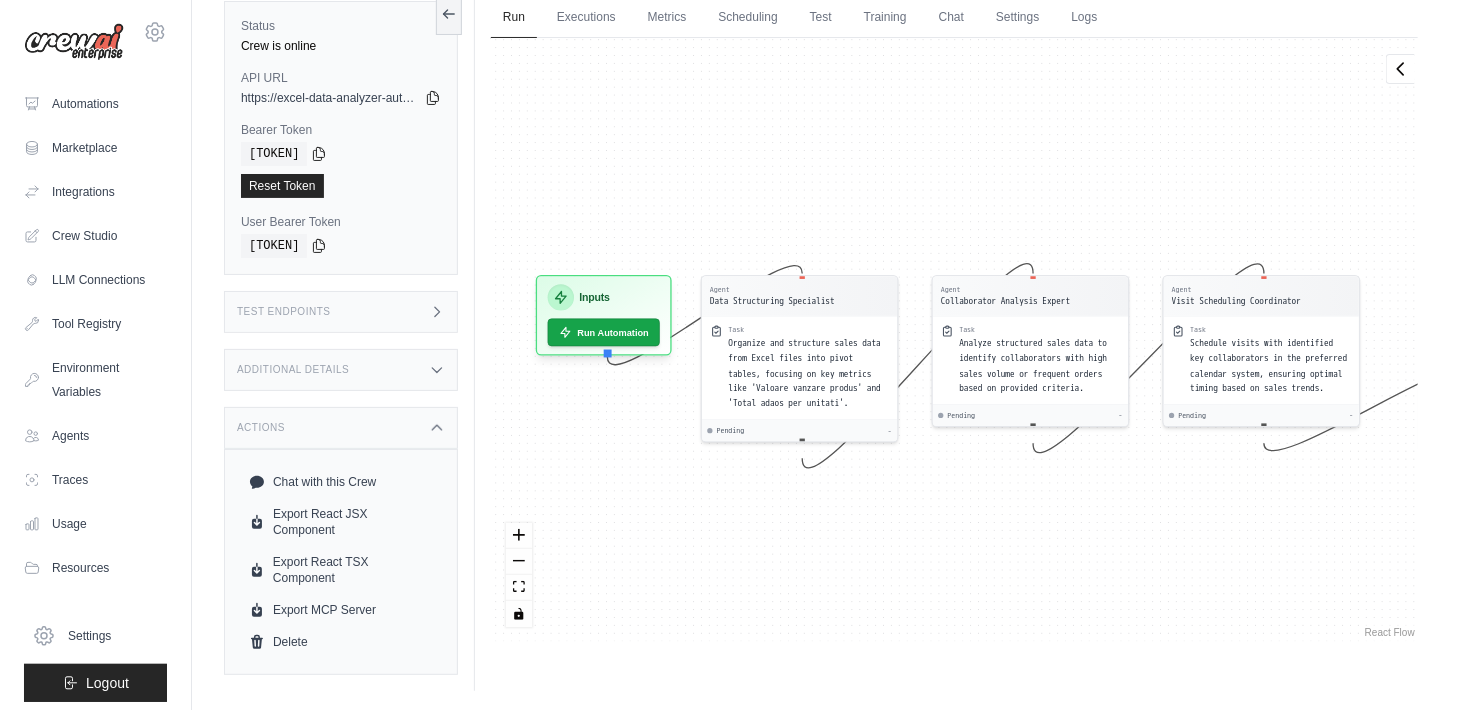 click on "Actions" at bounding box center [341, 428] 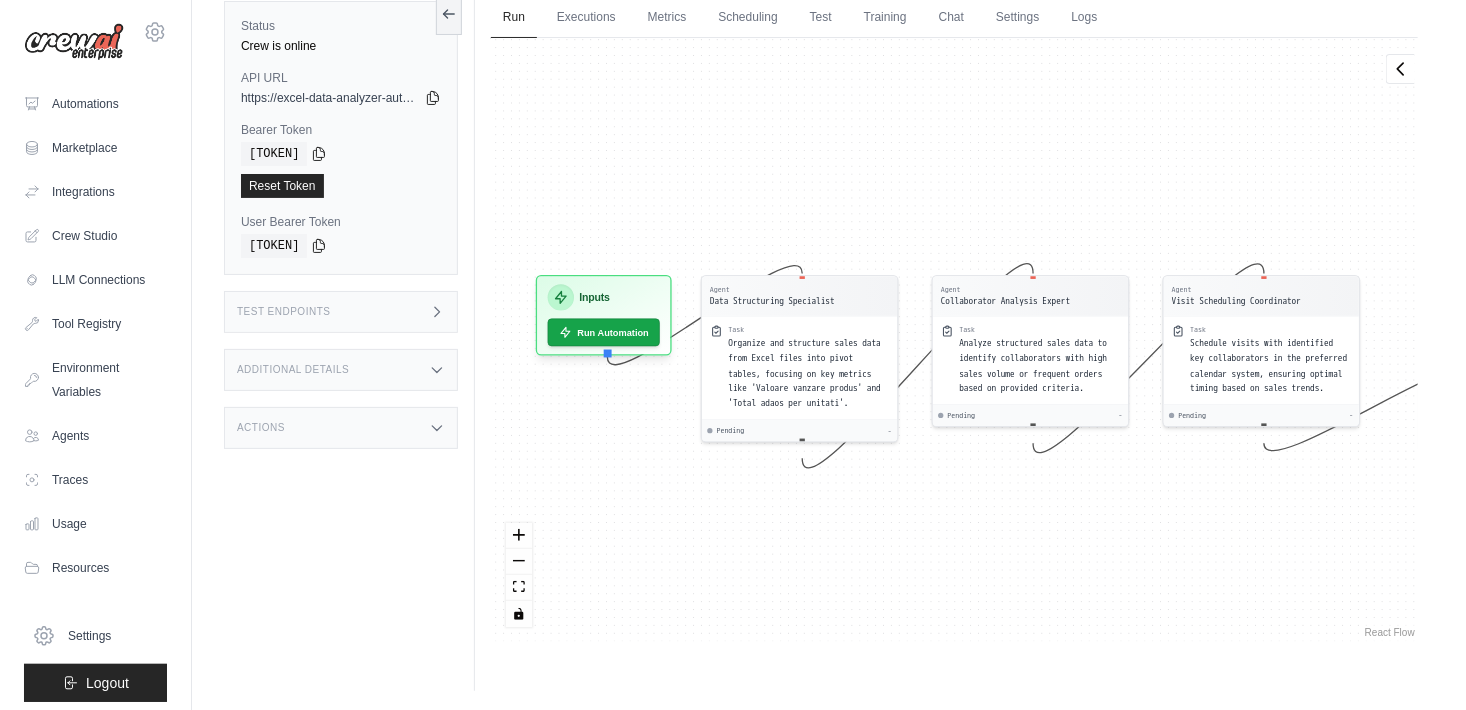 click on "Test Endpoints" at bounding box center [341, 312] 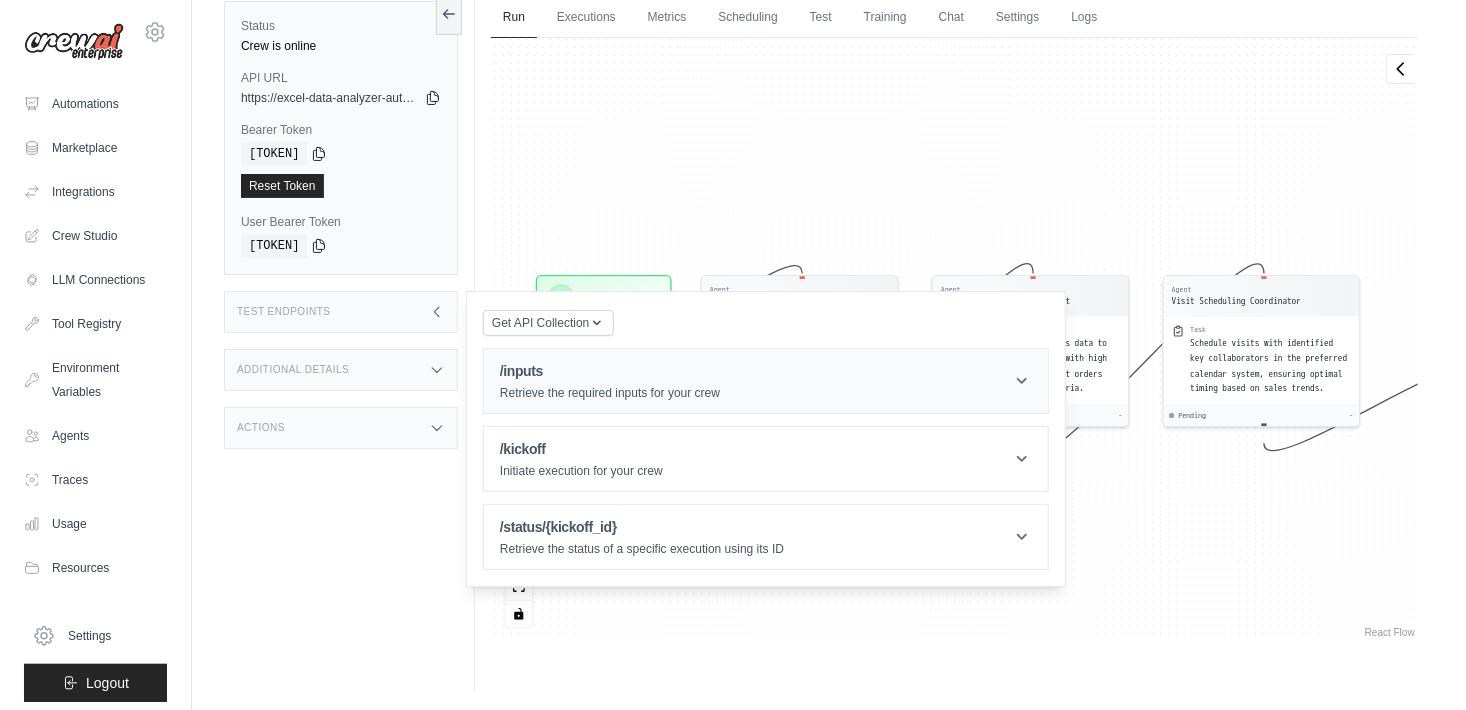 click on "/inputs" at bounding box center (610, 371) 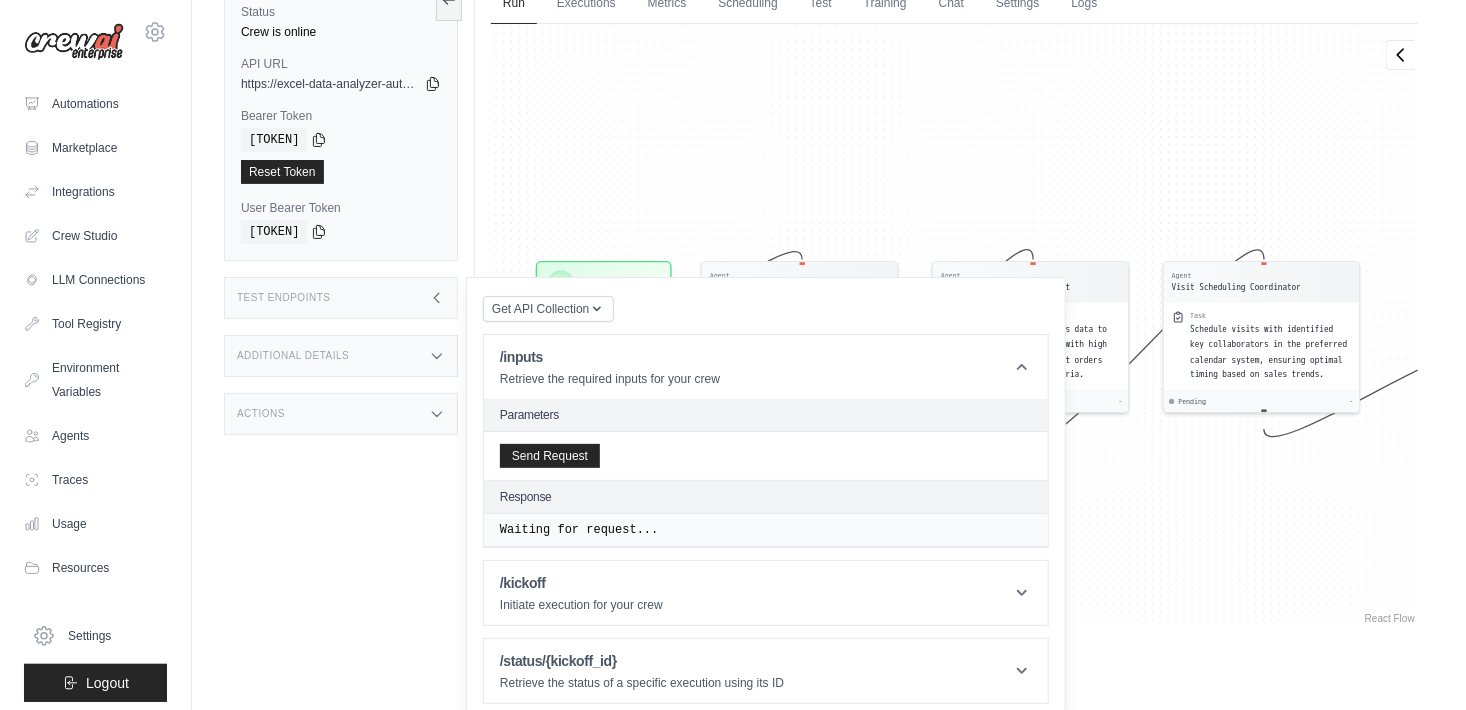 scroll, scrollTop: 105, scrollLeft: 0, axis: vertical 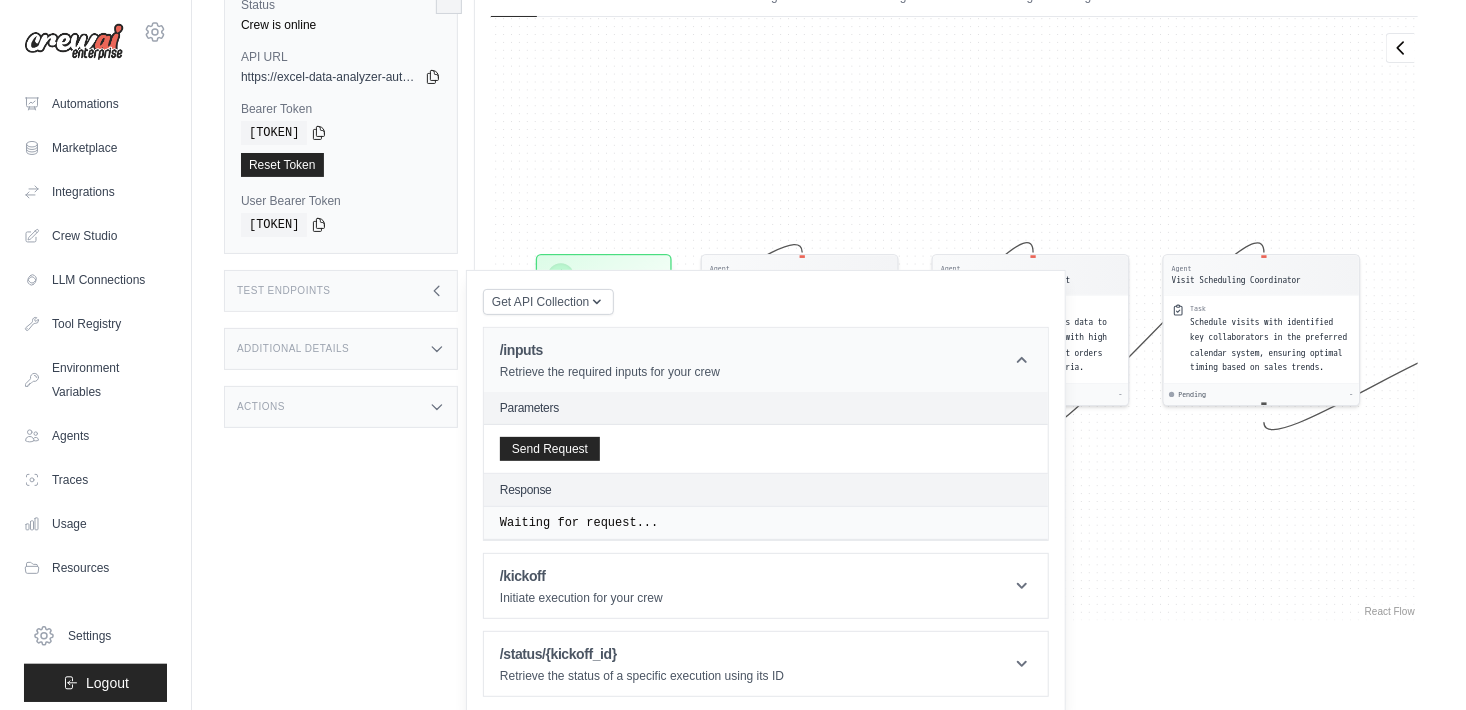 click on "Retrieve the required inputs for your crew" at bounding box center [610, 372] 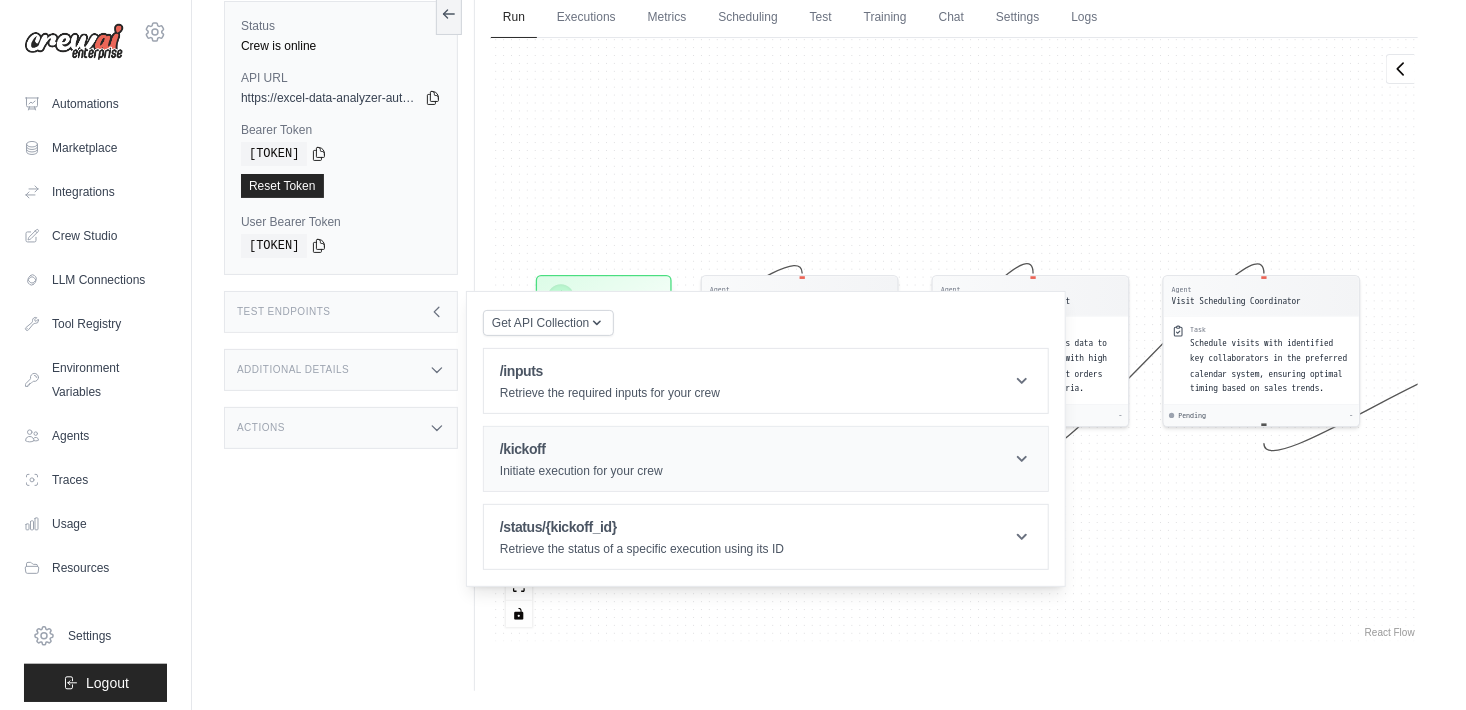 click on "/kickoff" at bounding box center (581, 449) 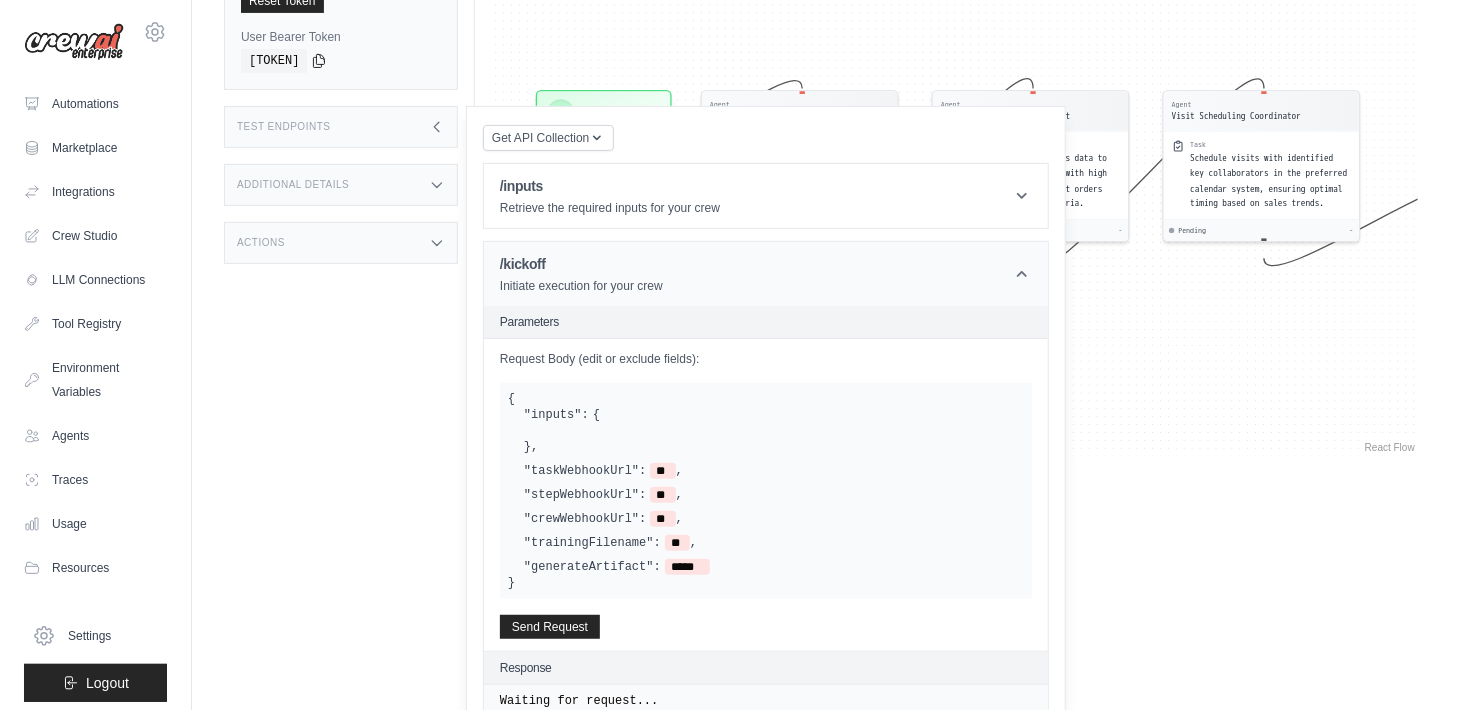click on "/kickoff
Initiate execution for your crew" at bounding box center [581, 274] 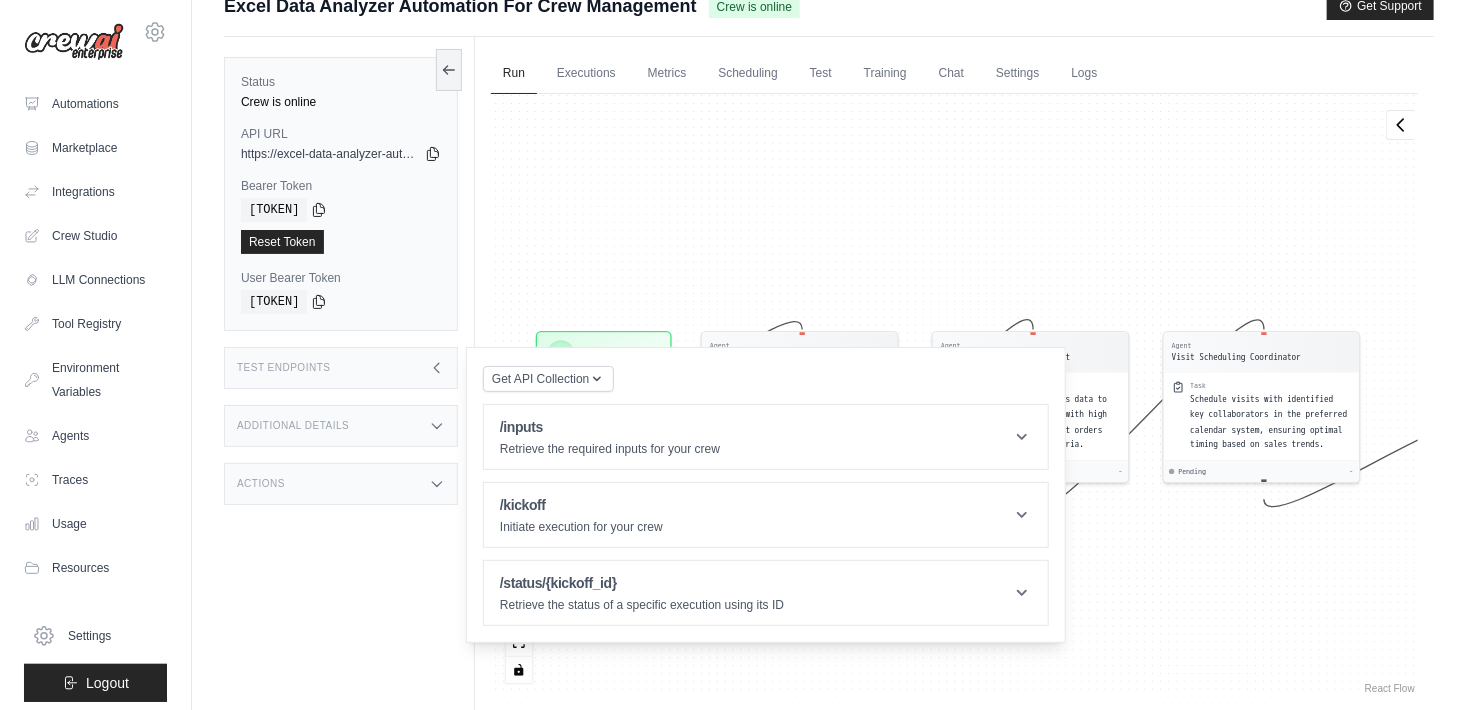 scroll, scrollTop: 0, scrollLeft: 0, axis: both 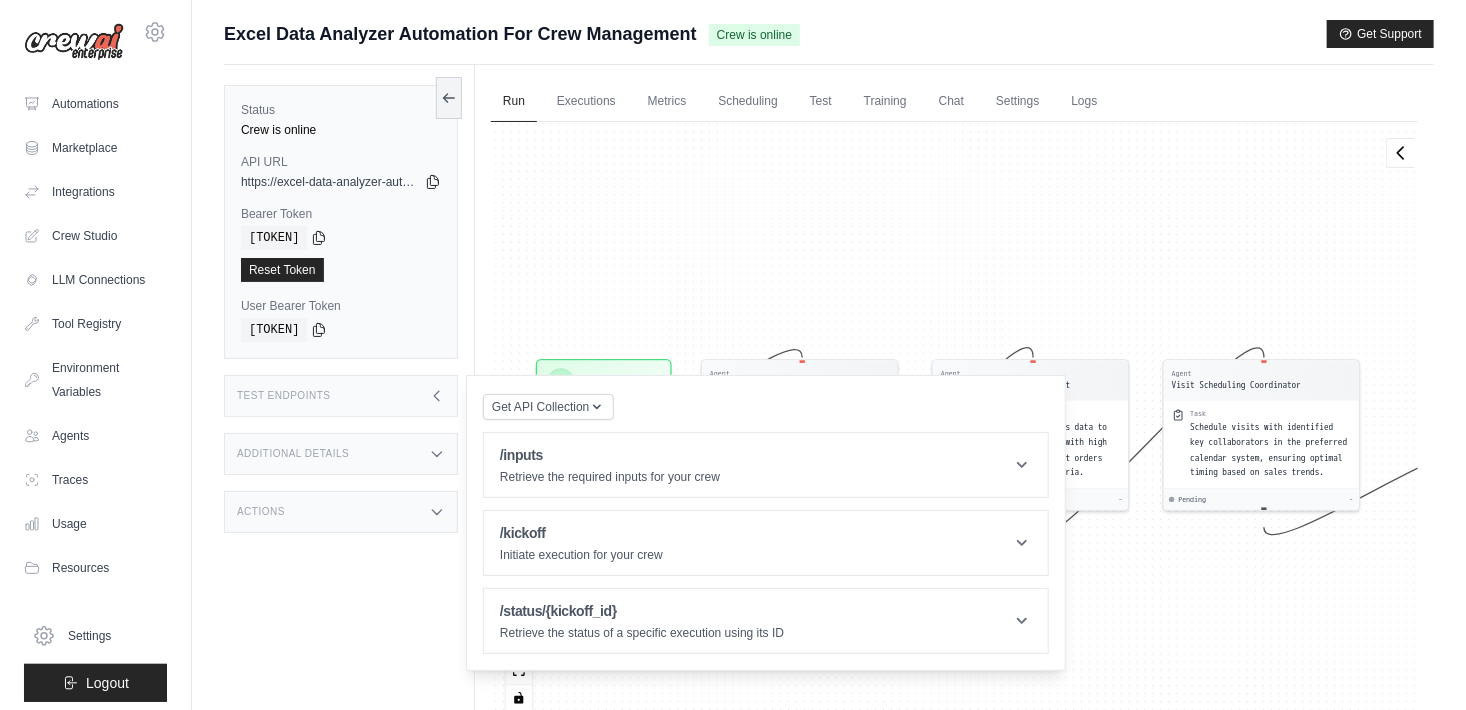 click on "Status
Crew is online
API URL
copied
https://excel-data-analyzer-automation-for-crew-man-9a822975.crewai.com
Bearer Token
copied
74827bcf59f4
Reset Token
User Bearer Token" at bounding box center [349, 420] 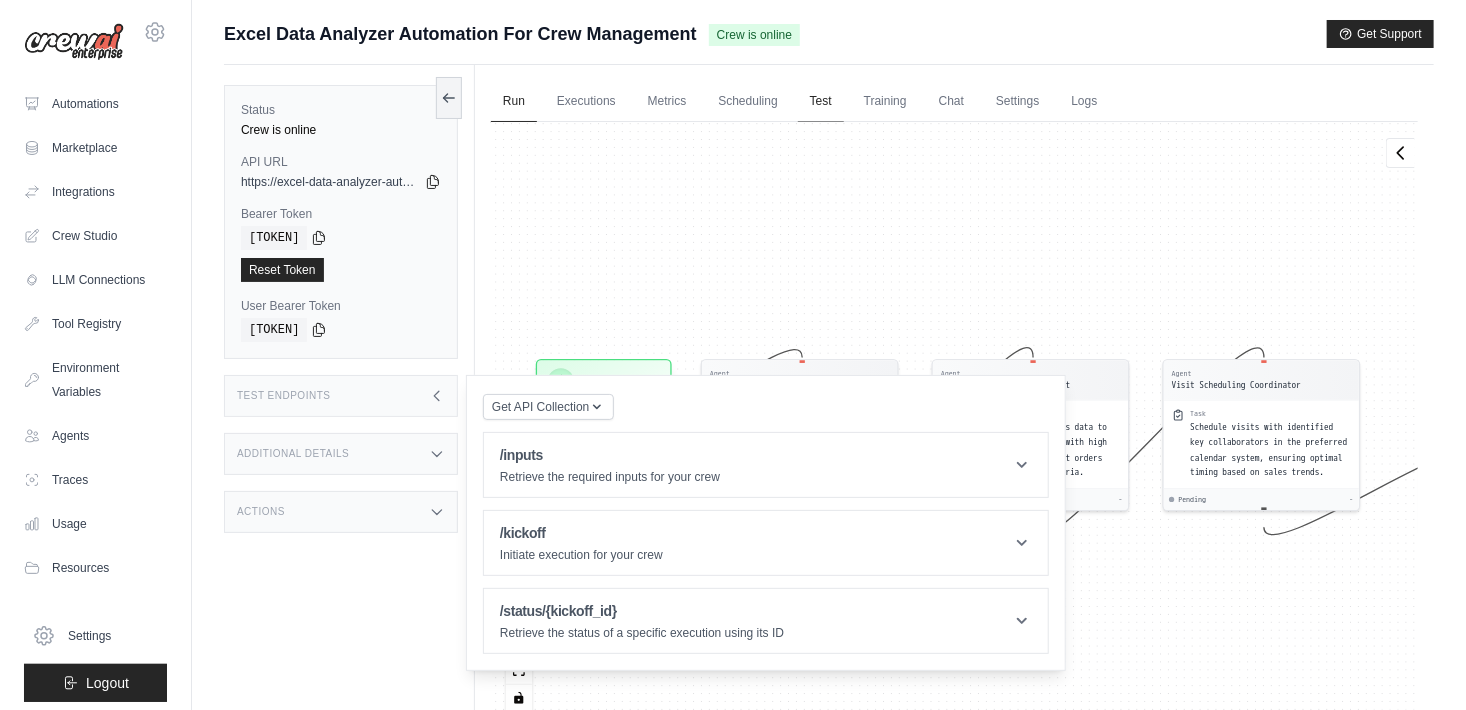 click on "Test" at bounding box center [821, 102] 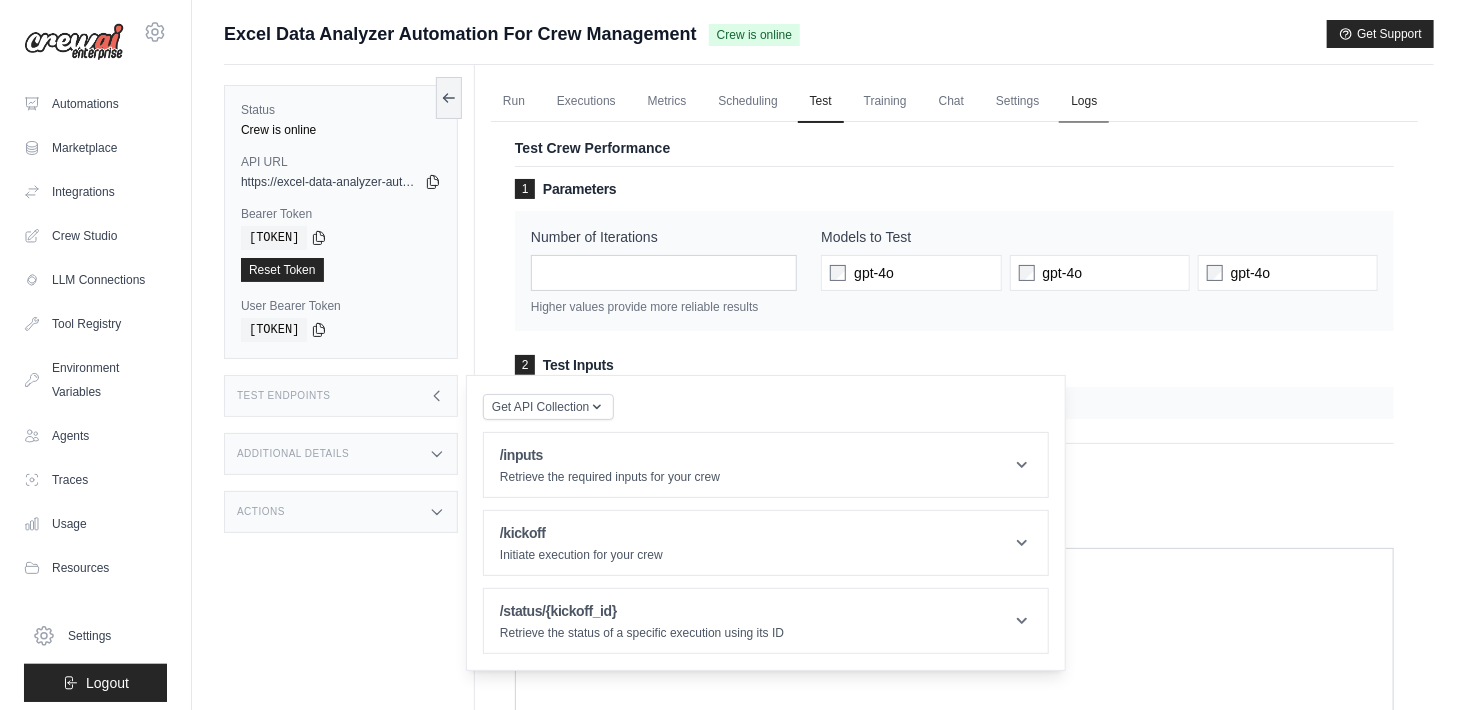 click on "Logs" at bounding box center [1084, 102] 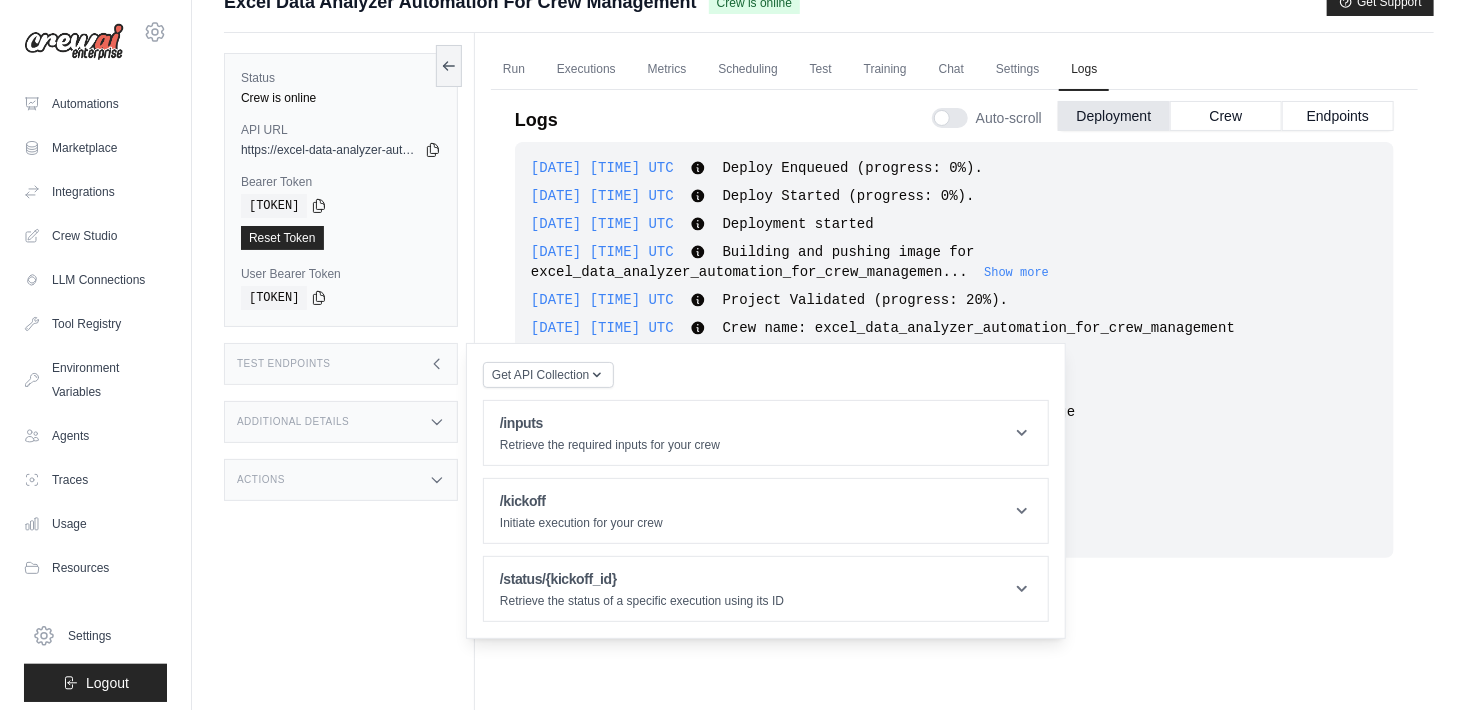 scroll, scrollTop: 84, scrollLeft: 0, axis: vertical 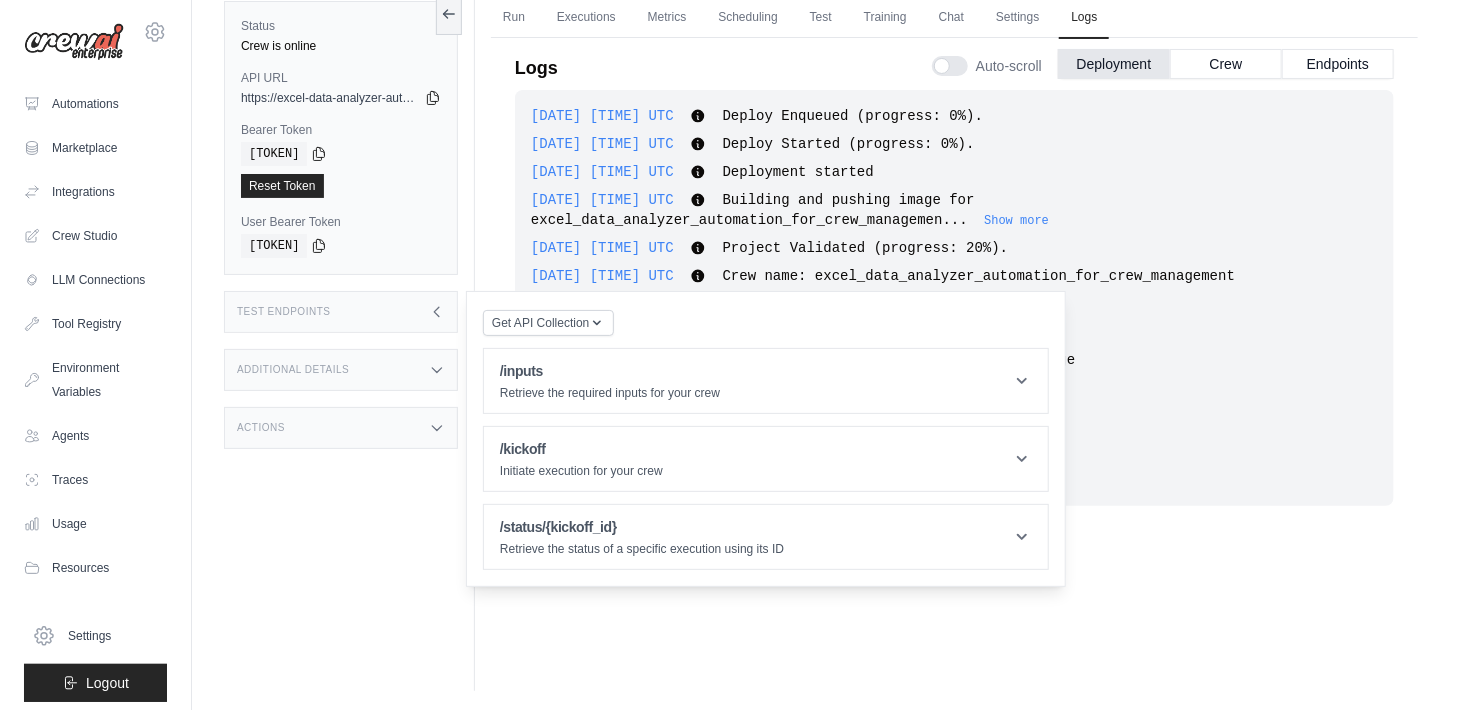 click on "Test Endpoints" at bounding box center [341, 312] 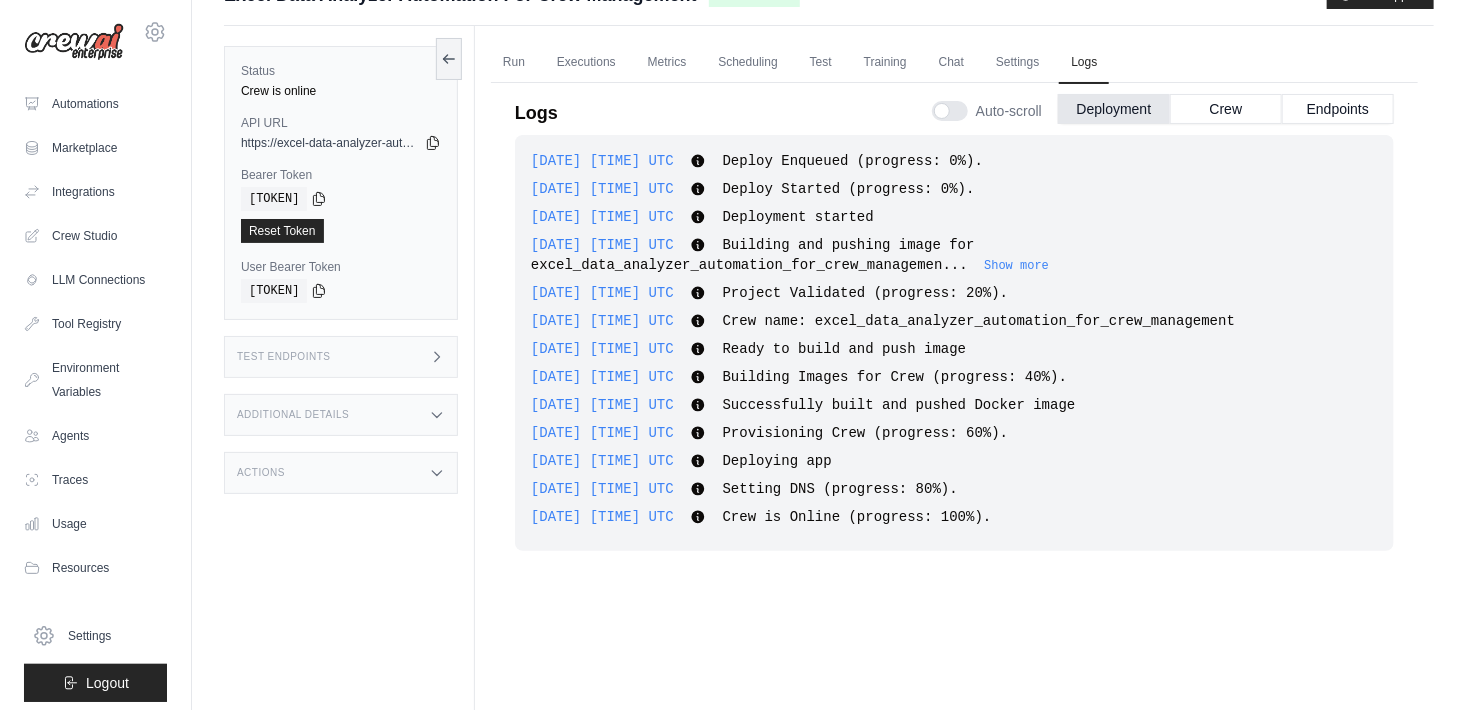 scroll, scrollTop: 0, scrollLeft: 0, axis: both 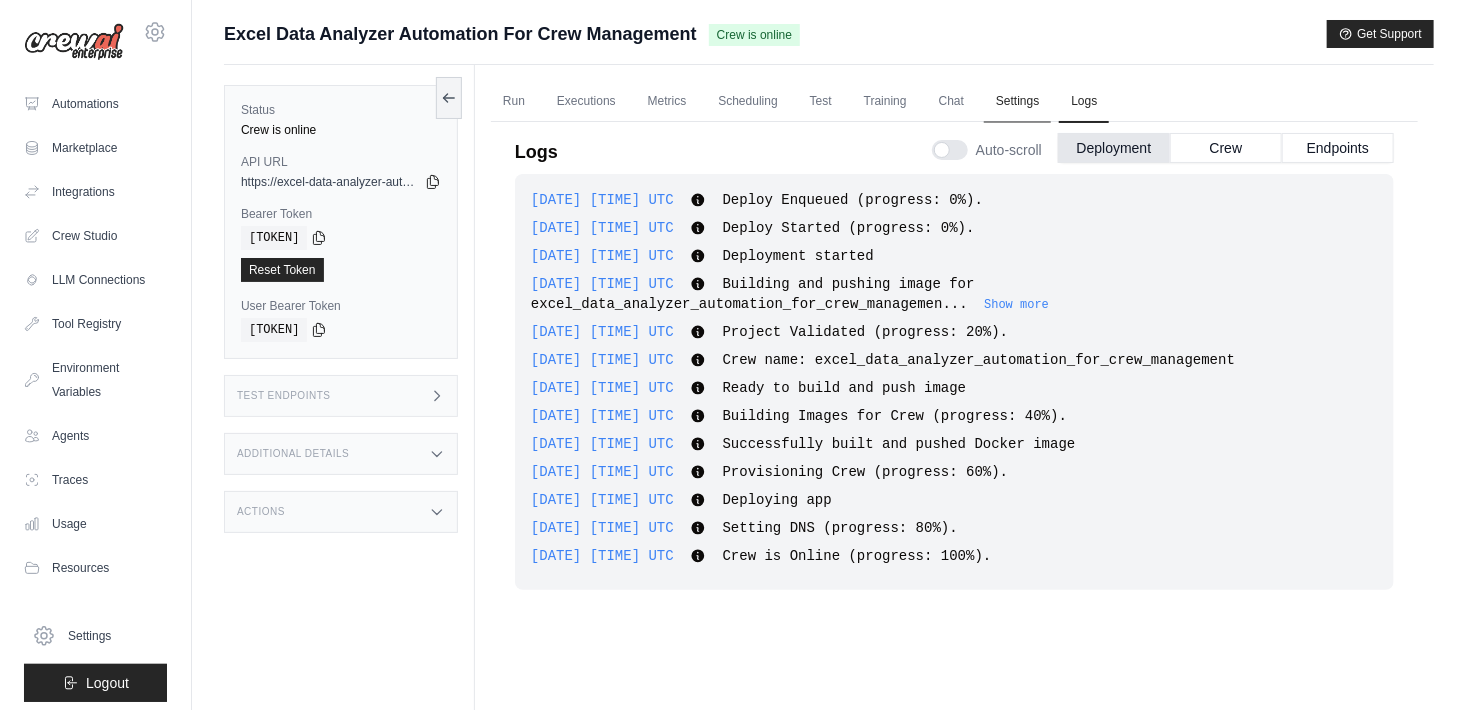 click on "Settings" at bounding box center (1017, 102) 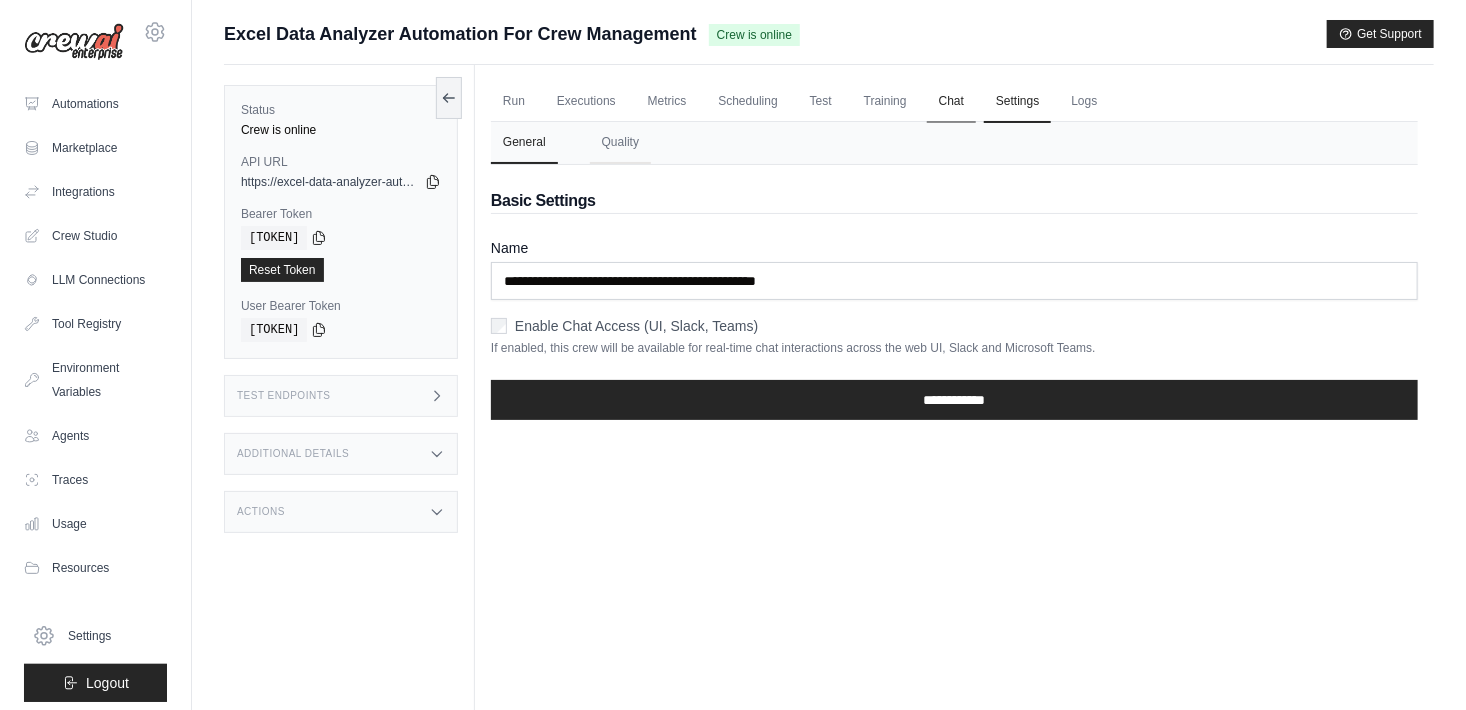 click on "Chat" at bounding box center (951, 102) 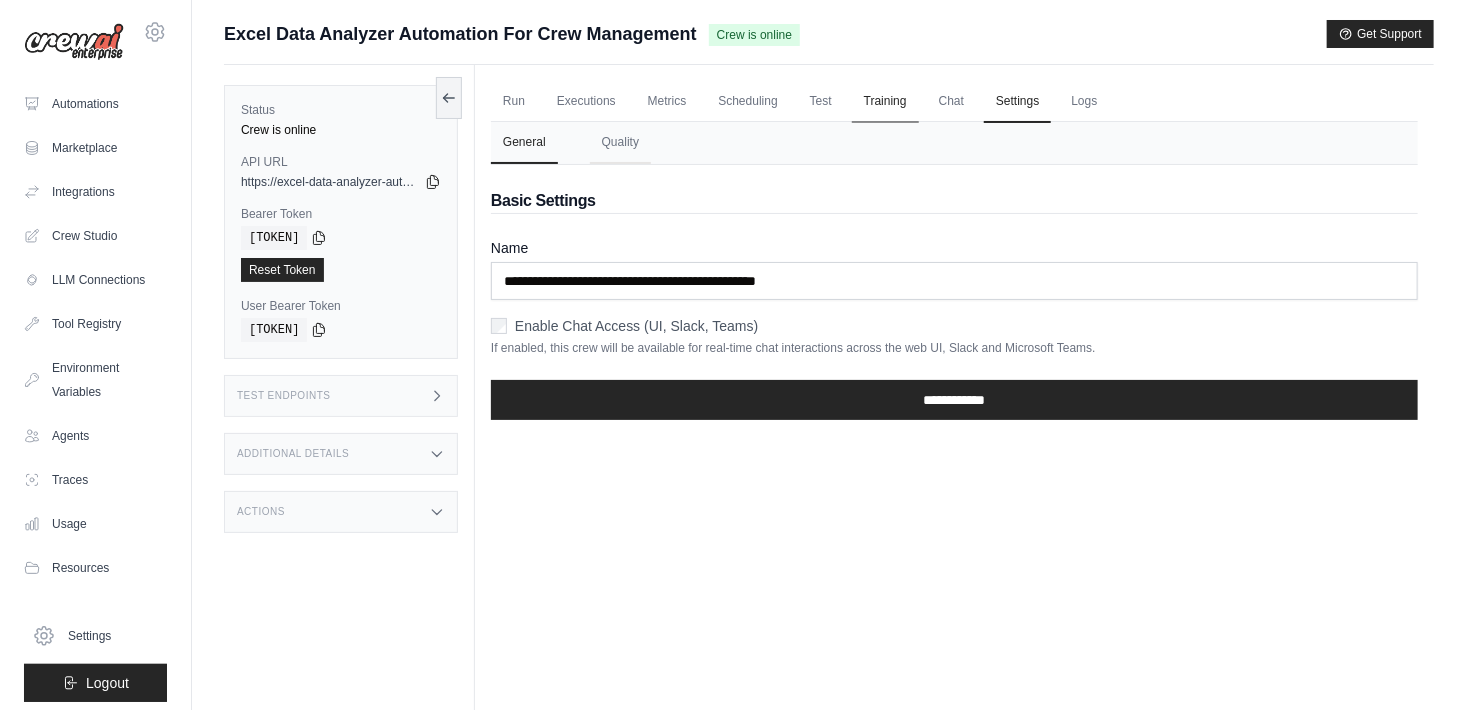 click on "Training" at bounding box center [885, 102] 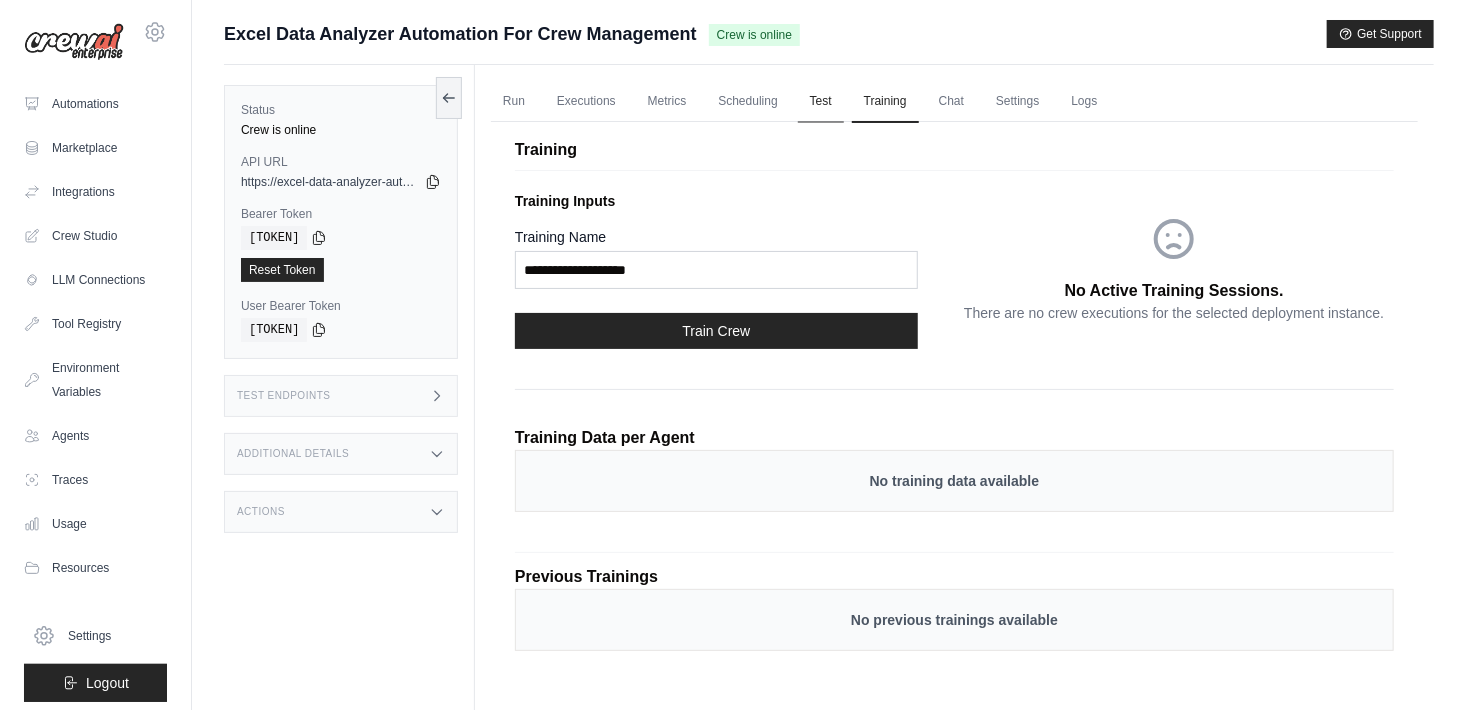 click on "Test" at bounding box center (821, 102) 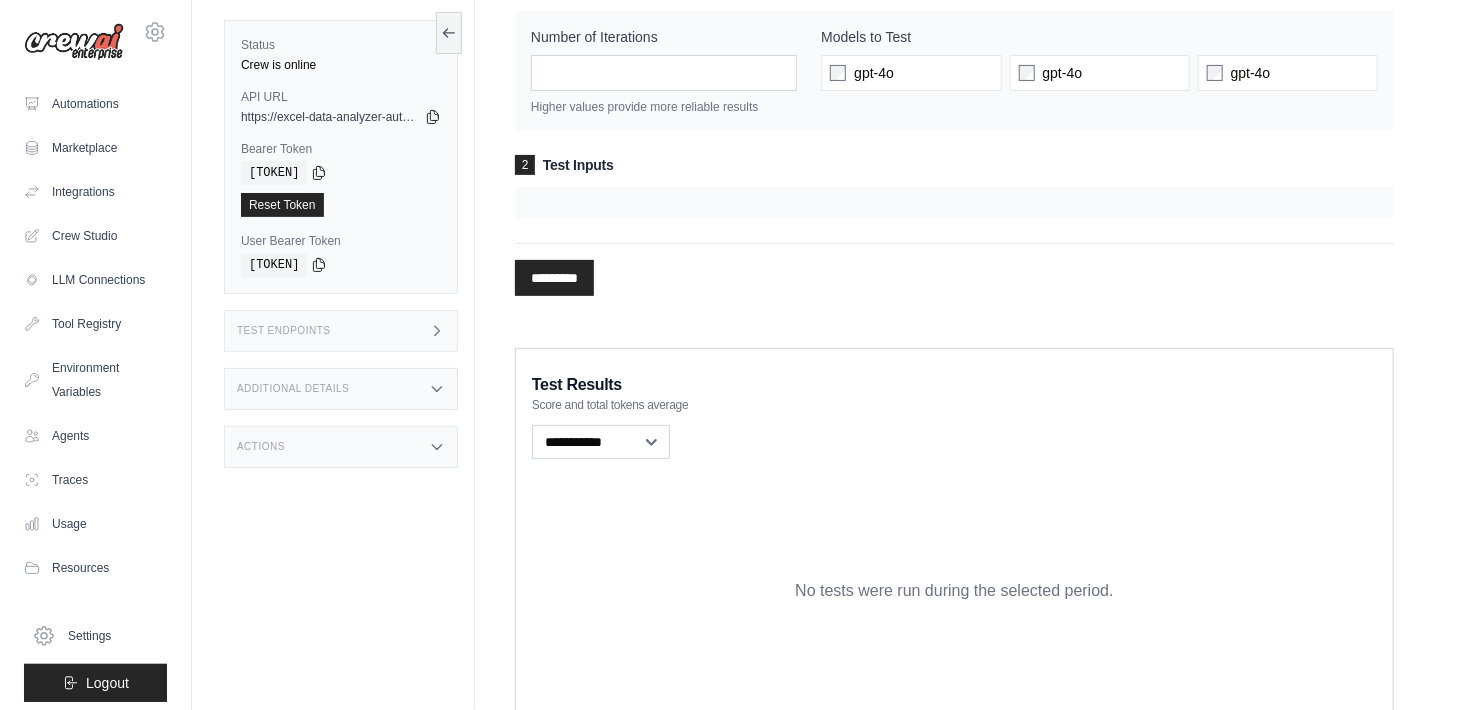 scroll, scrollTop: 0, scrollLeft: 0, axis: both 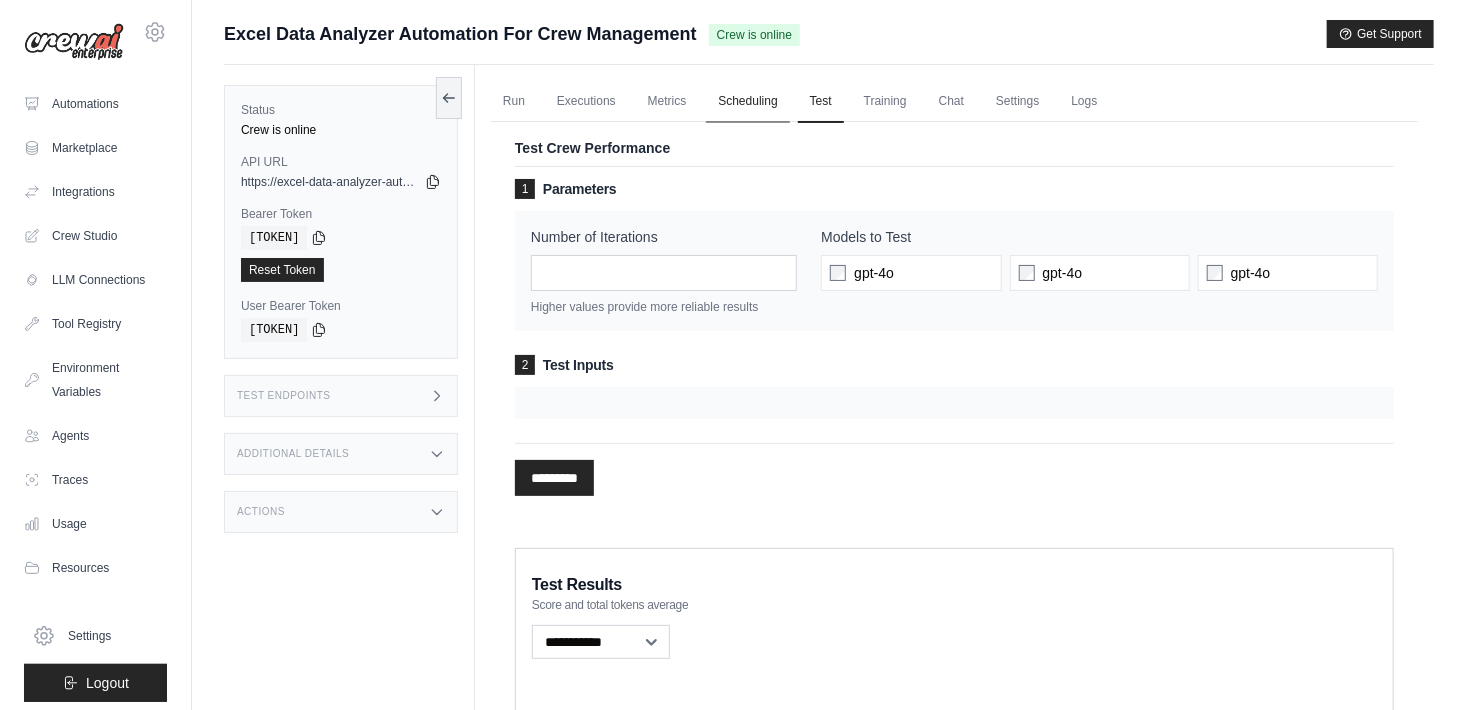 click on "Scheduling" at bounding box center [747, 102] 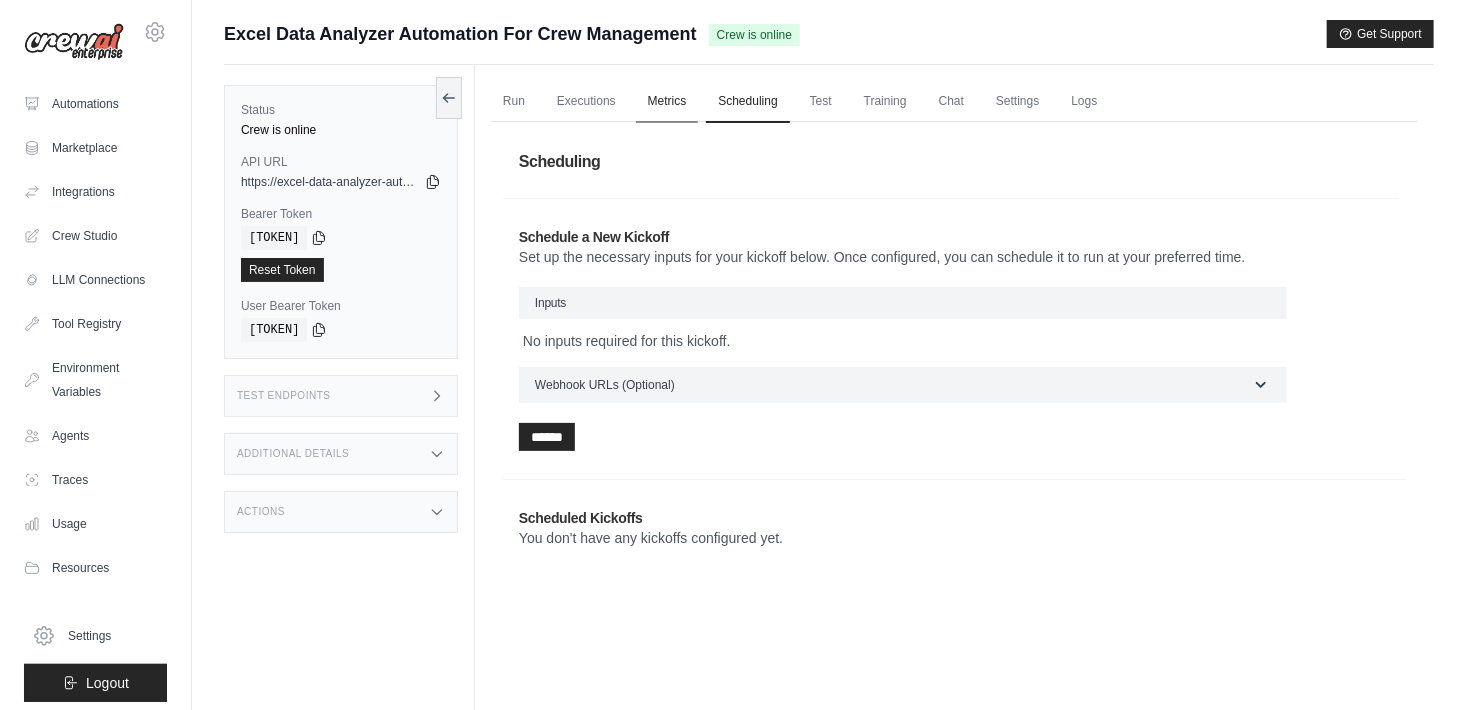 click on "Metrics" at bounding box center (667, 102) 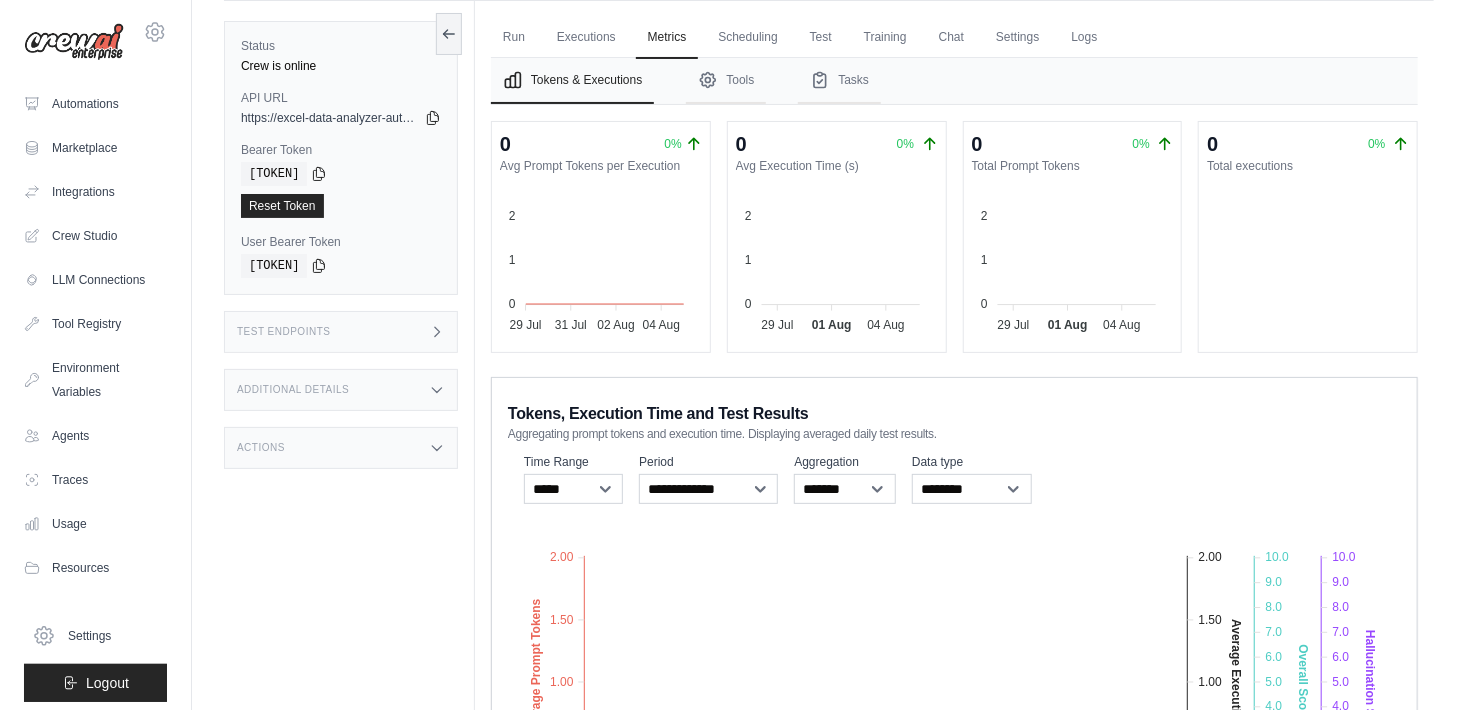 scroll, scrollTop: 0, scrollLeft: 0, axis: both 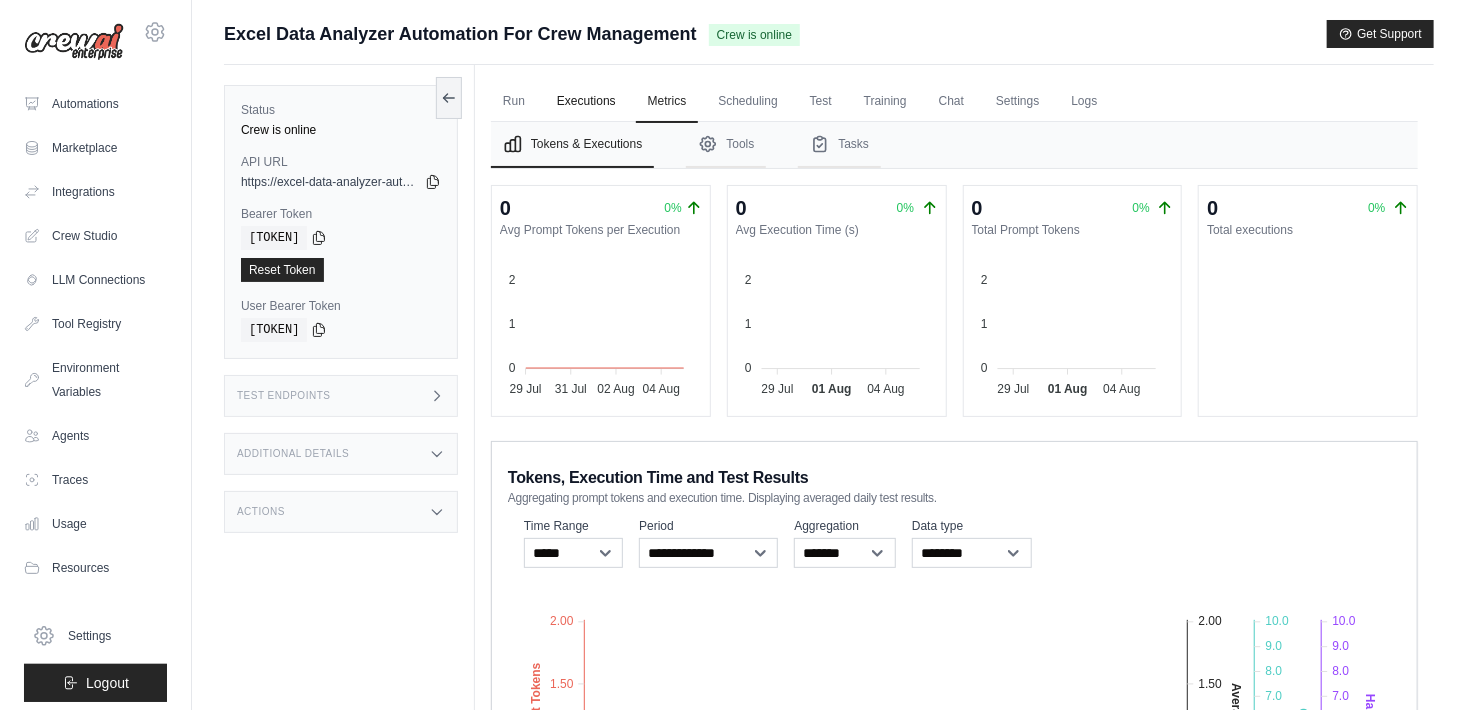 click on "Executions" at bounding box center [586, 102] 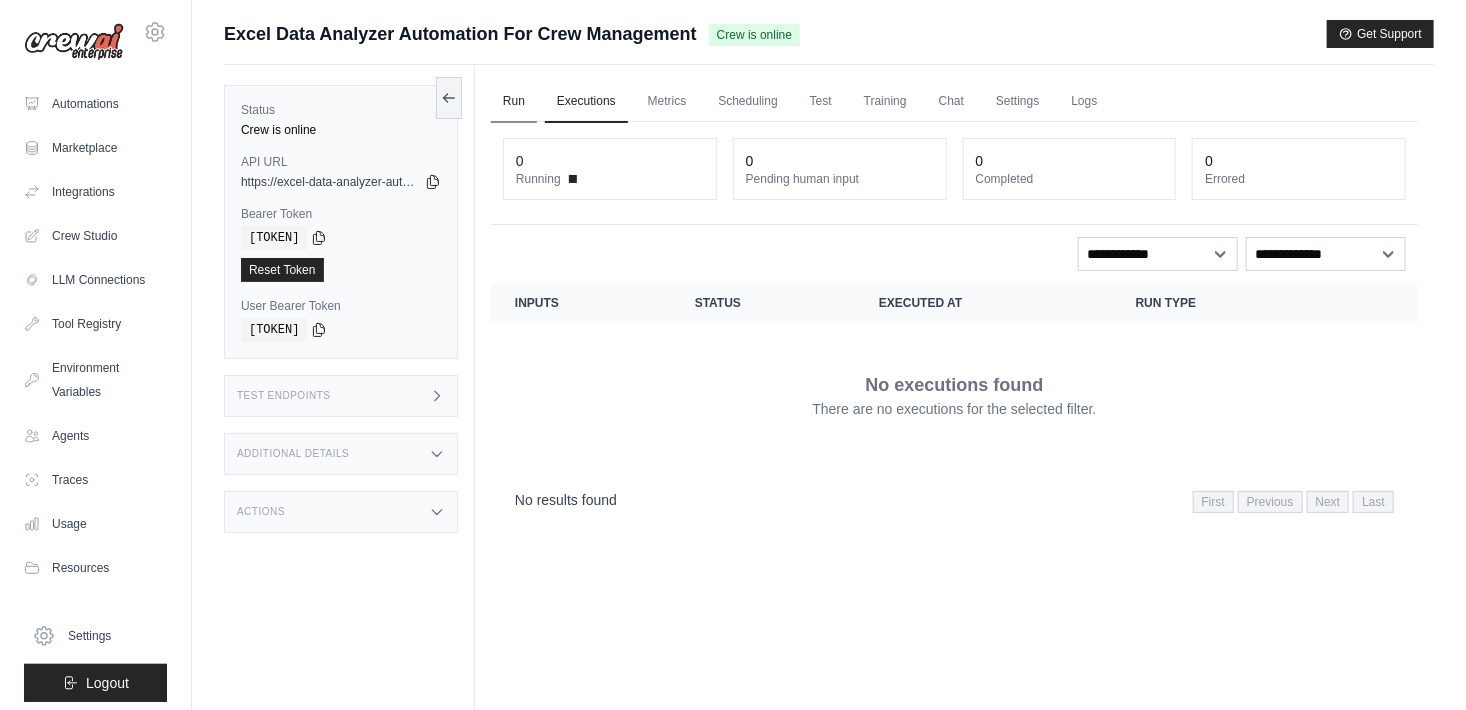 click on "Run" at bounding box center (514, 102) 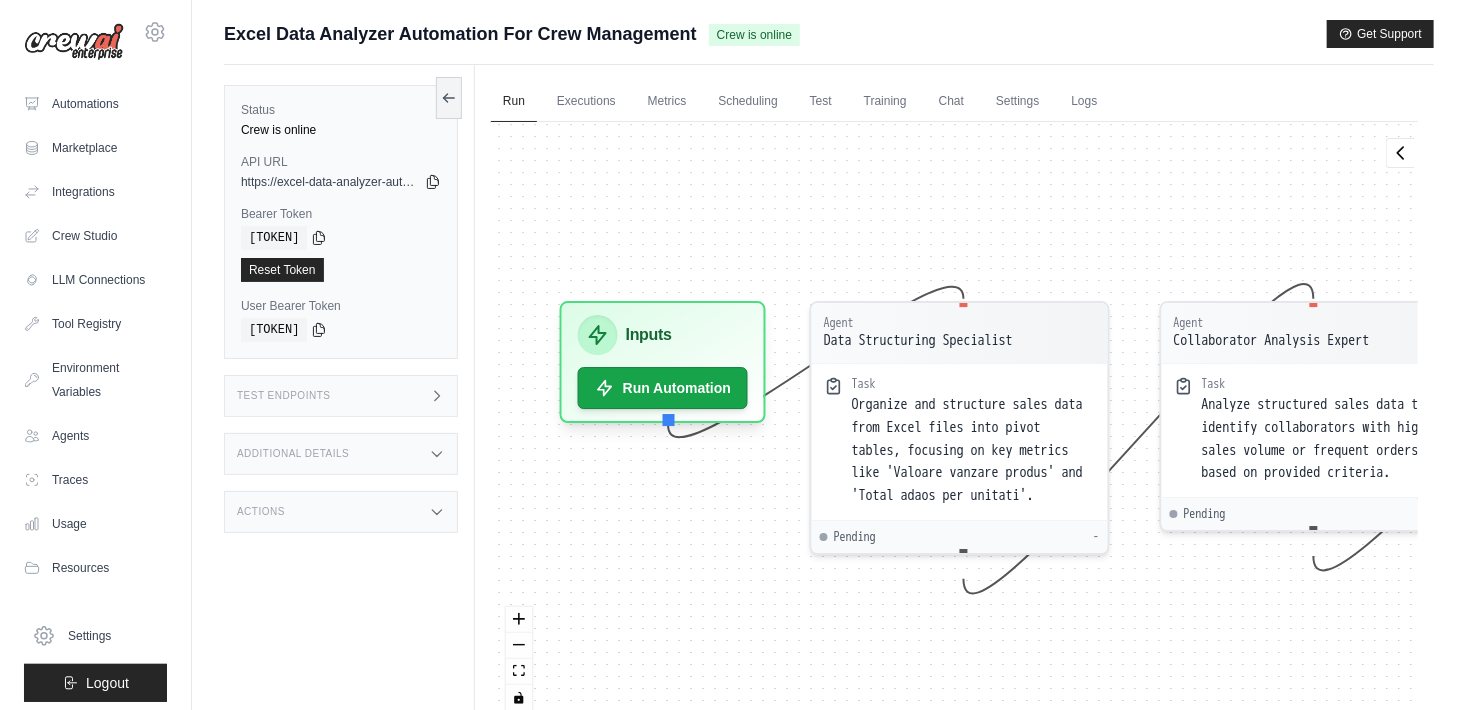 click on "Status
Crew is online
API URL
copied
https://excel-data-analyzer-automation-for-crew-man-9a822975.crewai.com
Bearer Token
copied
[TOKEN]
Reset Token
User Bearer Token" at bounding box center [349, 420] 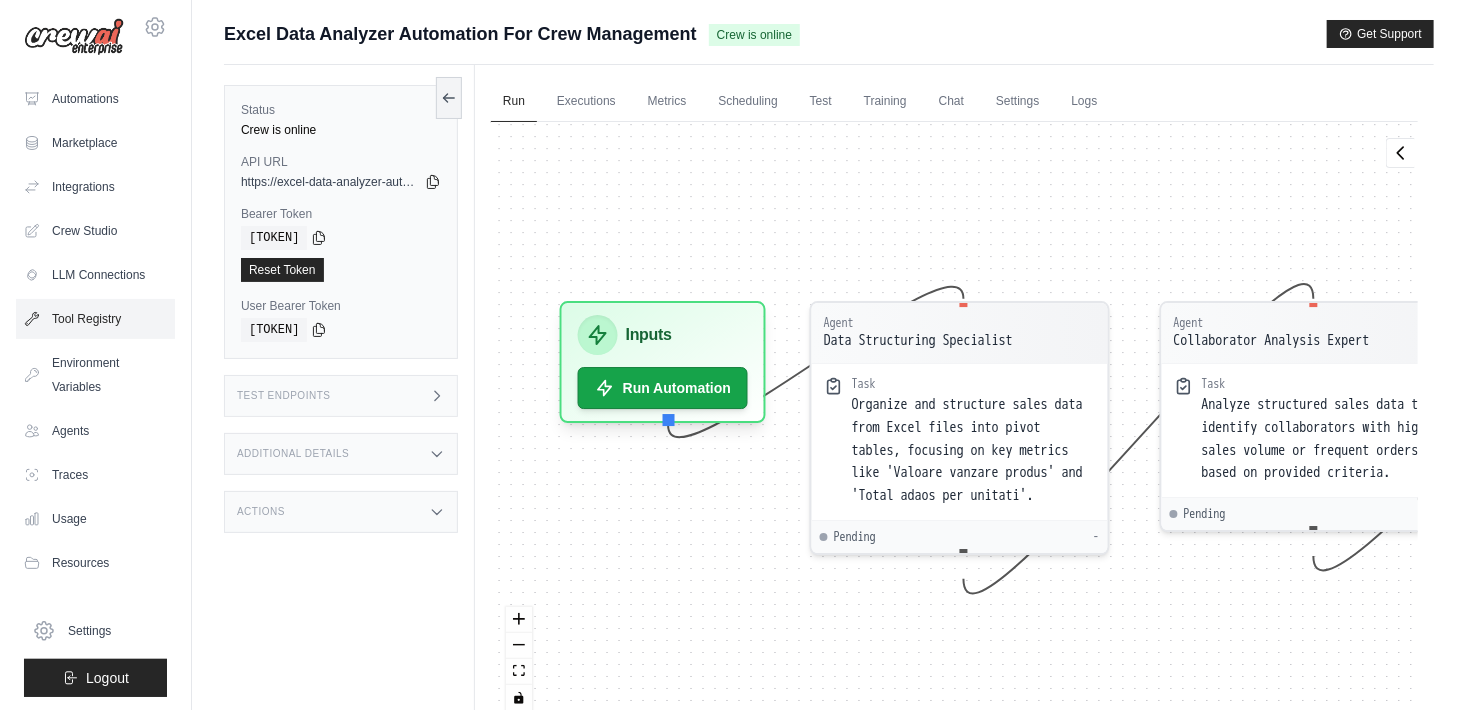 scroll, scrollTop: 7, scrollLeft: 0, axis: vertical 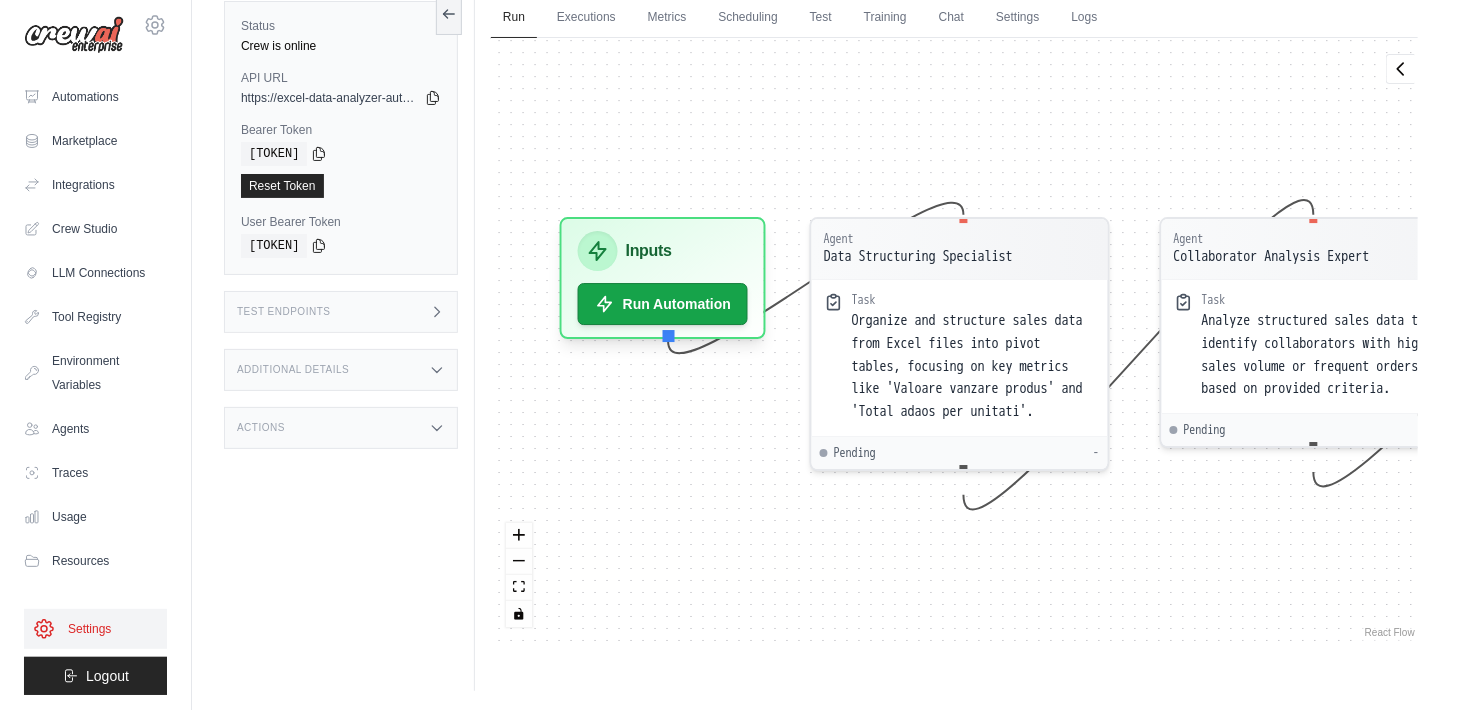 click on "Settings" at bounding box center [95, 629] 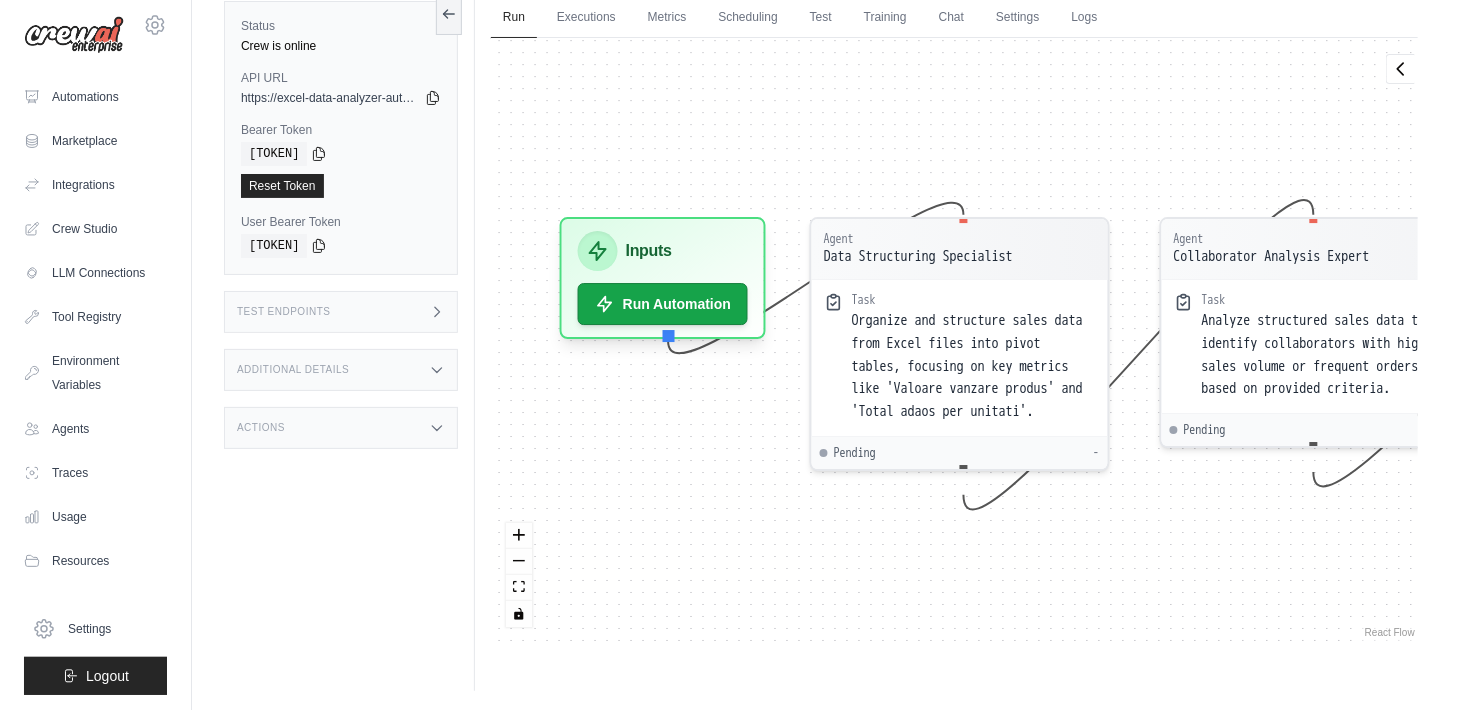 scroll, scrollTop: 0, scrollLeft: 0, axis: both 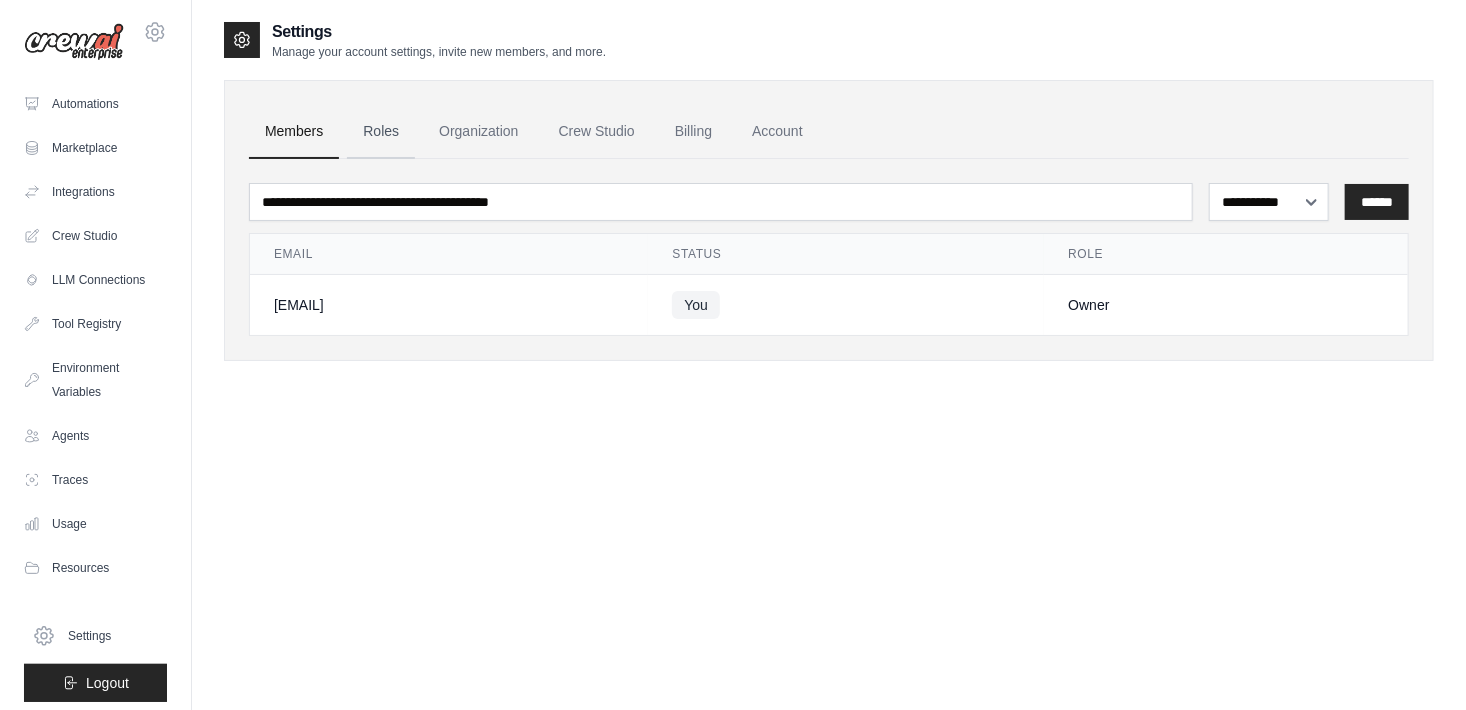 click on "Roles" at bounding box center [381, 132] 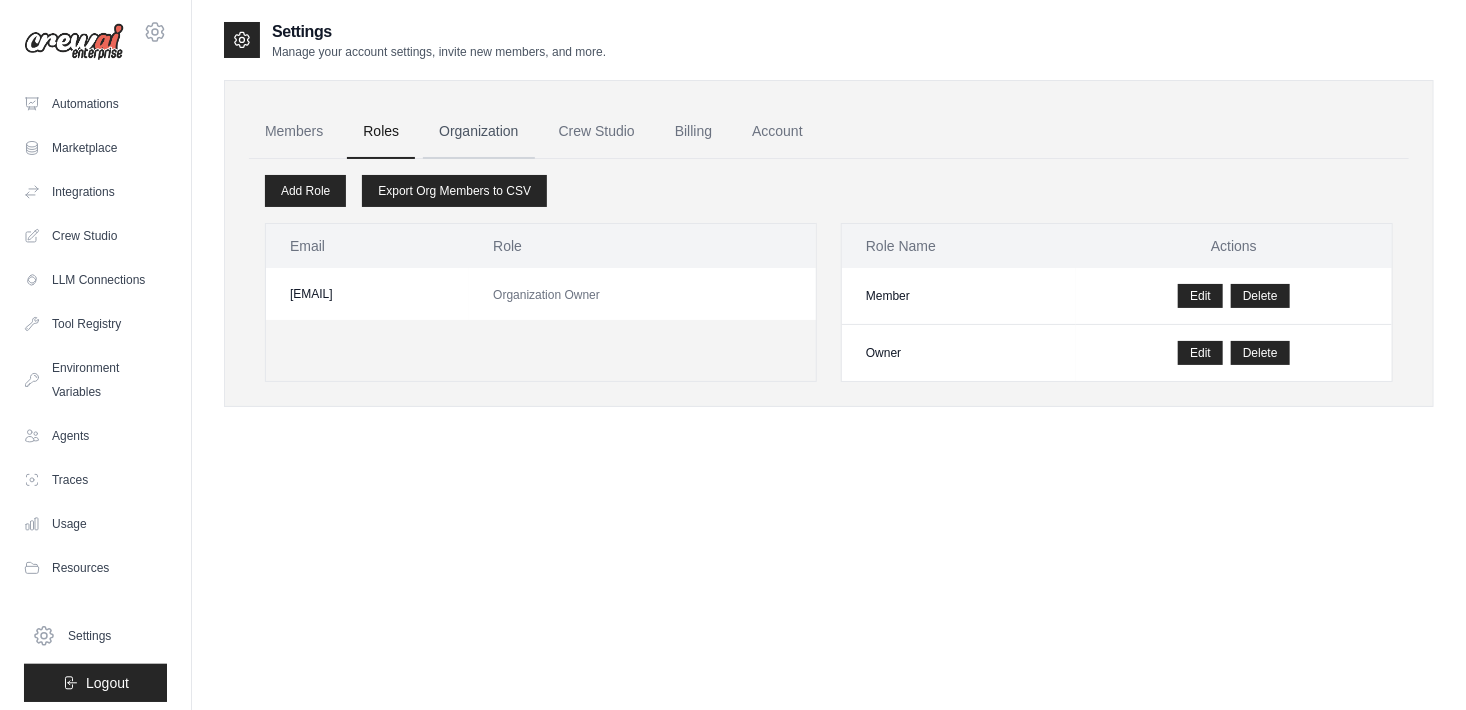 click on "Organization" at bounding box center [478, 132] 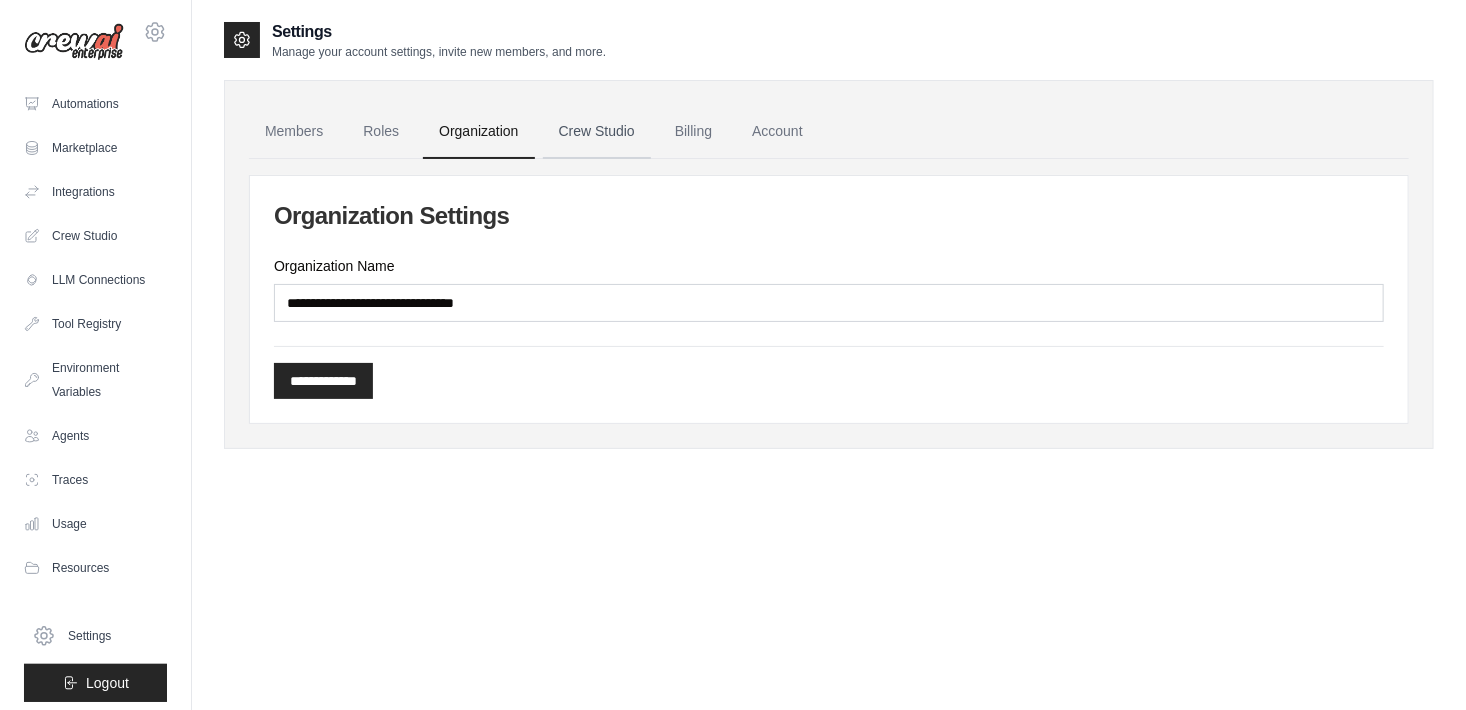 click on "Crew Studio" at bounding box center [597, 132] 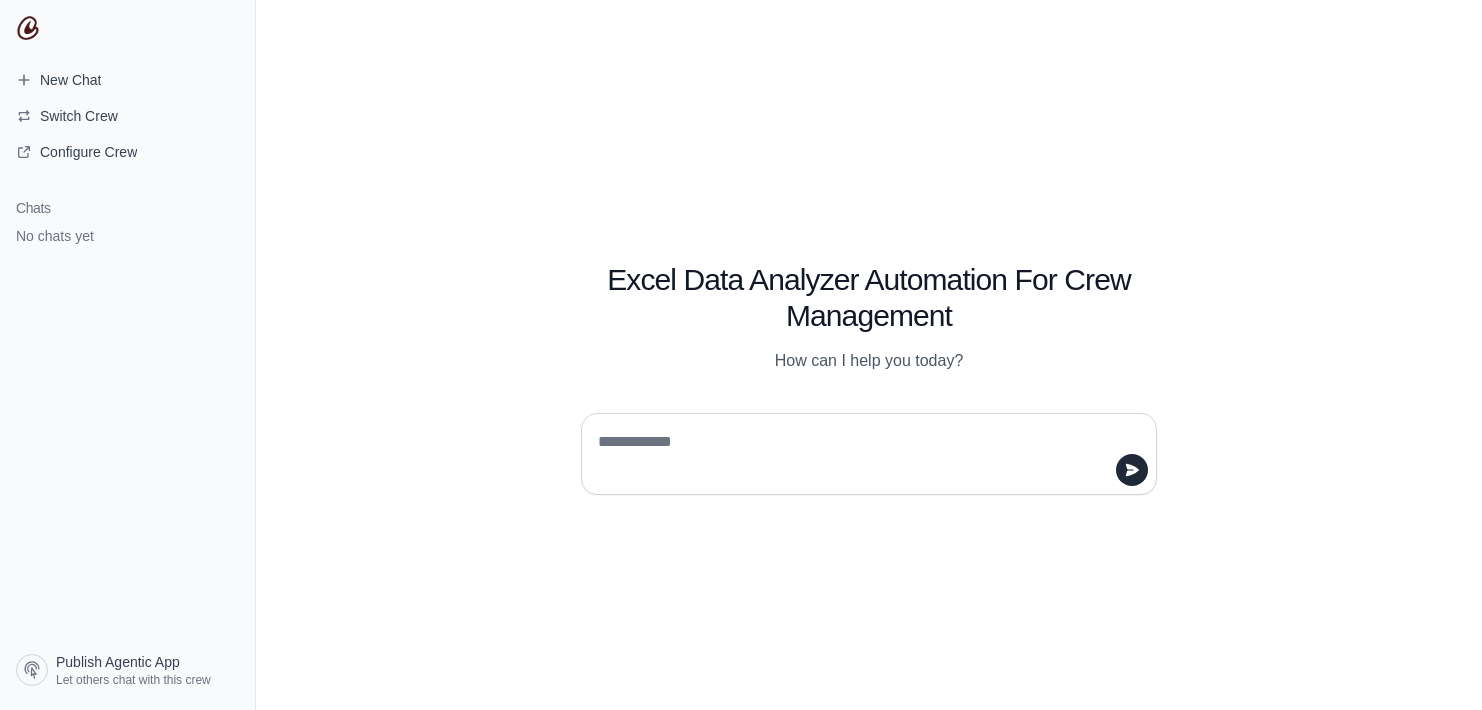 scroll, scrollTop: 0, scrollLeft: 0, axis: both 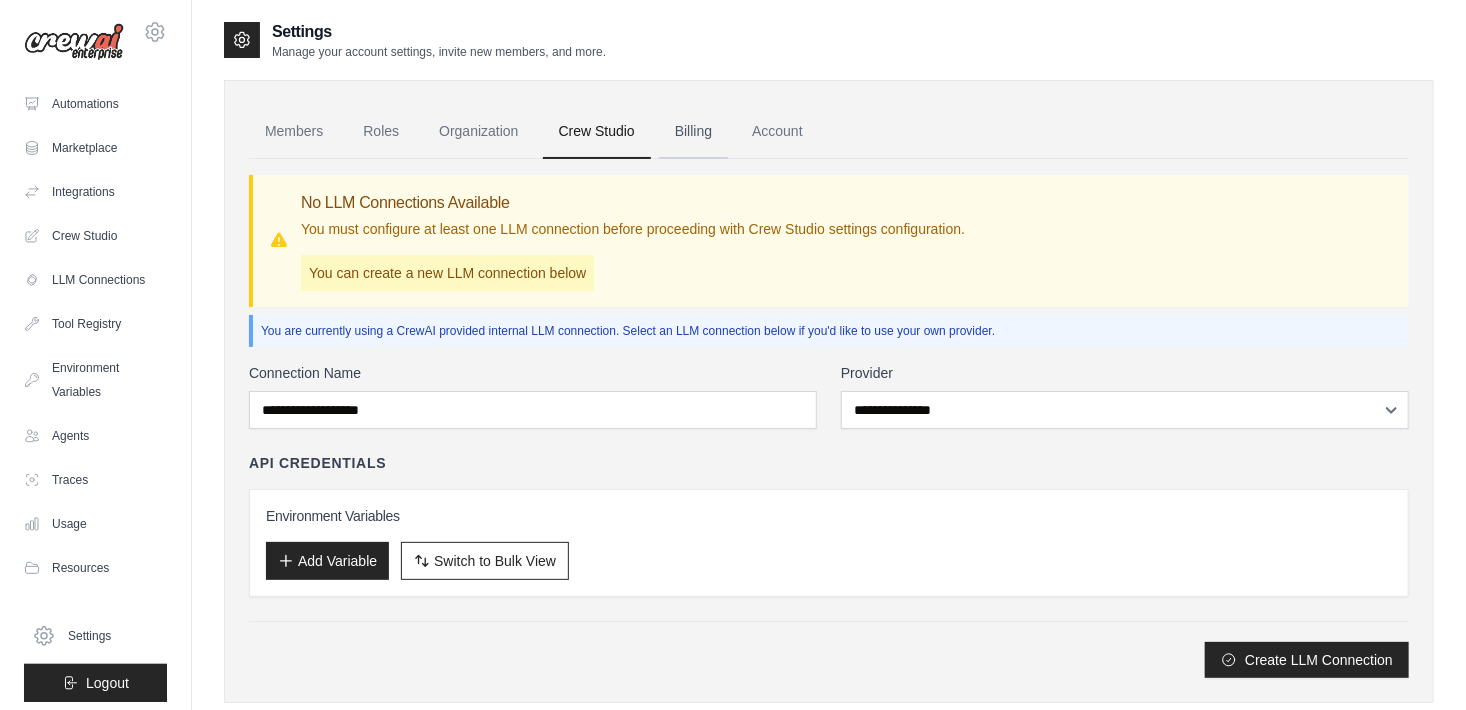 drag, startPoint x: 0, startPoint y: 0, endPoint x: 706, endPoint y: 134, distance: 718.6042 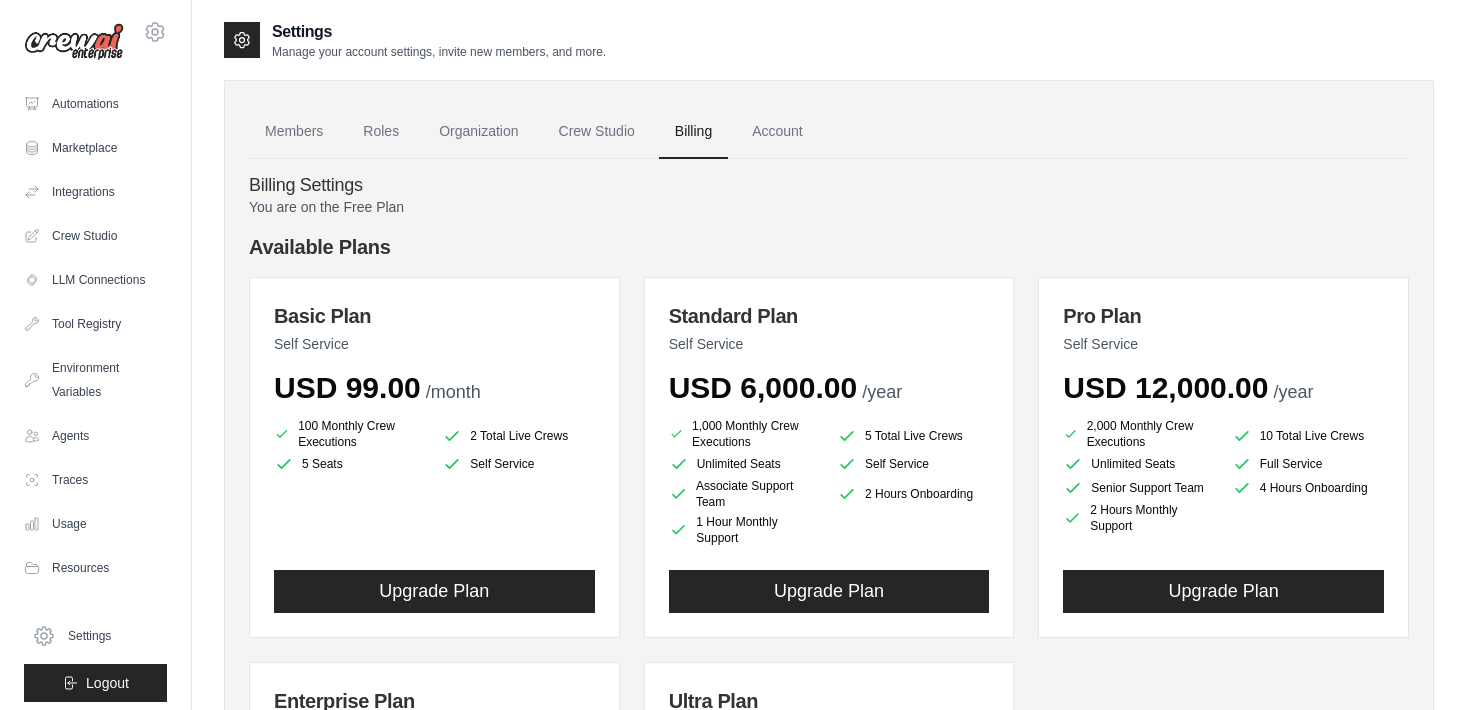 scroll, scrollTop: 0, scrollLeft: 0, axis: both 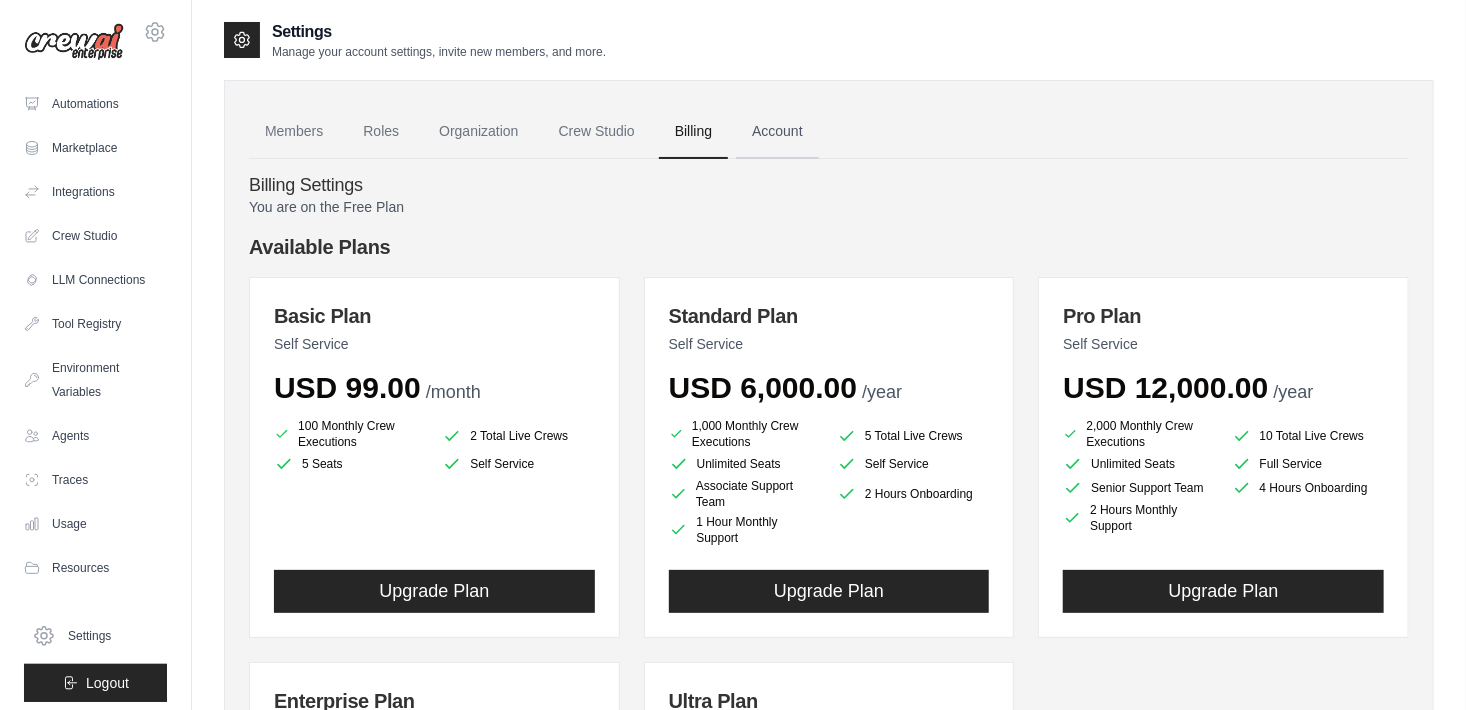 click on "Account" at bounding box center (777, 132) 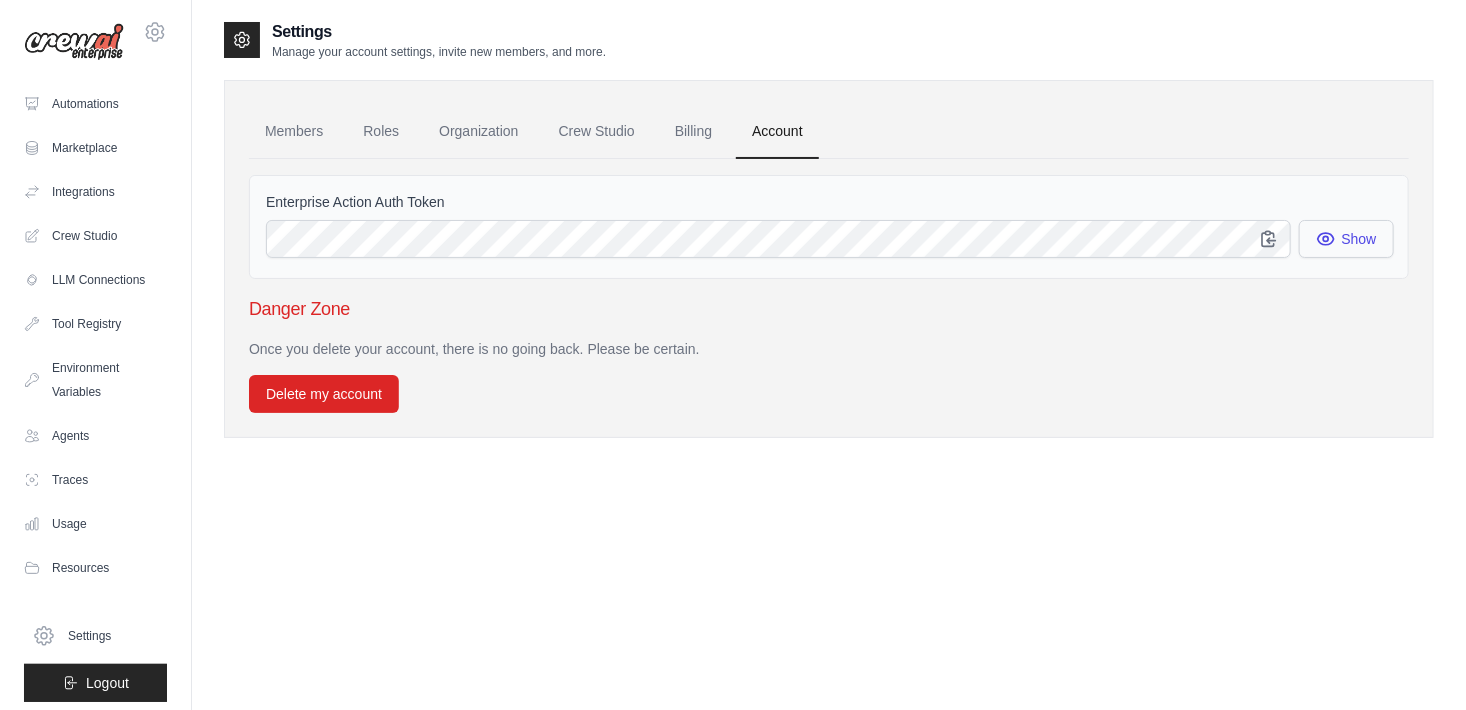 click on "Show" at bounding box center (1346, 239) 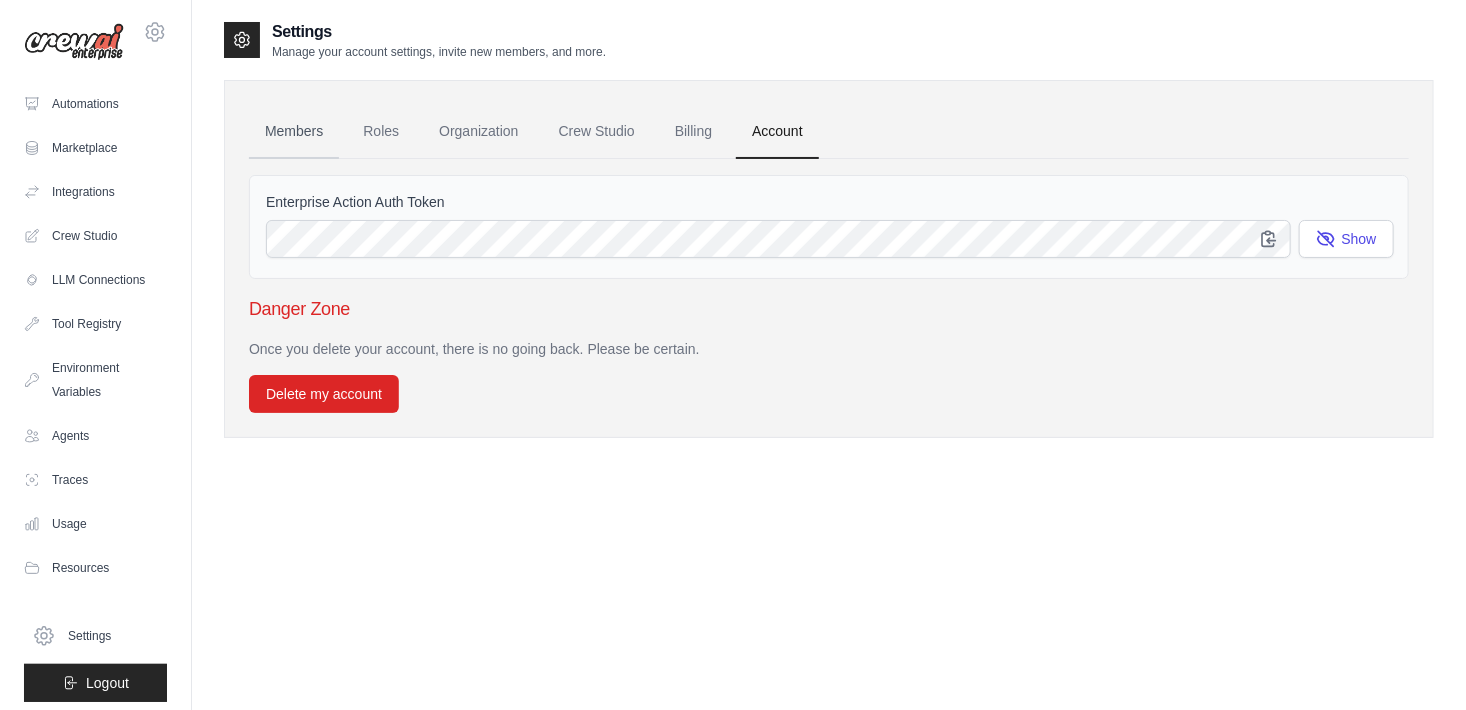 click on "Members" at bounding box center (294, 132) 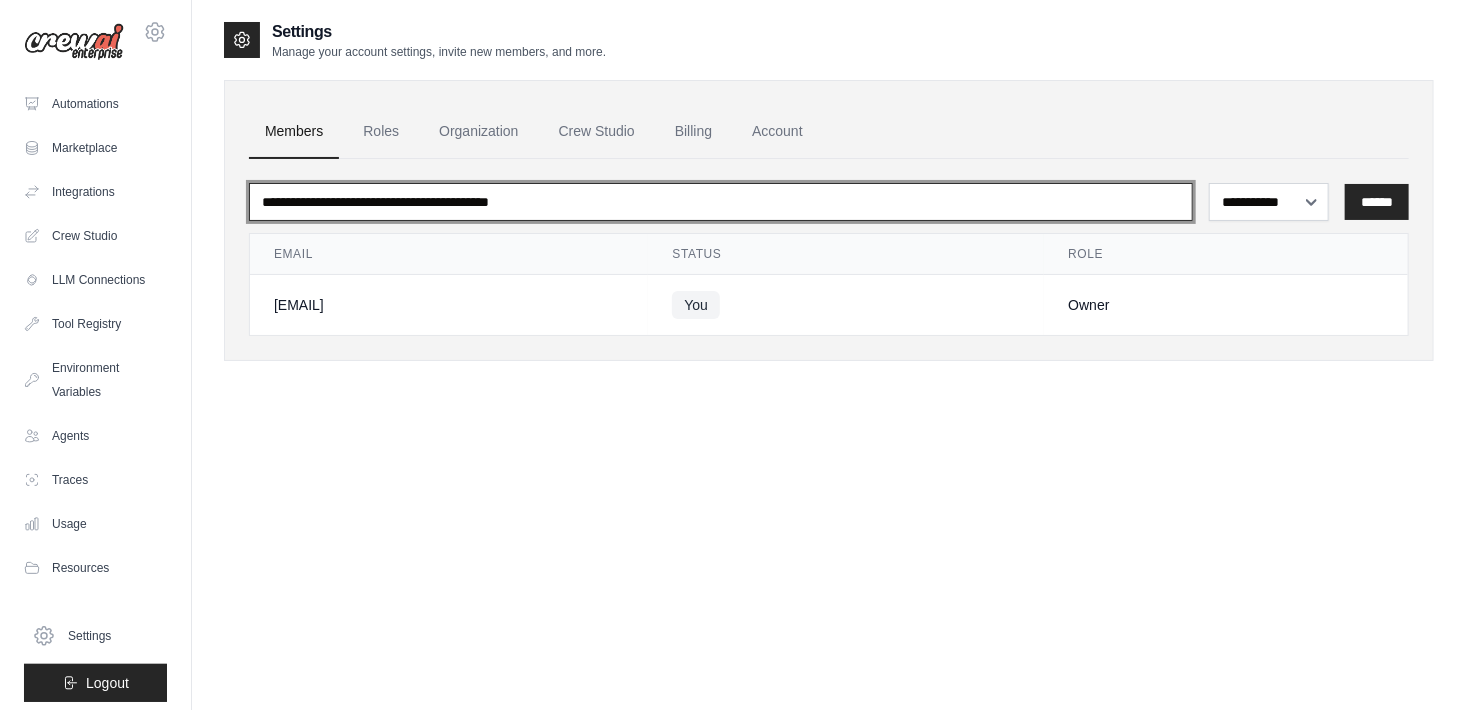 click at bounding box center [721, 202] 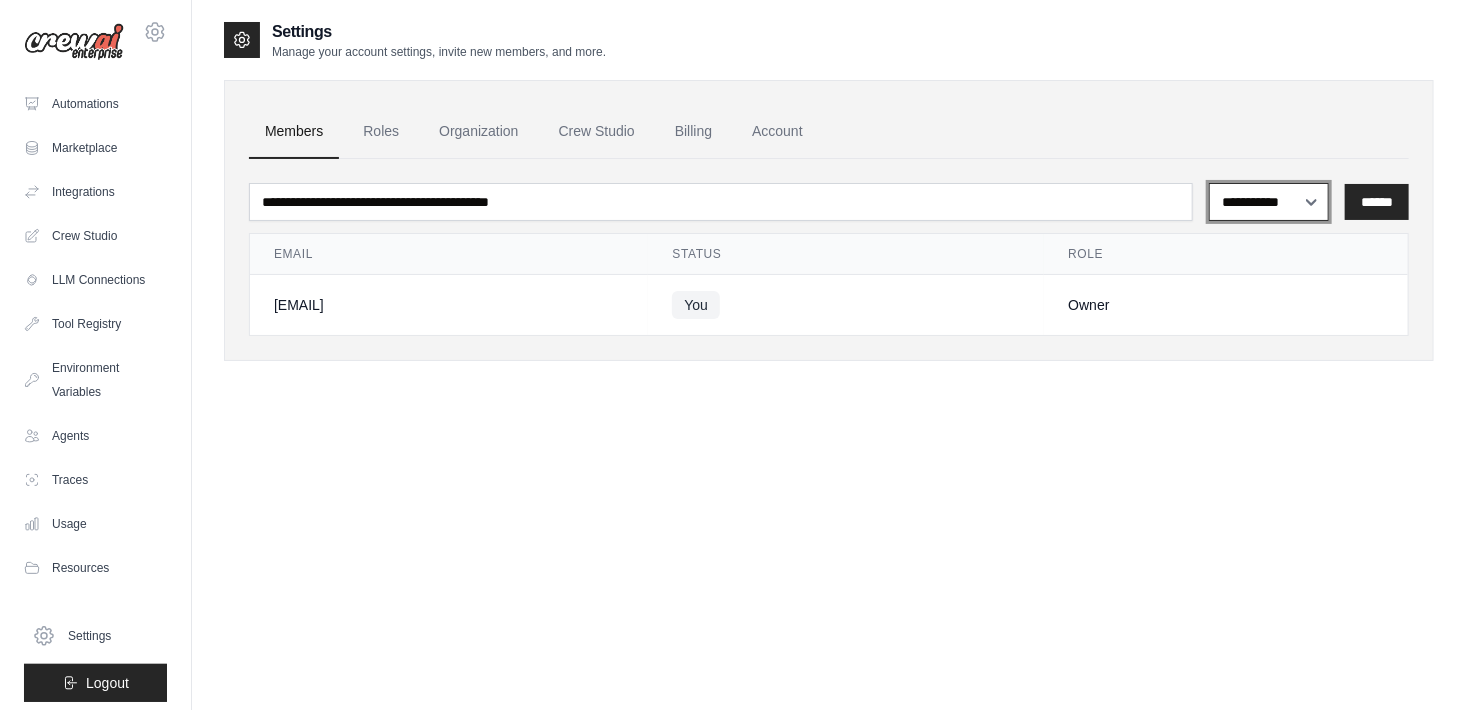 click on "**********" at bounding box center (1269, 202) 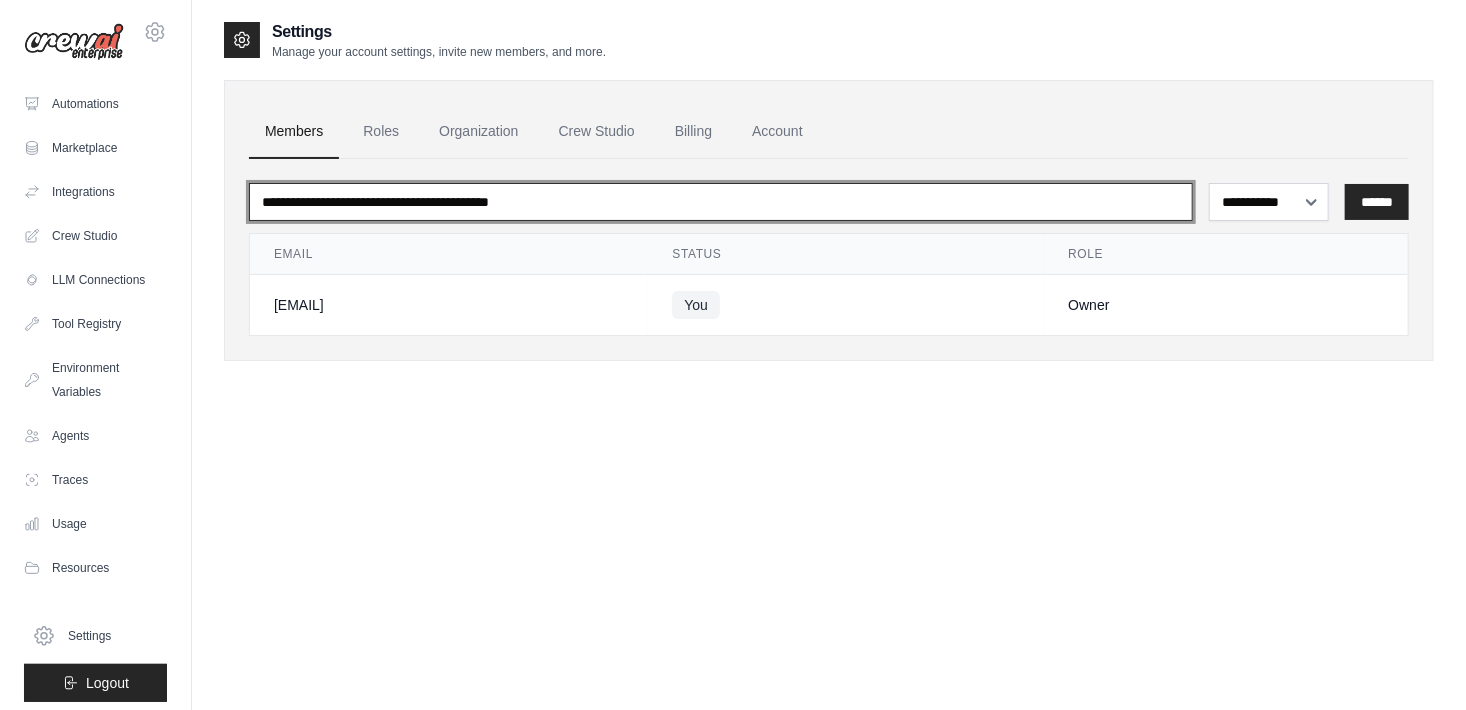 click at bounding box center [721, 202] 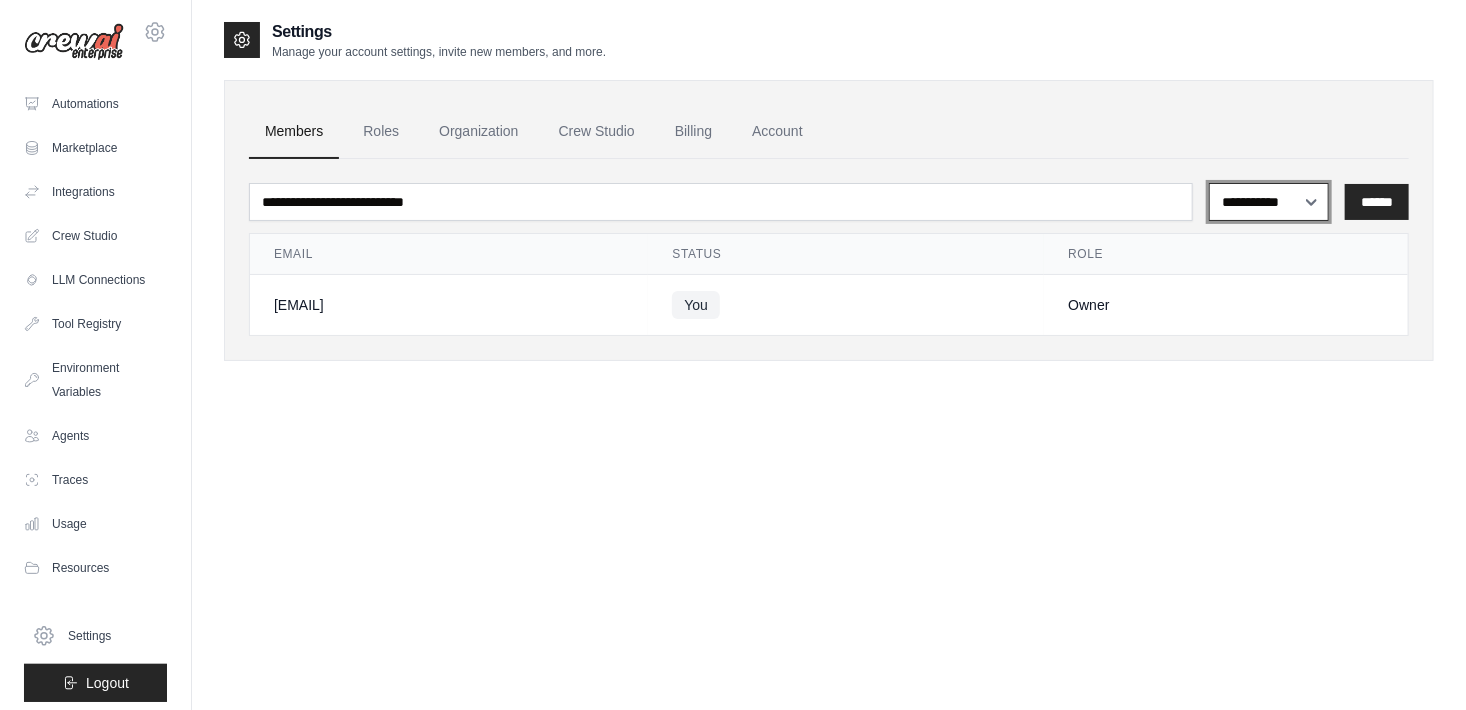 click on "**********" at bounding box center [1269, 202] 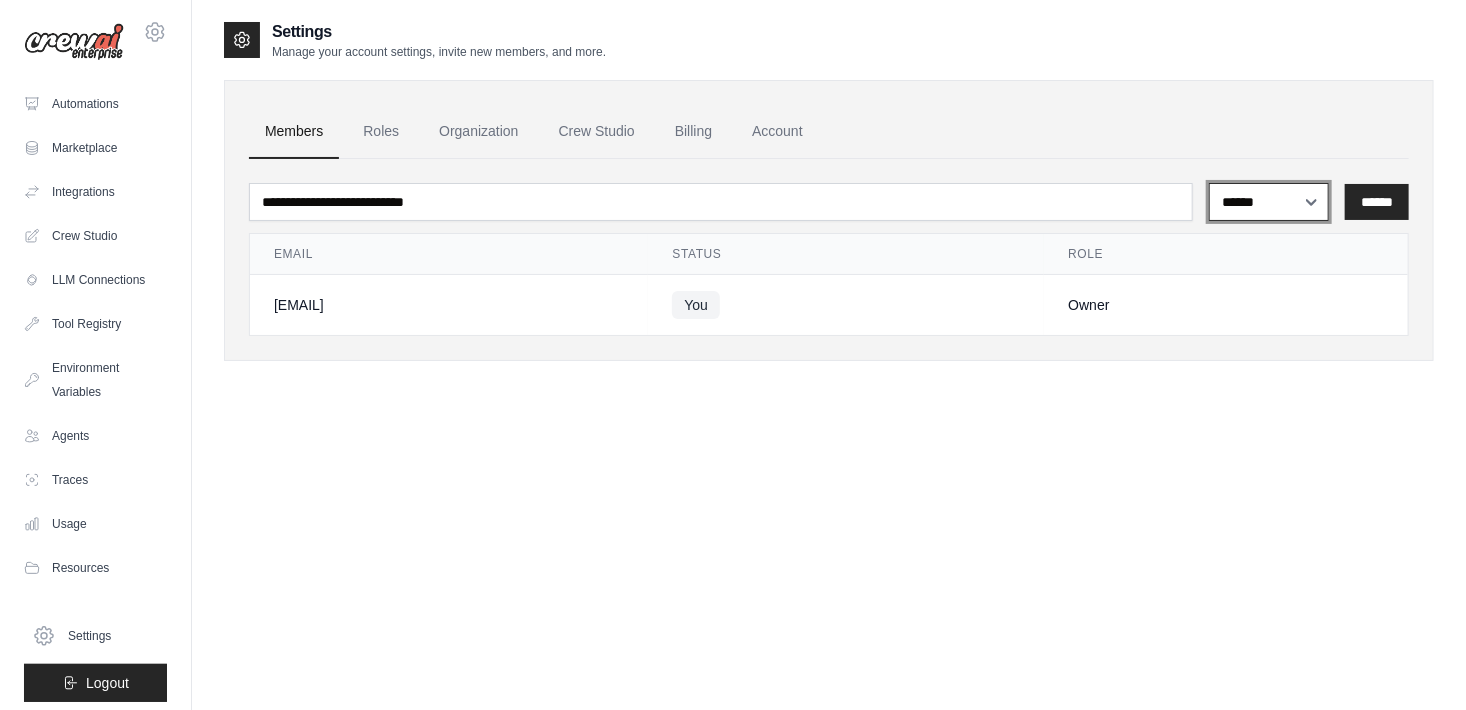 click on "**********" at bounding box center (1269, 202) 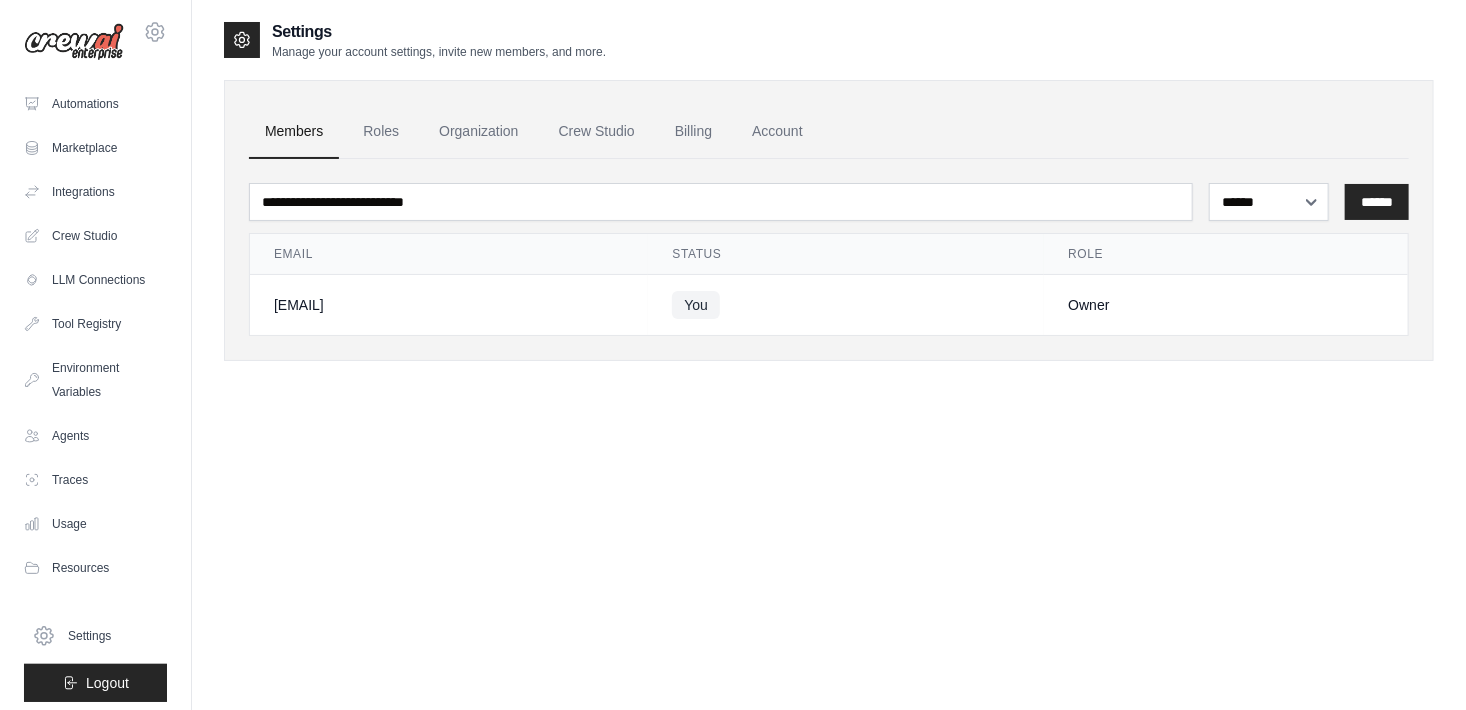 click on "**********" at bounding box center (829, 247) 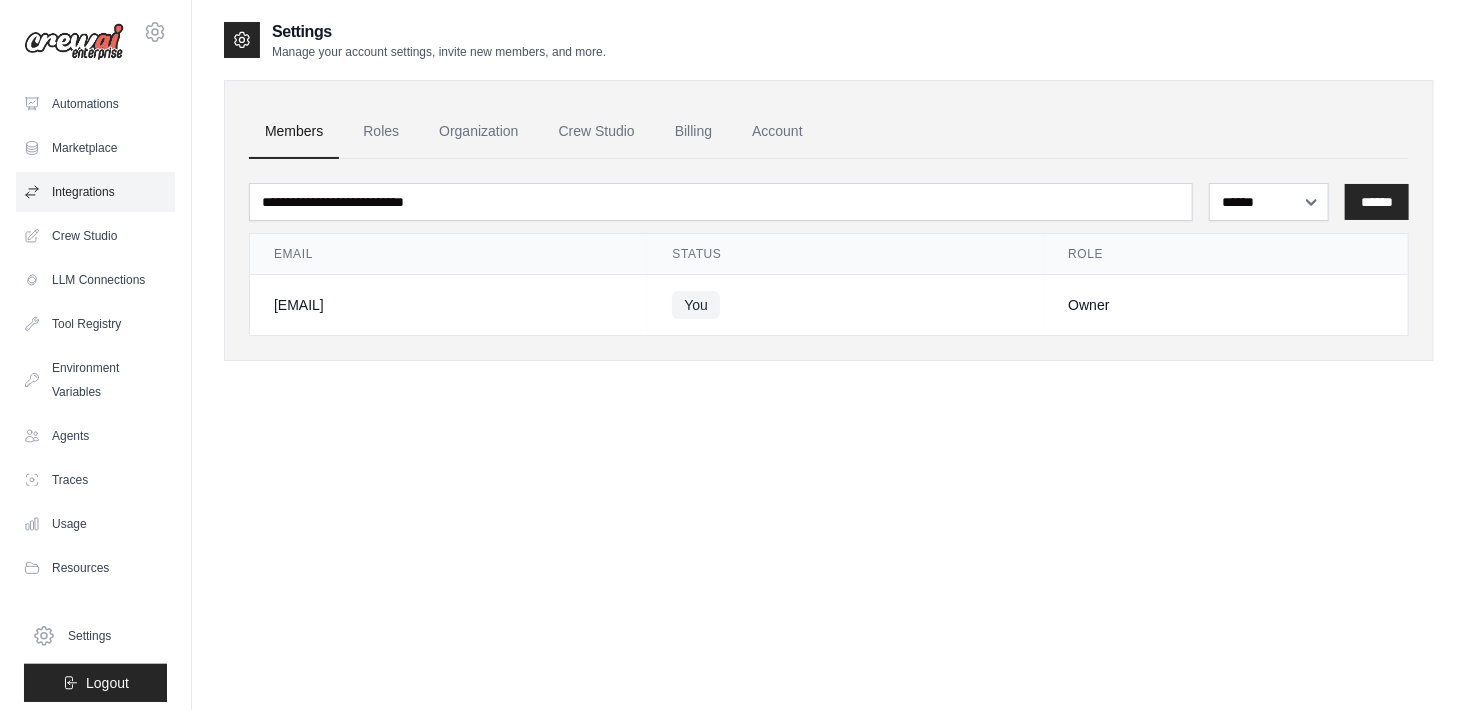 click on "Integrations" at bounding box center (95, 192) 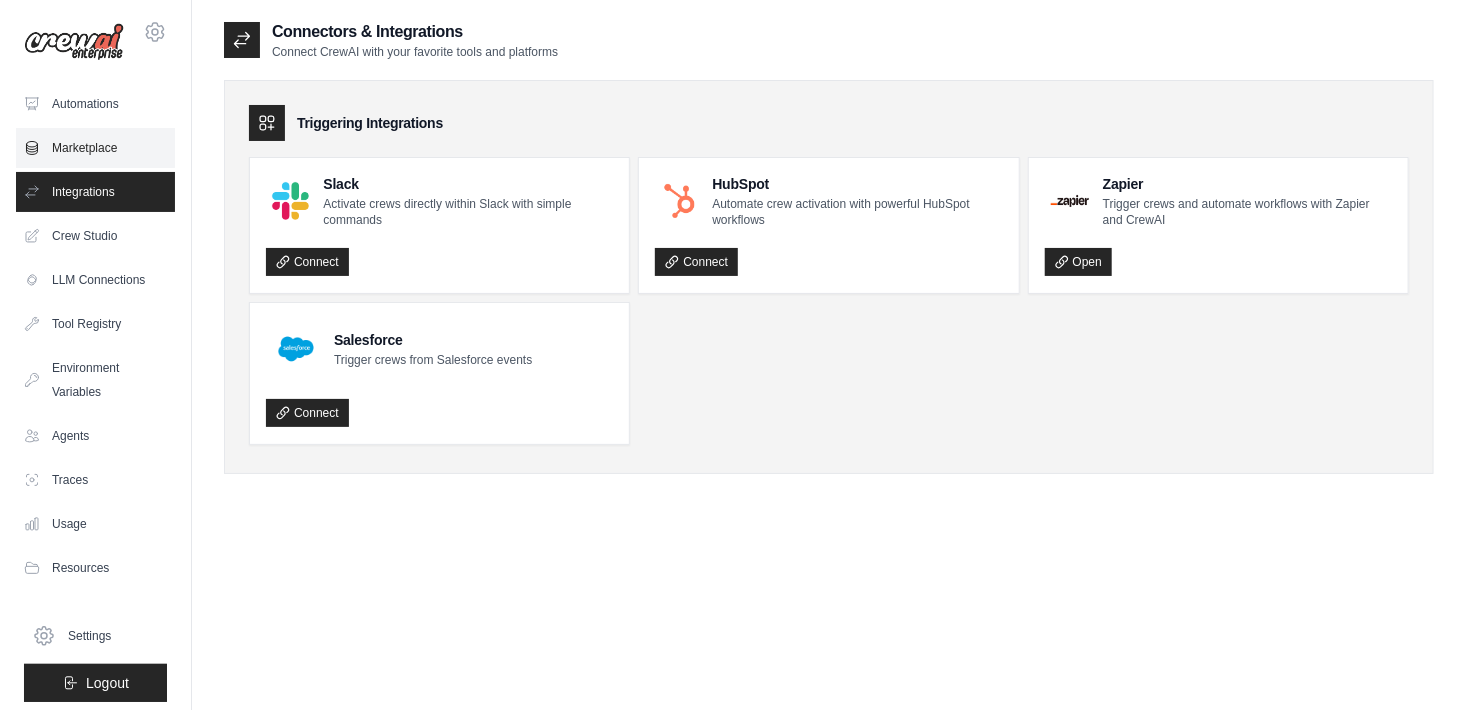 click on "Marketplace" at bounding box center (95, 148) 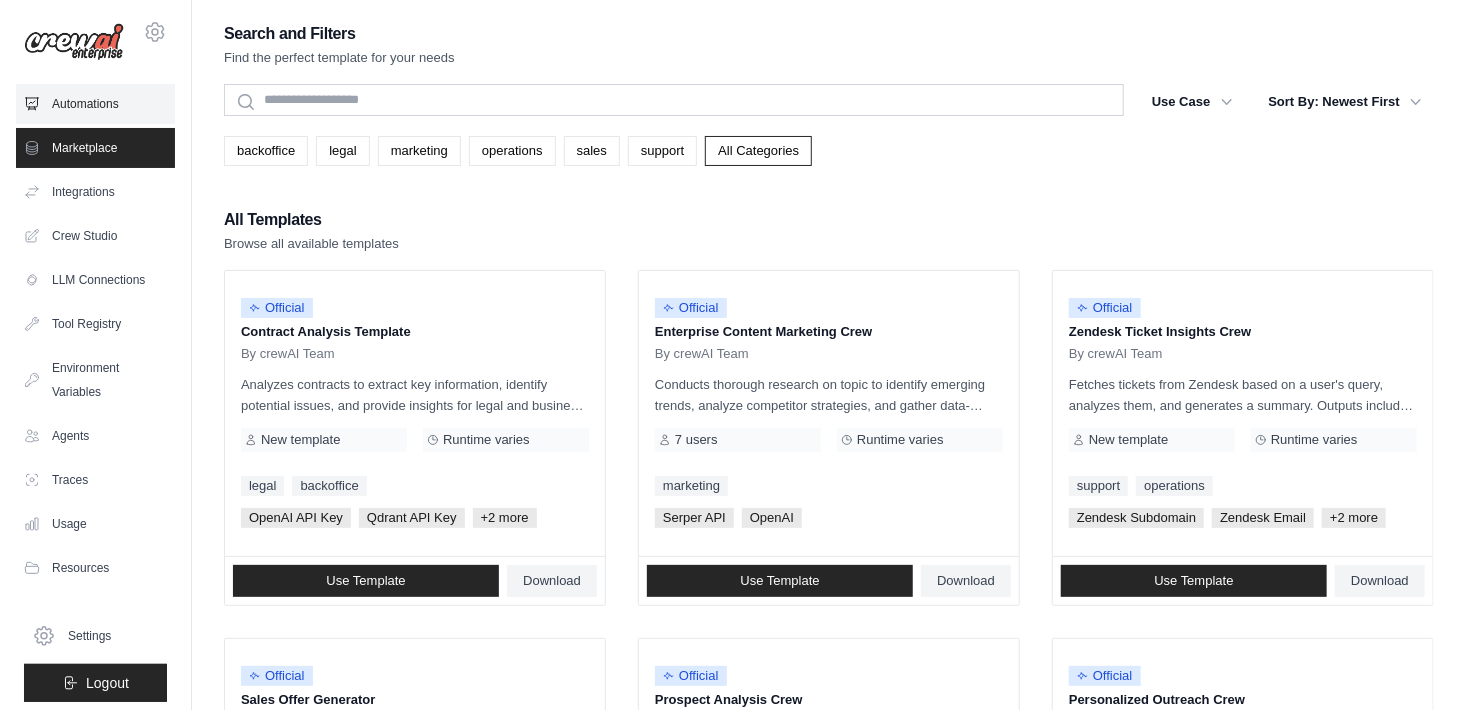 click on "Automations" at bounding box center (95, 104) 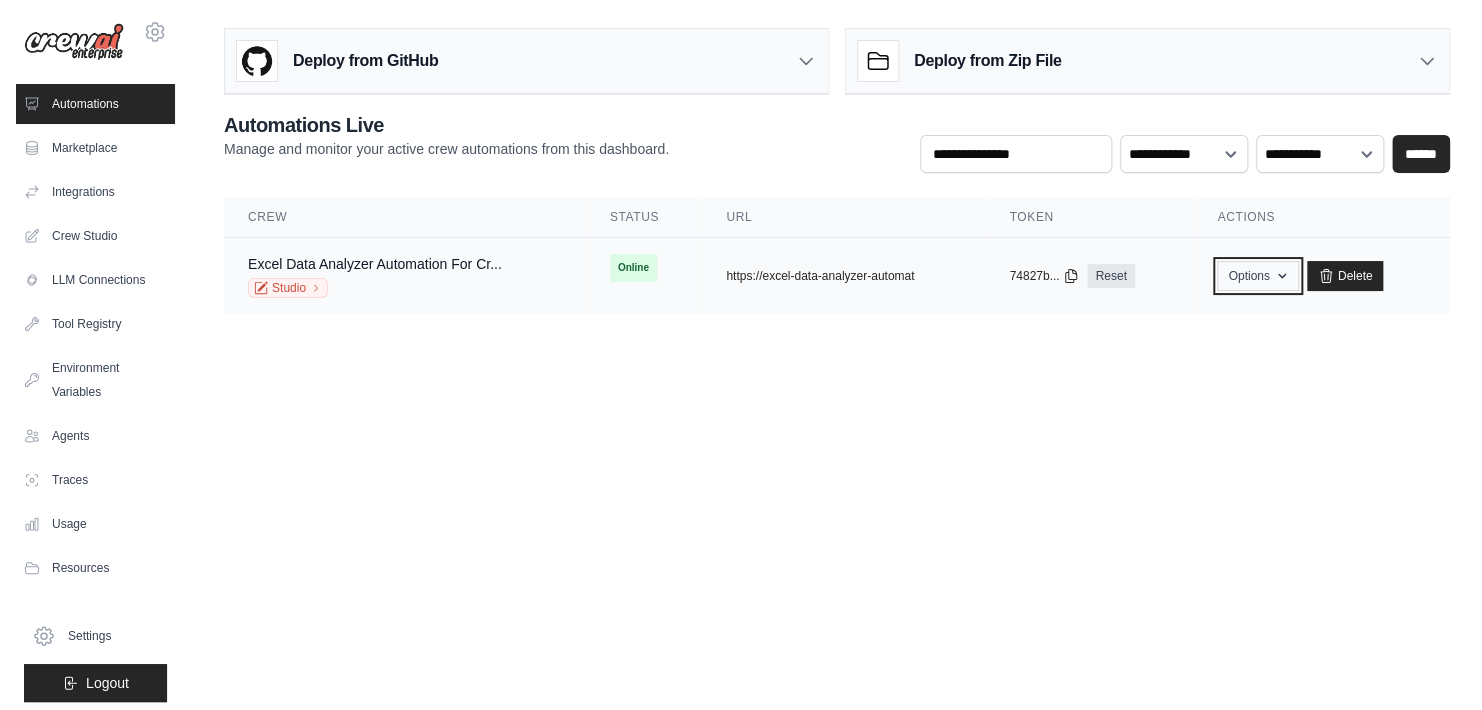 click on "Options" at bounding box center (1257, 276) 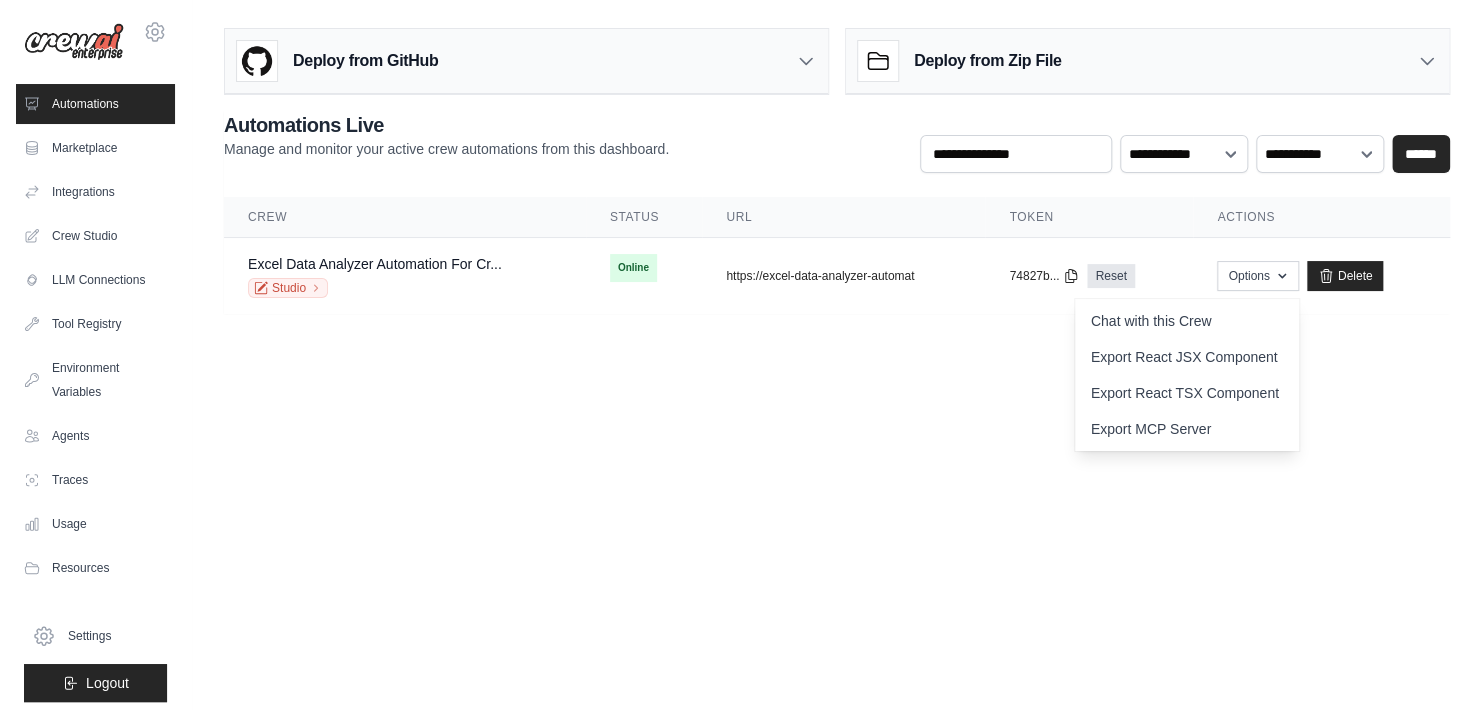 click on "catalin.imbuzan@tehno.com.ro
Settings
Automations
Marketplace
Integrations
Documentation" at bounding box center [741, 355] 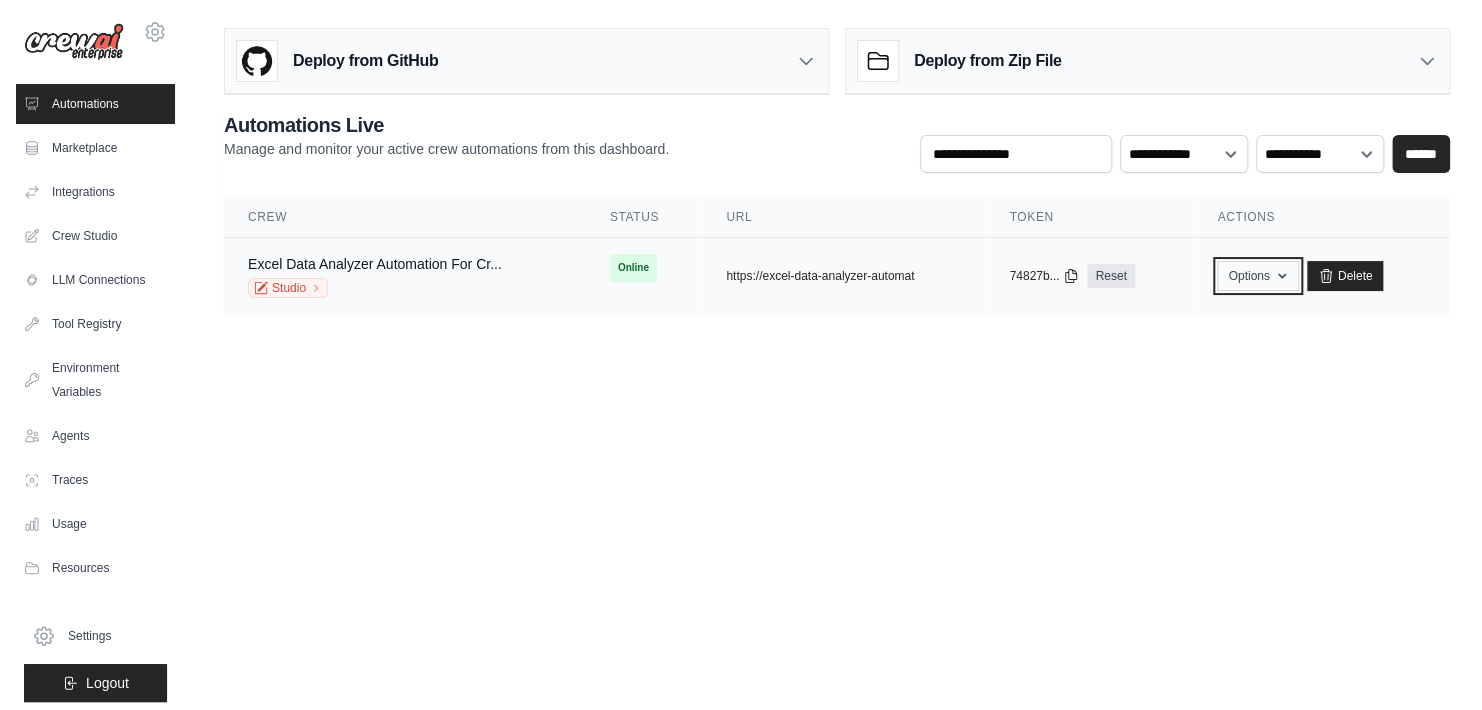 click on "Options" at bounding box center (1257, 276) 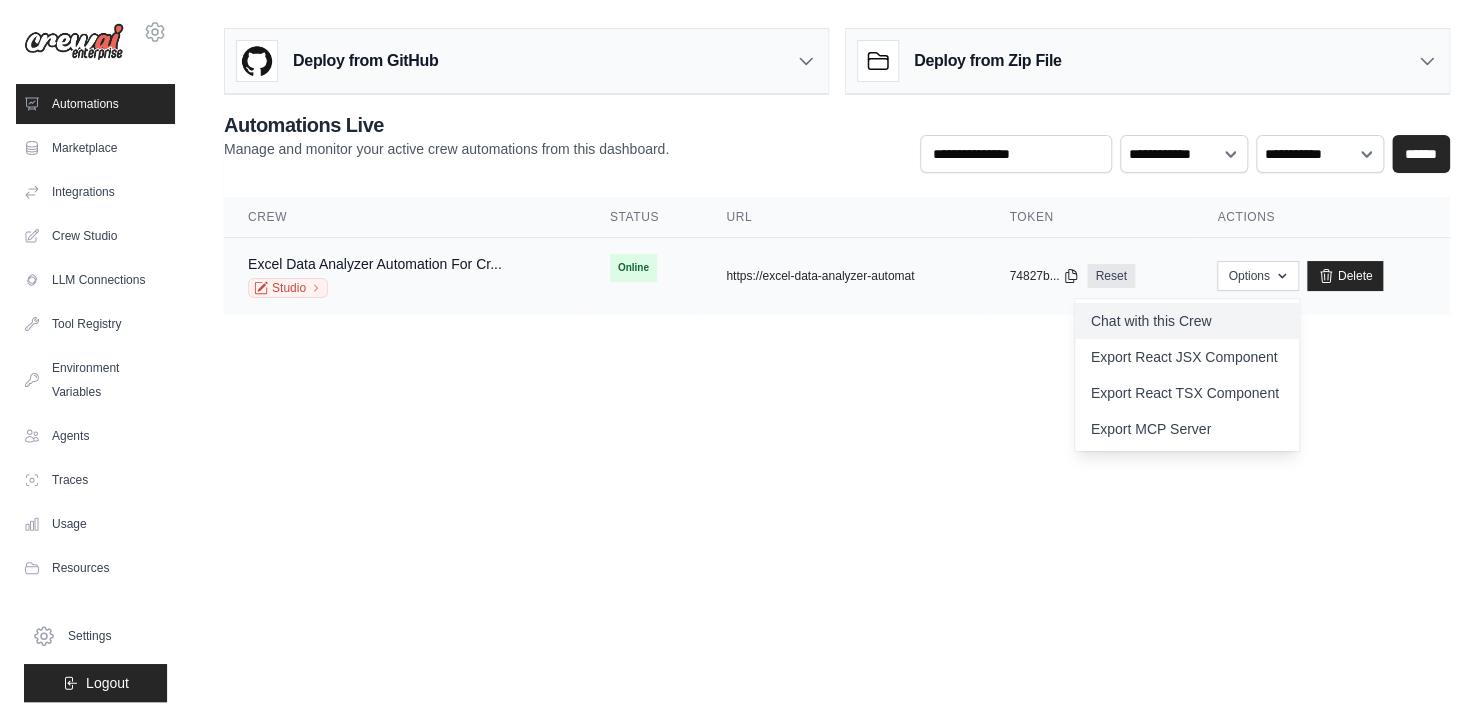 click on "Chat with this
Crew" at bounding box center [1187, 321] 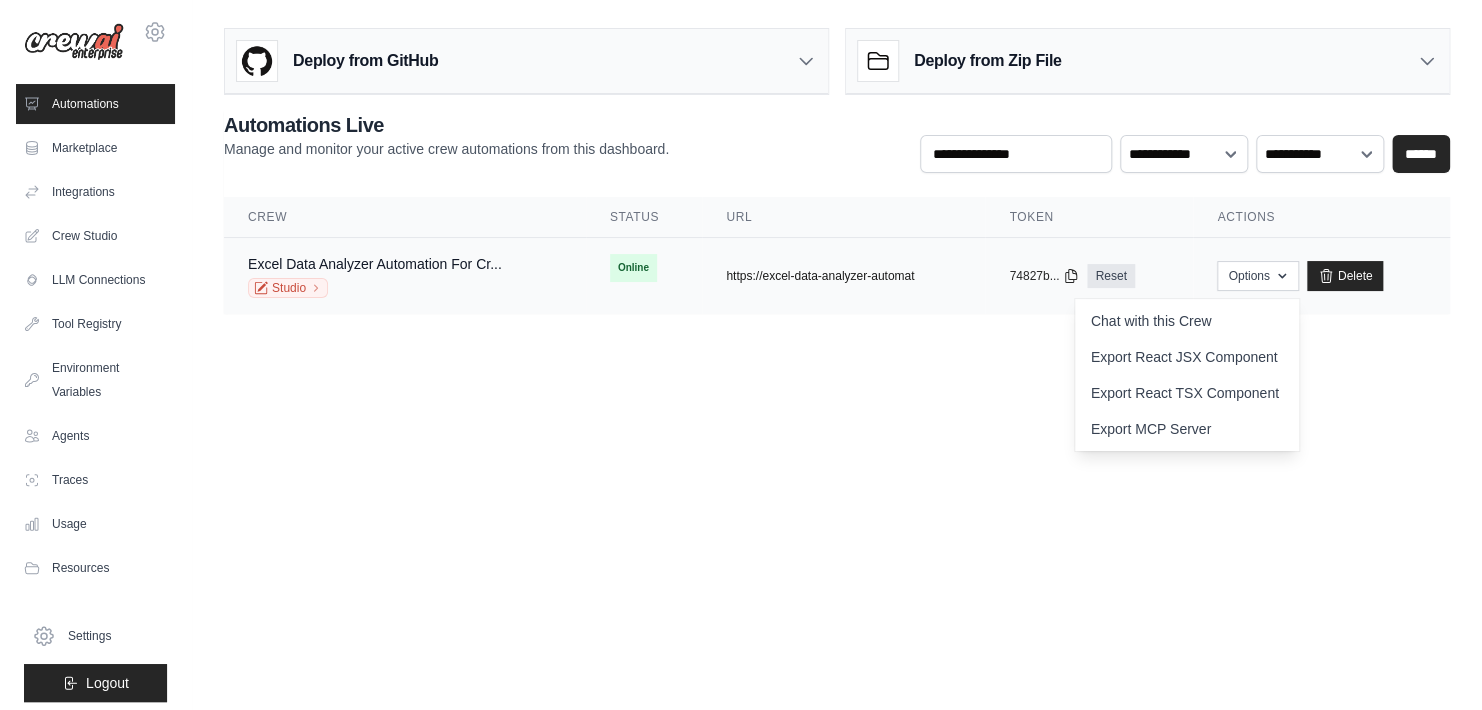 click on "https://excel-data-analyzer-automat" at bounding box center [820, 276] 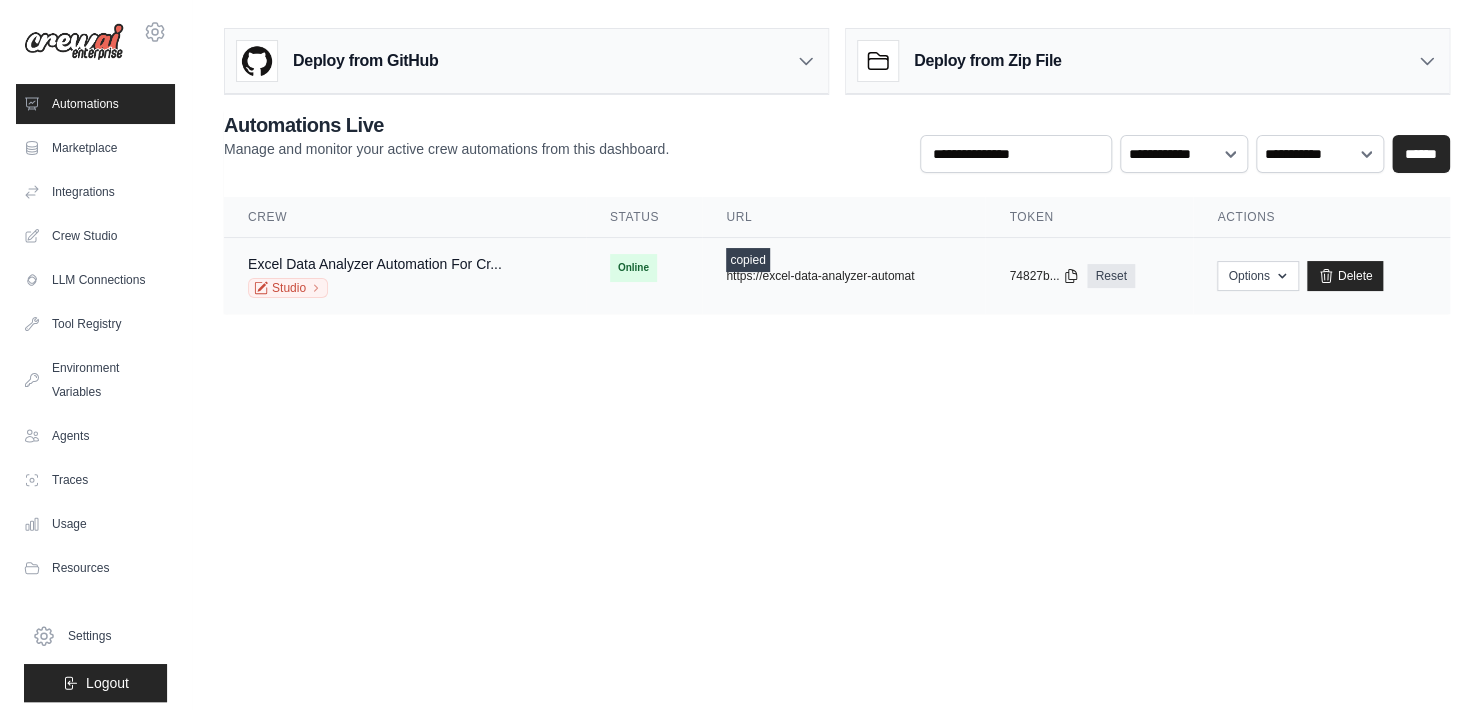 click on "Excel Data Analyzer Automation For Cr..." at bounding box center [375, 264] 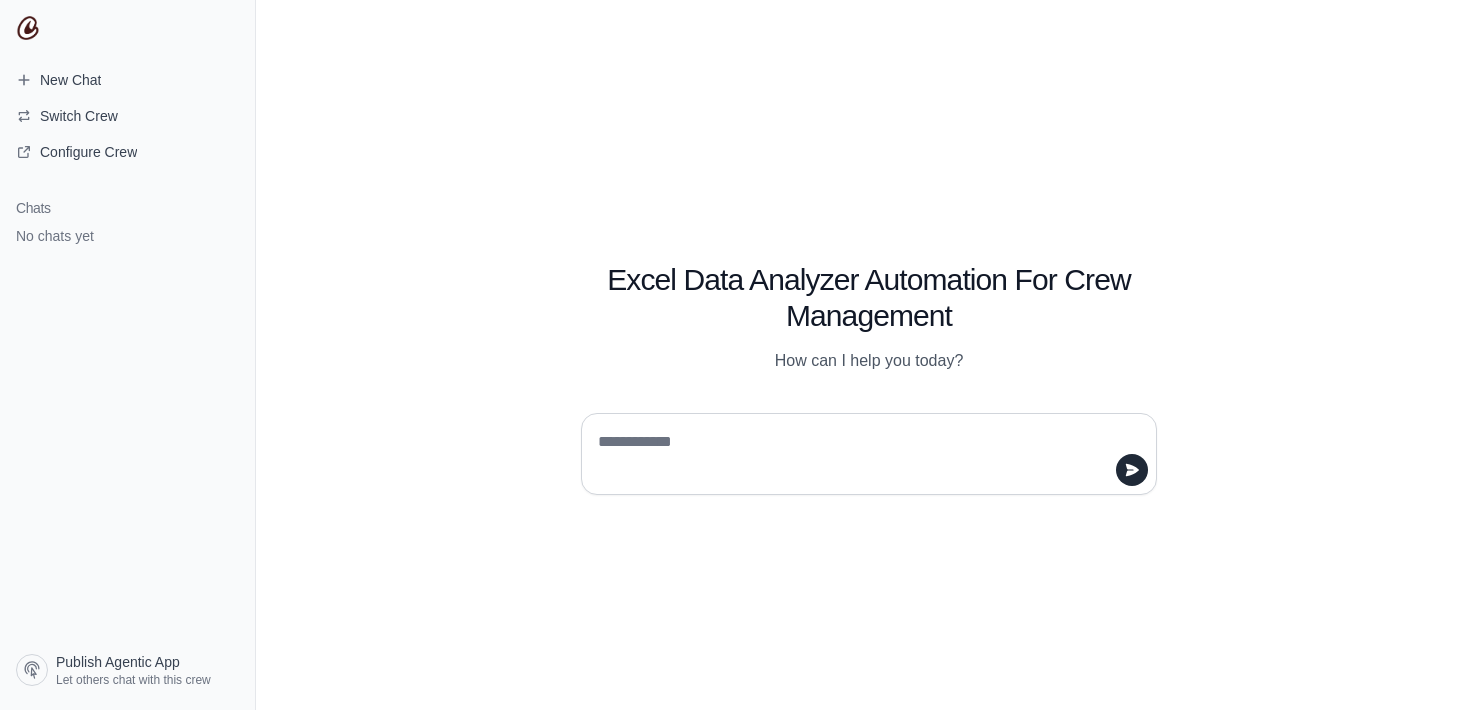 scroll, scrollTop: 0, scrollLeft: 0, axis: both 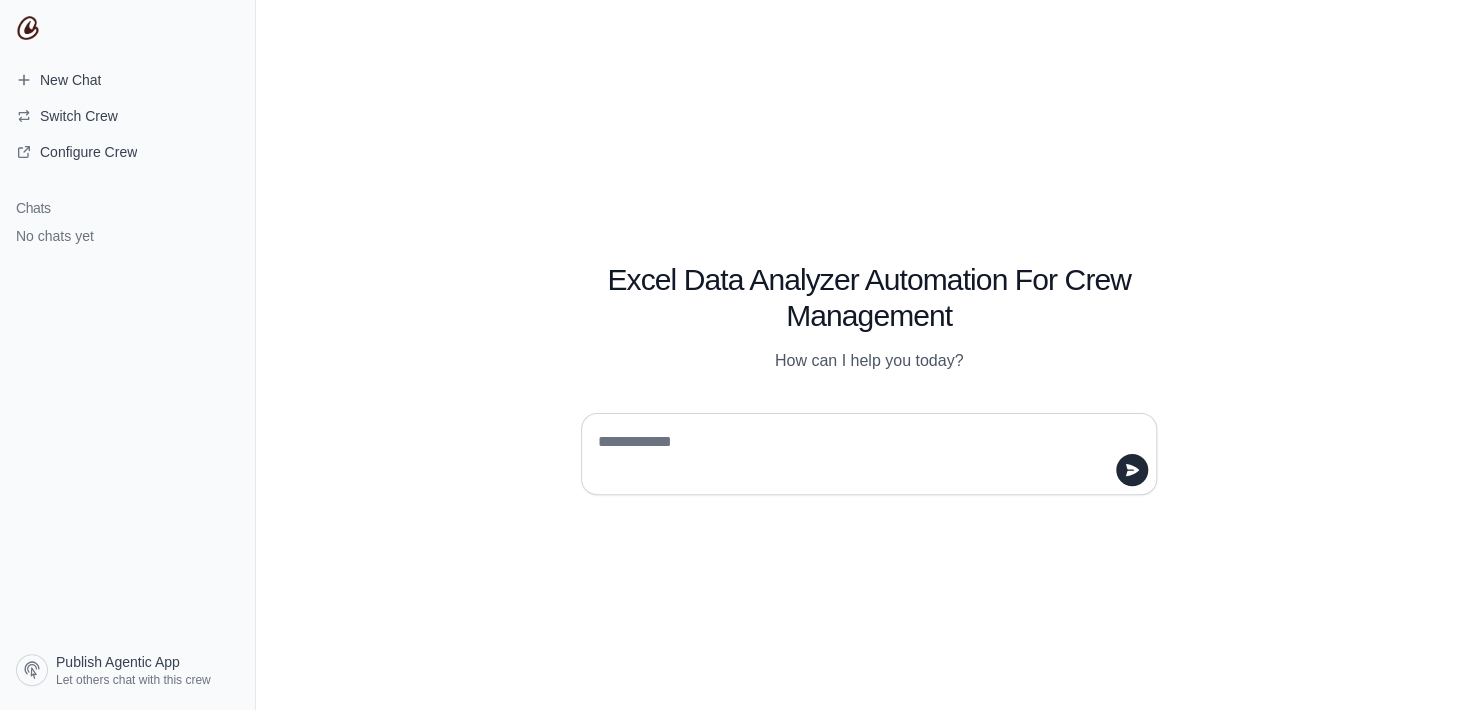 click at bounding box center [863, 454] 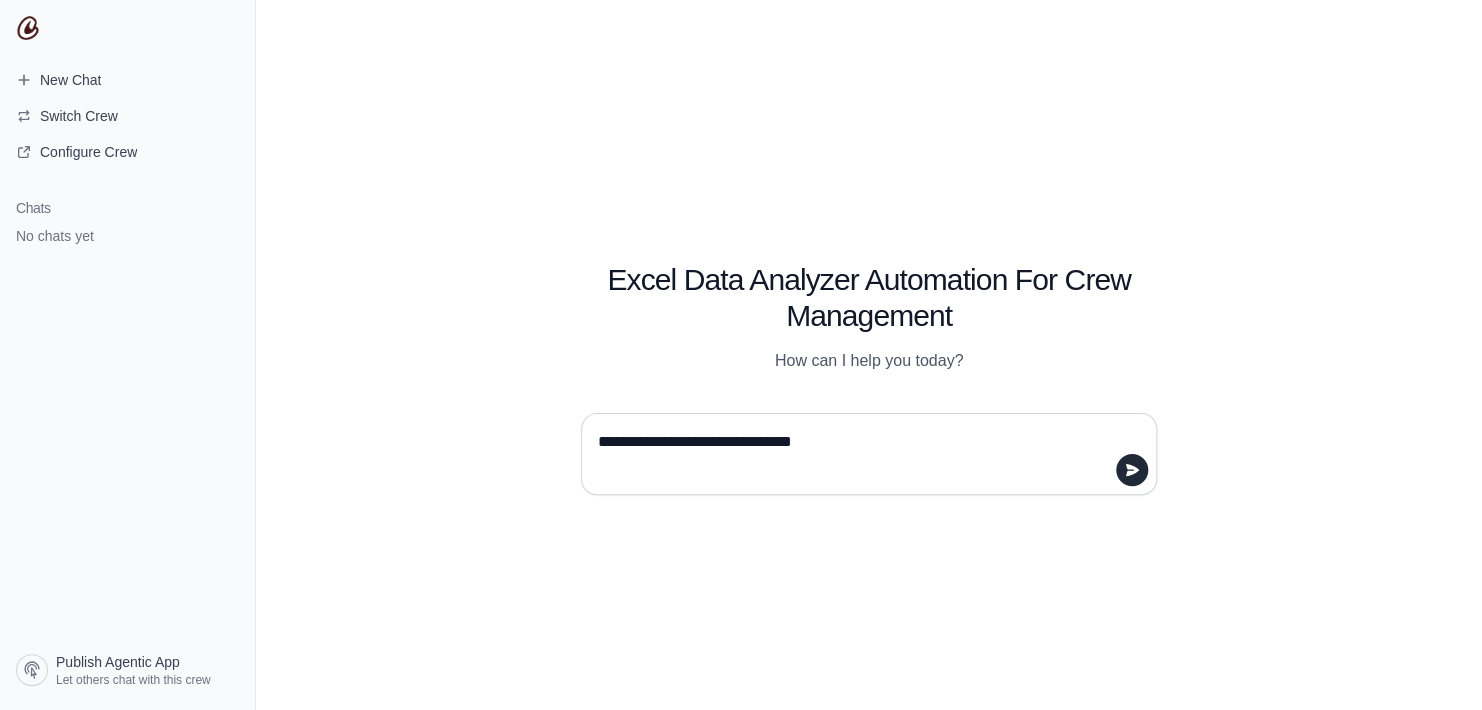 type on "**********" 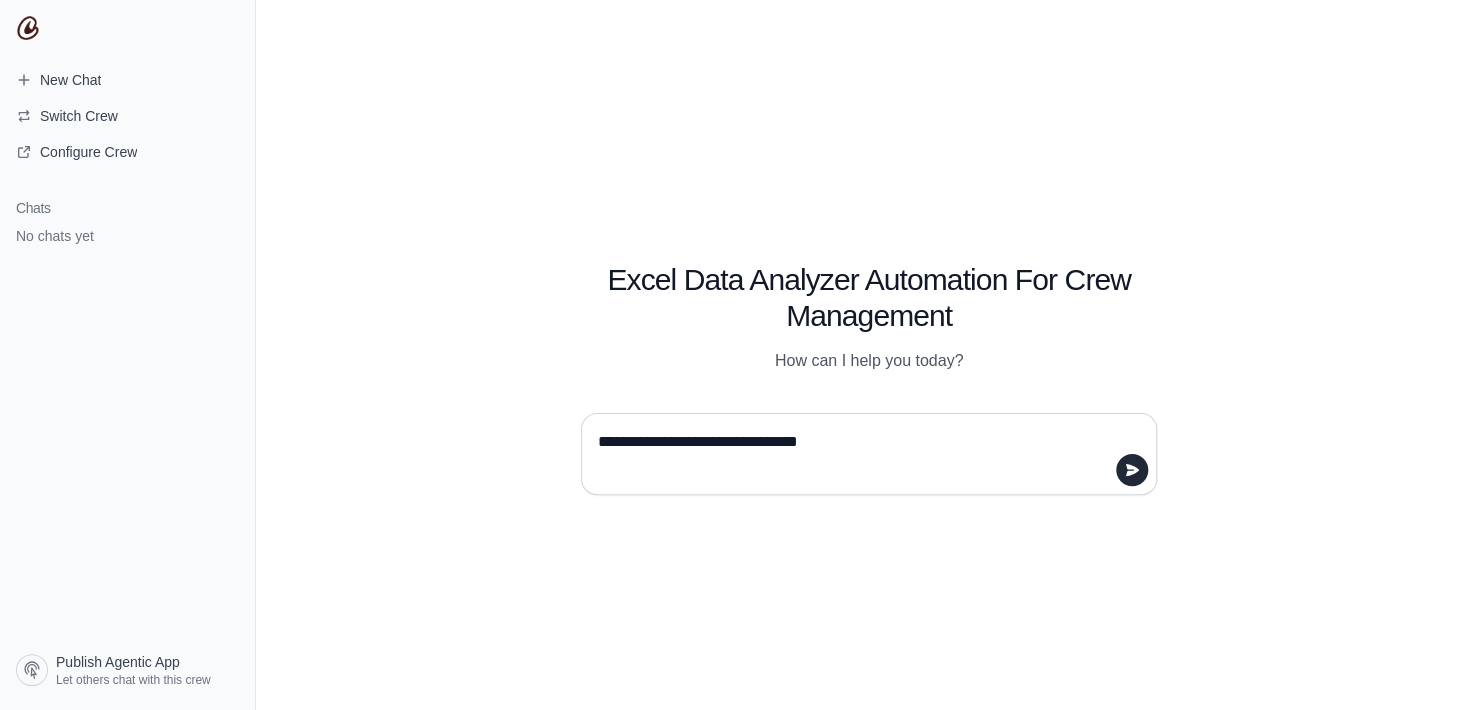 type 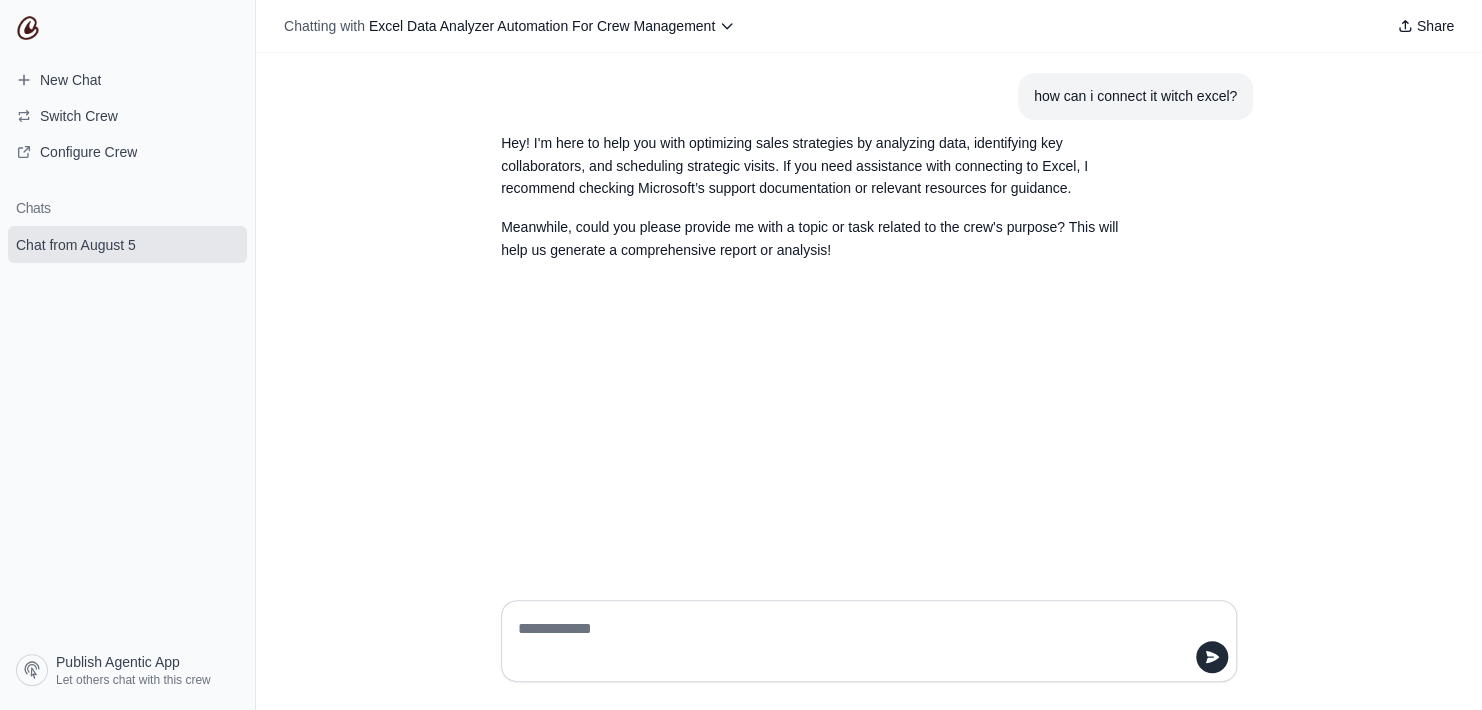 click at bounding box center [863, 641] 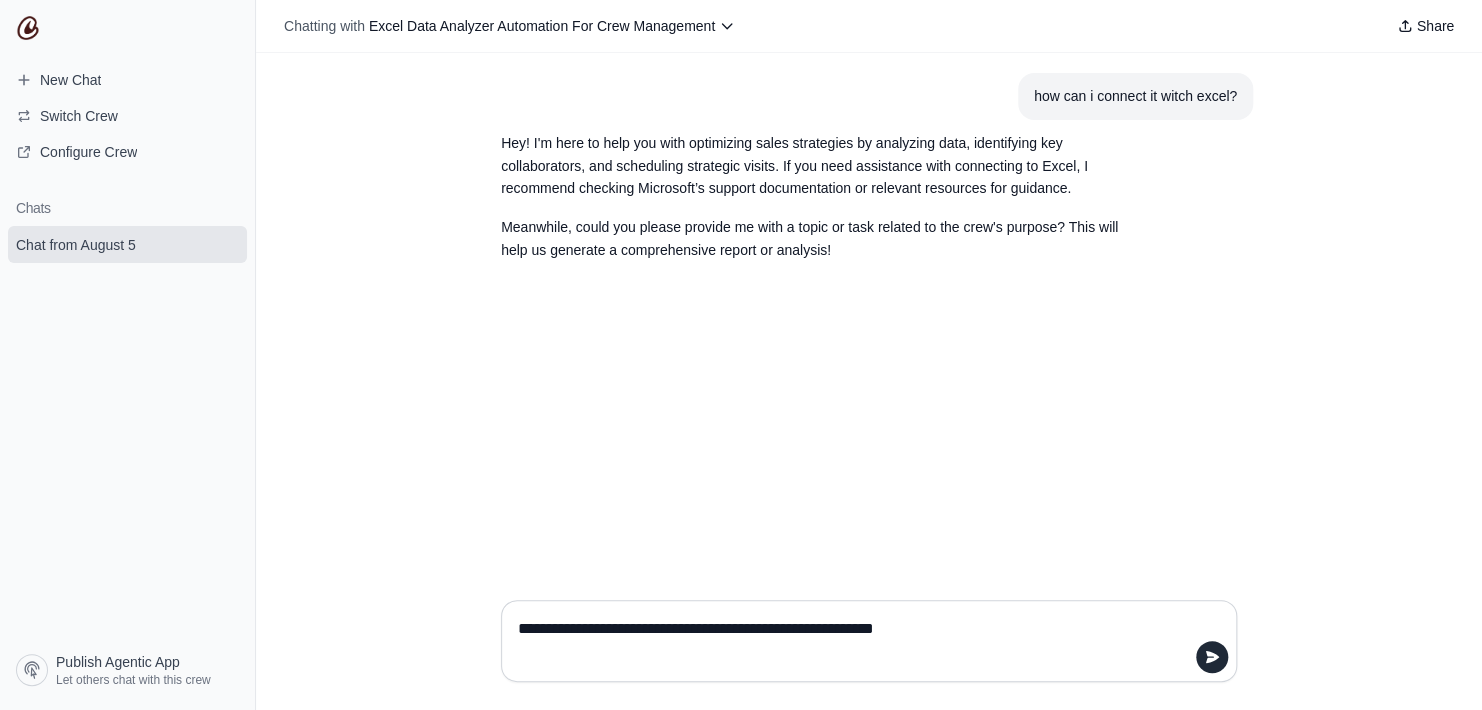 type on "**********" 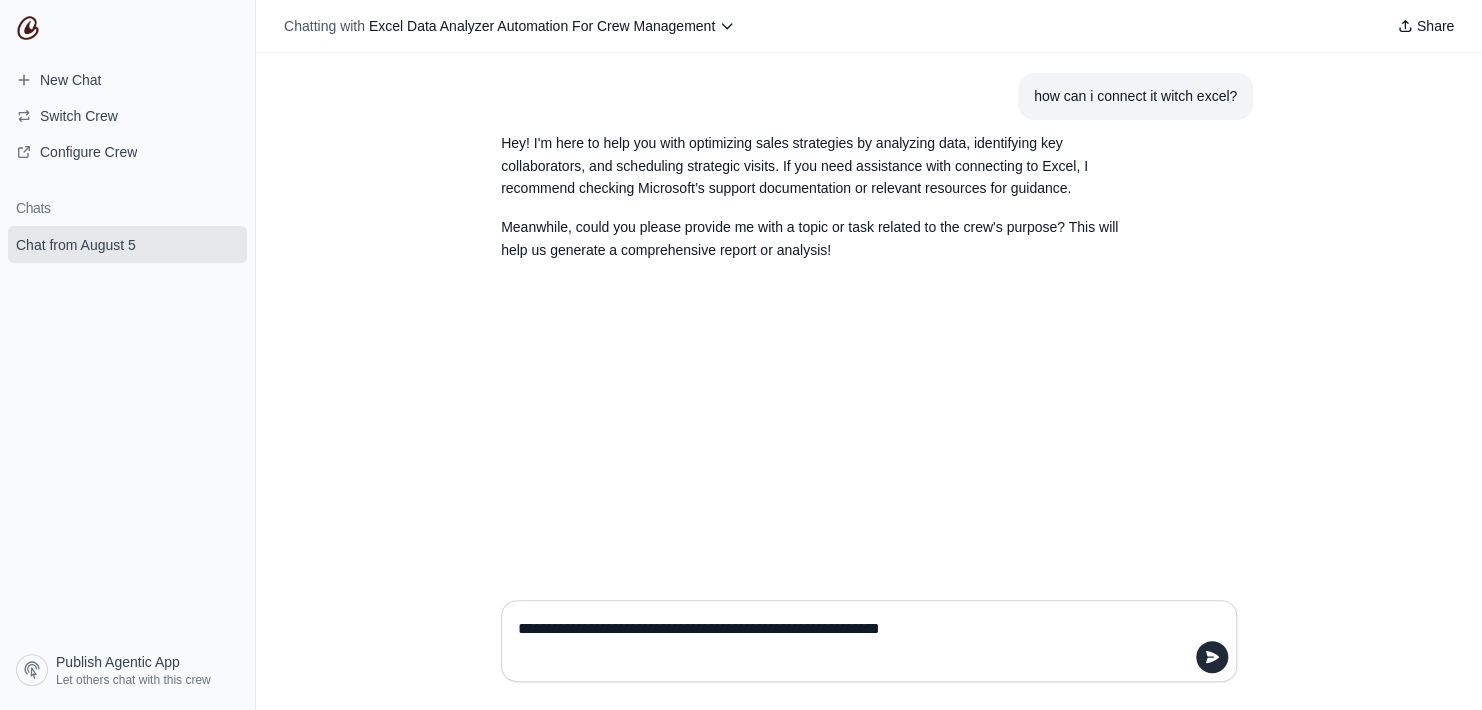 type 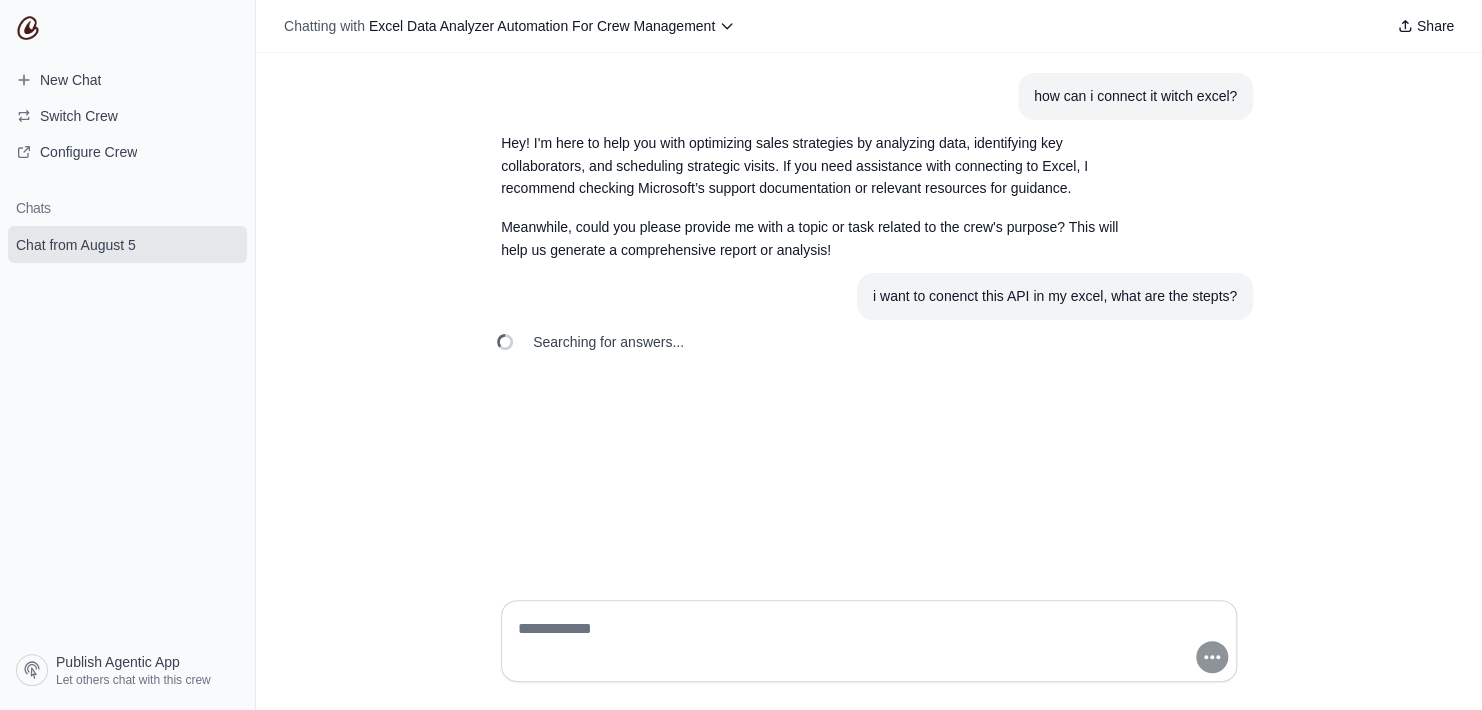 click on "i want to conenct this API in my excel, what are the stepts?" at bounding box center (869, 296) 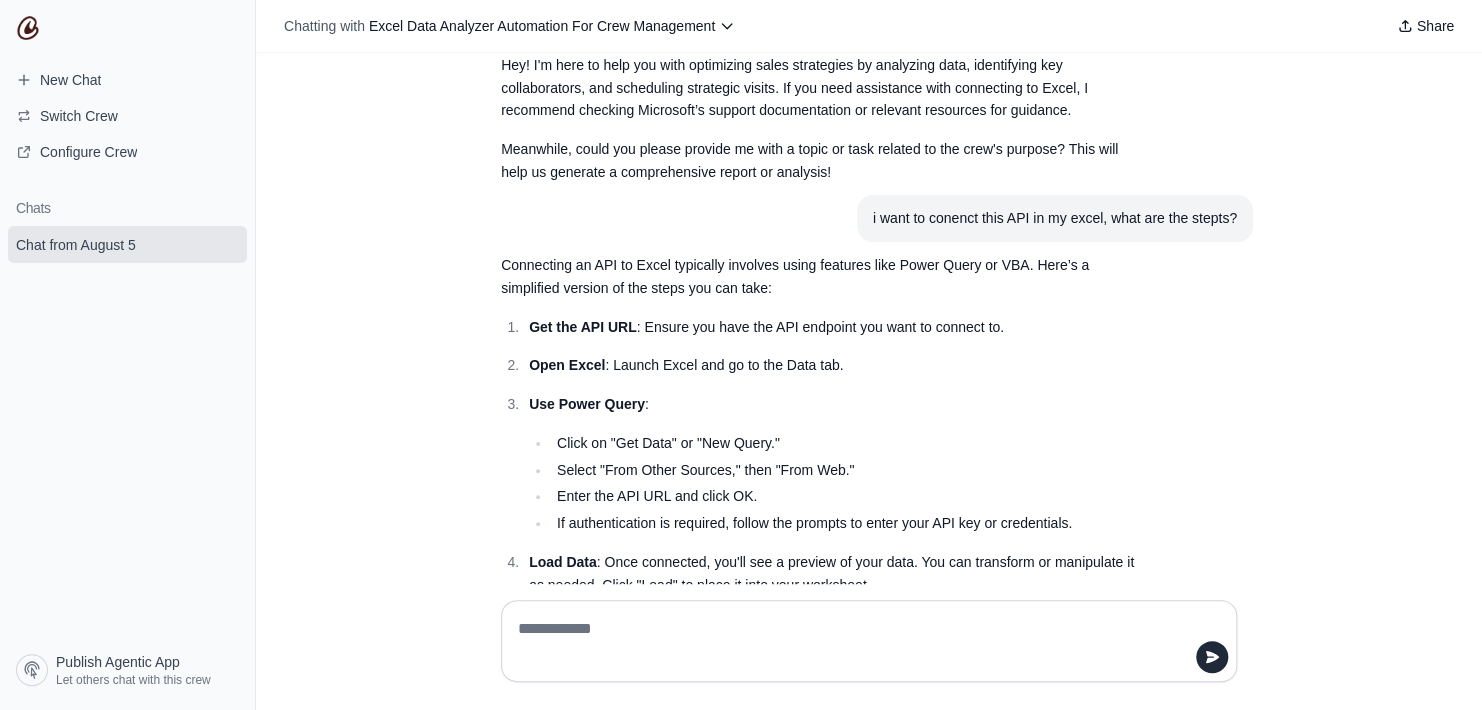 scroll, scrollTop: 306, scrollLeft: 0, axis: vertical 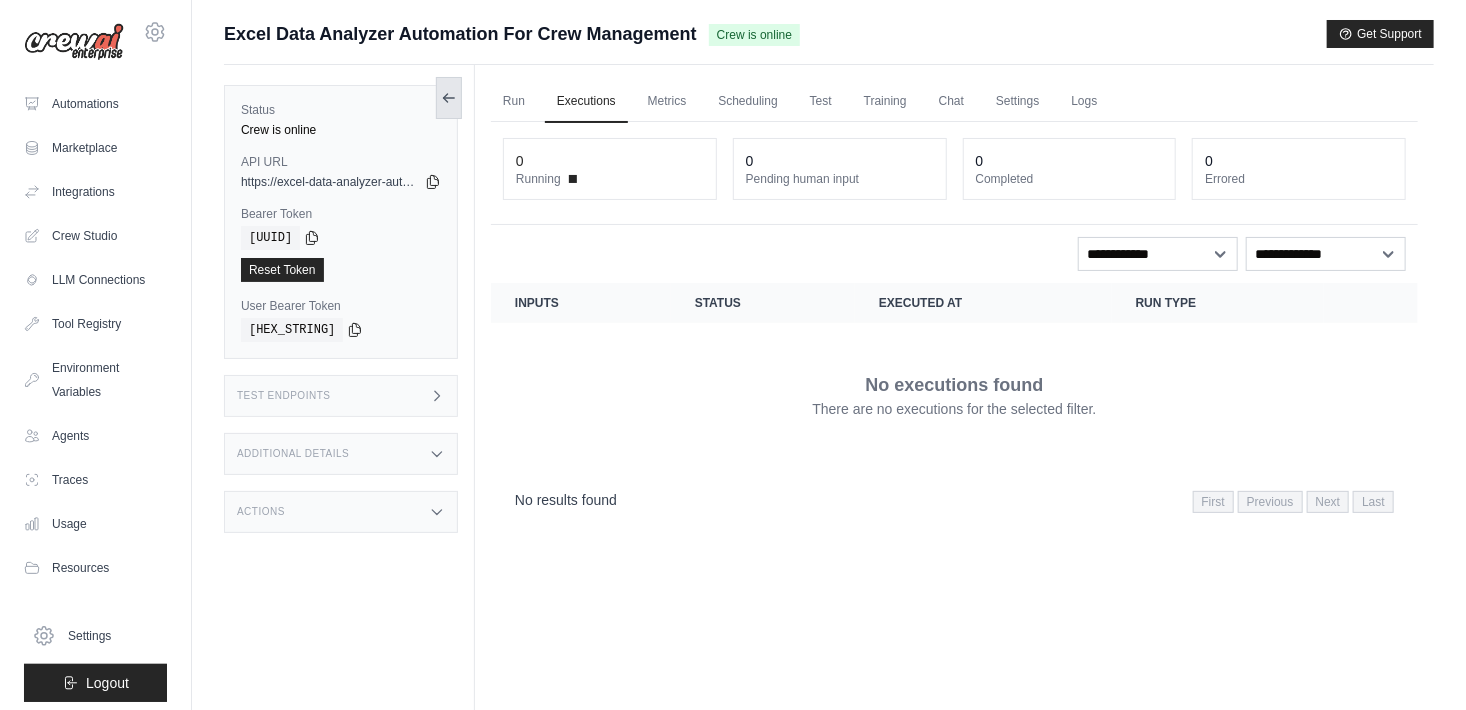click 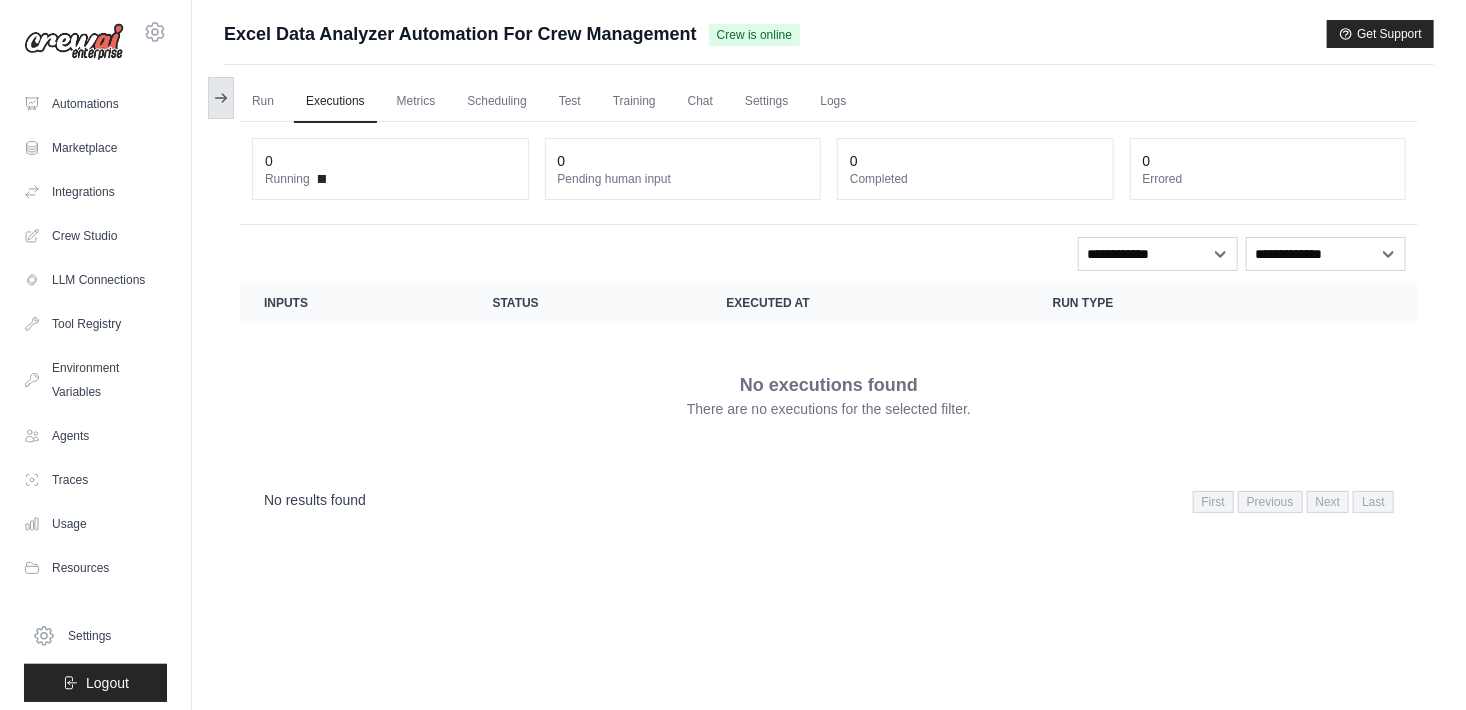 click 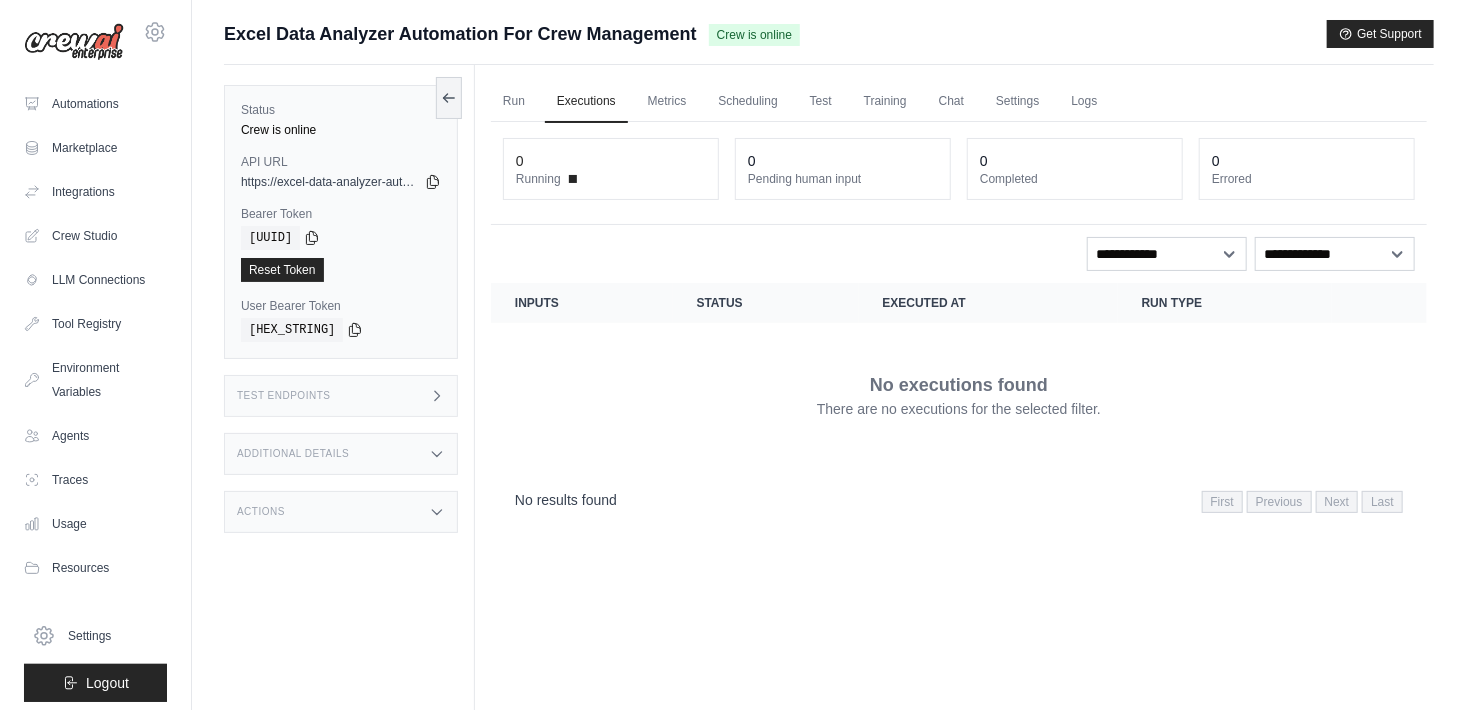 click on "Test Endpoints" at bounding box center [341, 396] 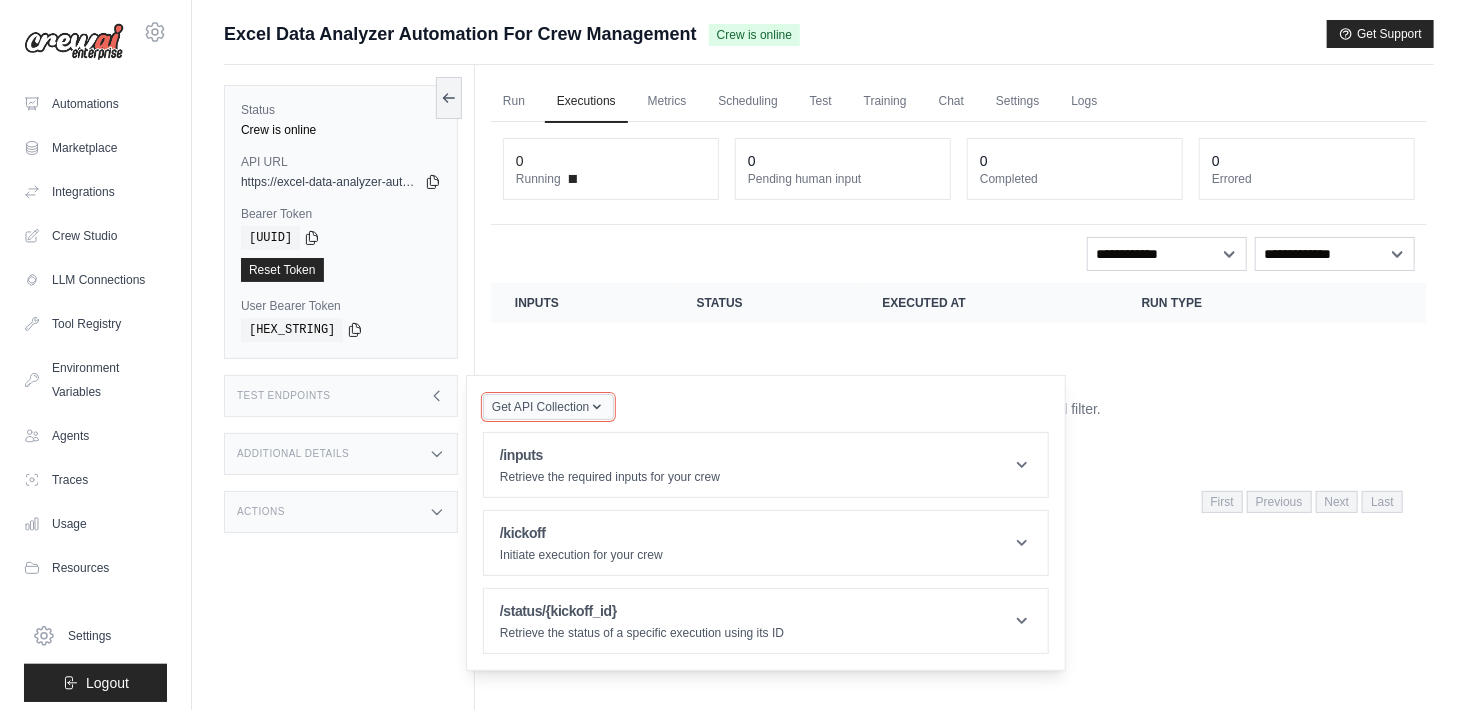 click 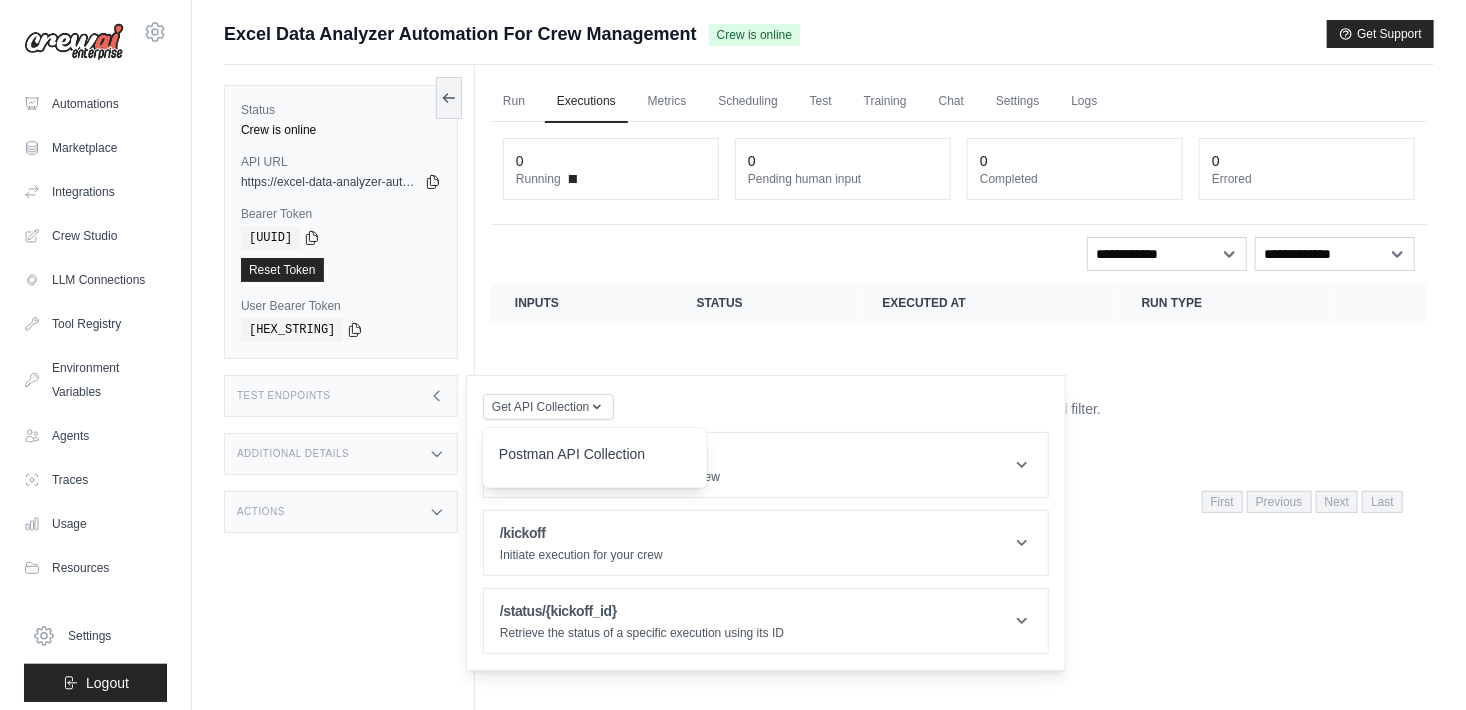 click on "No executions found
There are no executions for the selected filter." at bounding box center (959, 395) 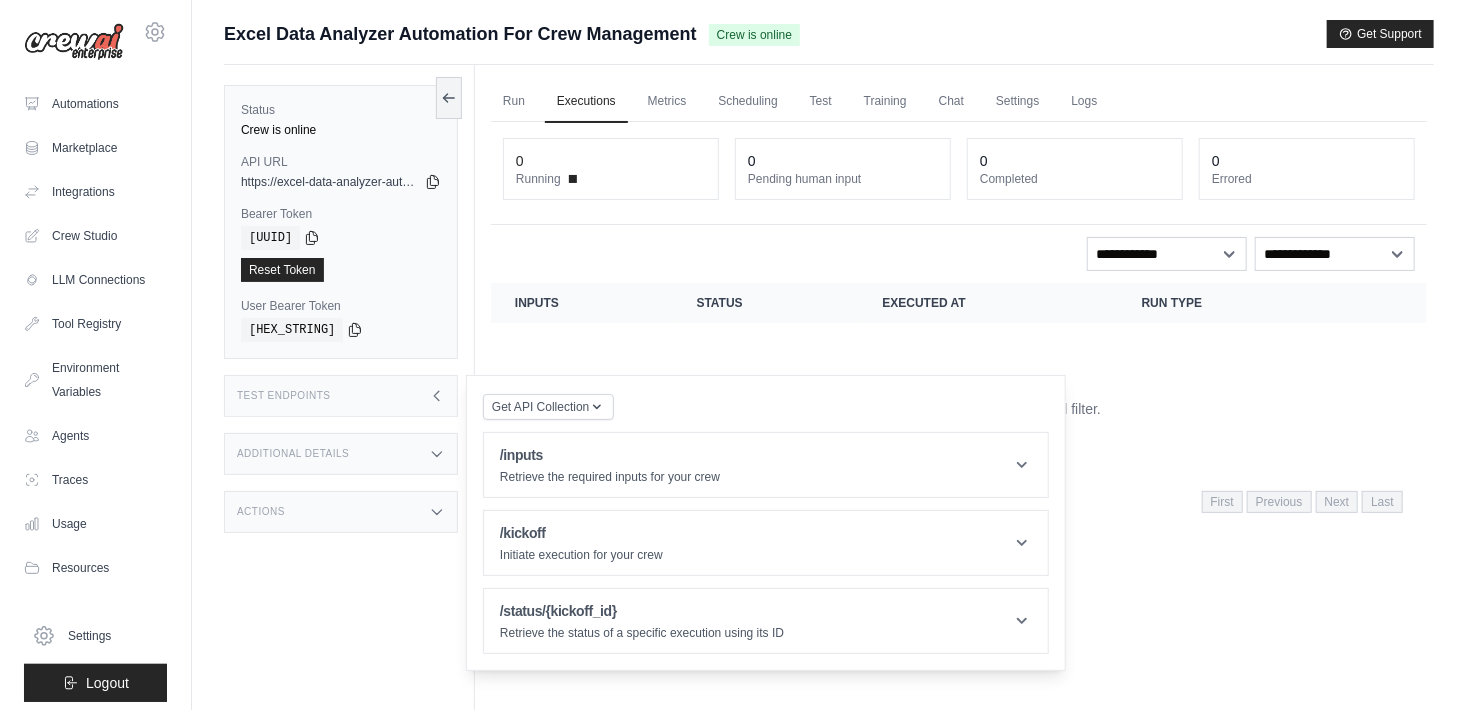 click on "Status
Crew is online
API URL
copied
https://excel-data-analyzer-automation-for-crew-man-9a822975.crewai.com
Bearer Token
copied
[TOKEN]
Reset Token
User Bearer Token" at bounding box center (349, 420) 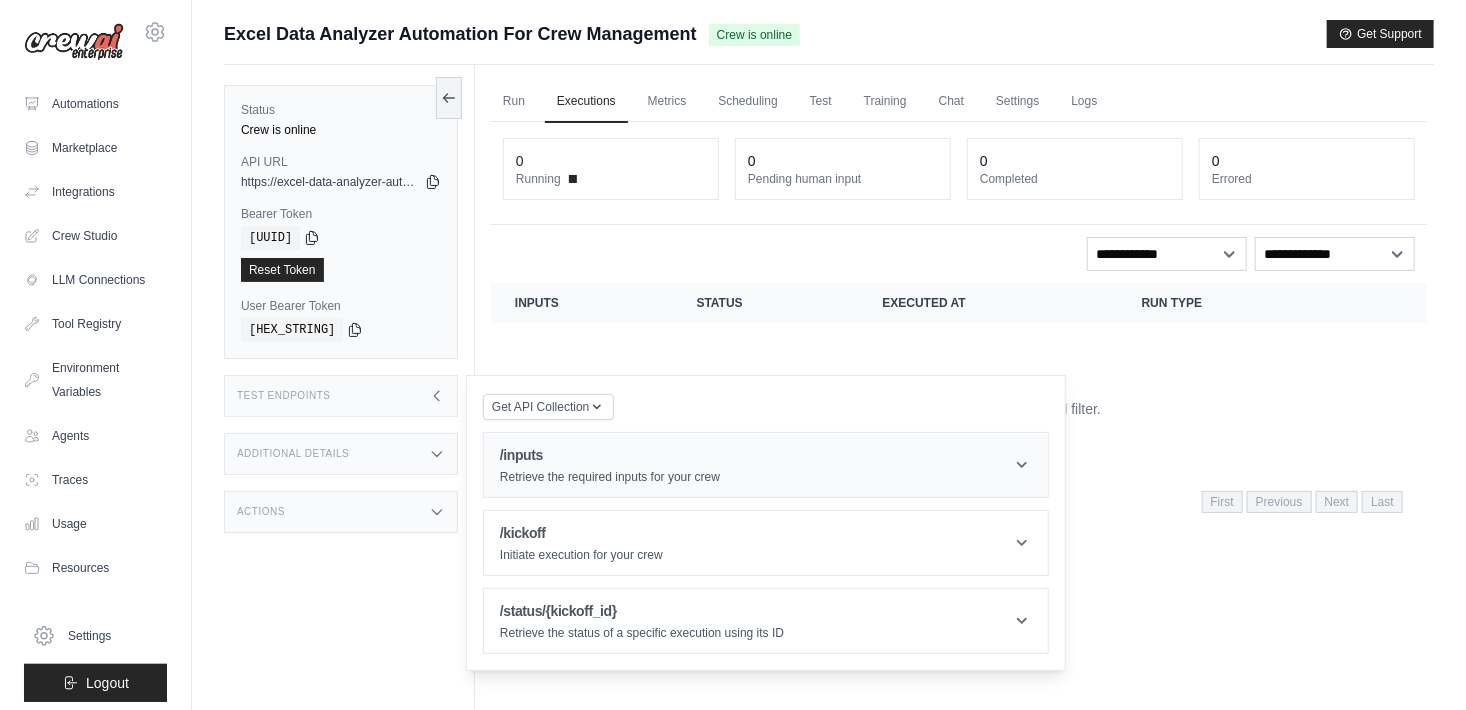 click on "/inputs" at bounding box center [610, 455] 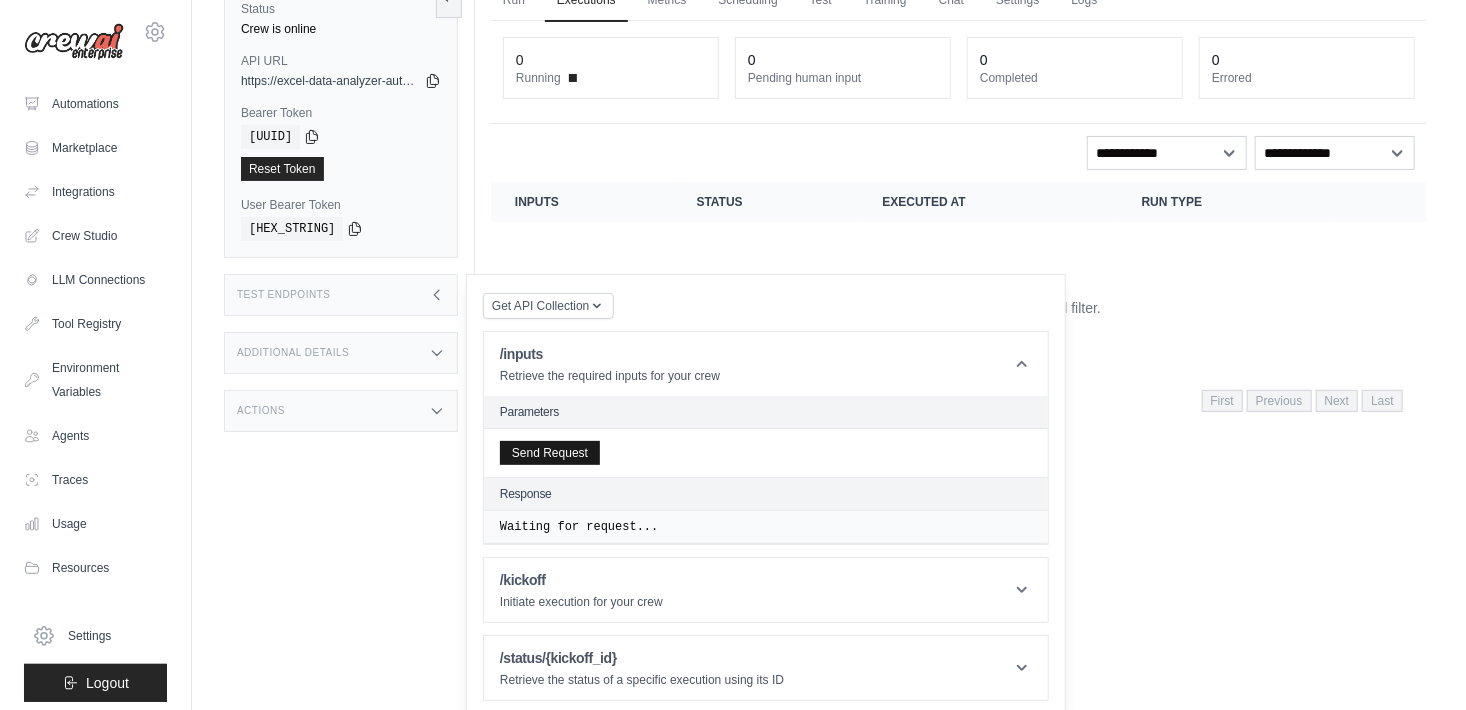 scroll, scrollTop: 105, scrollLeft: 0, axis: vertical 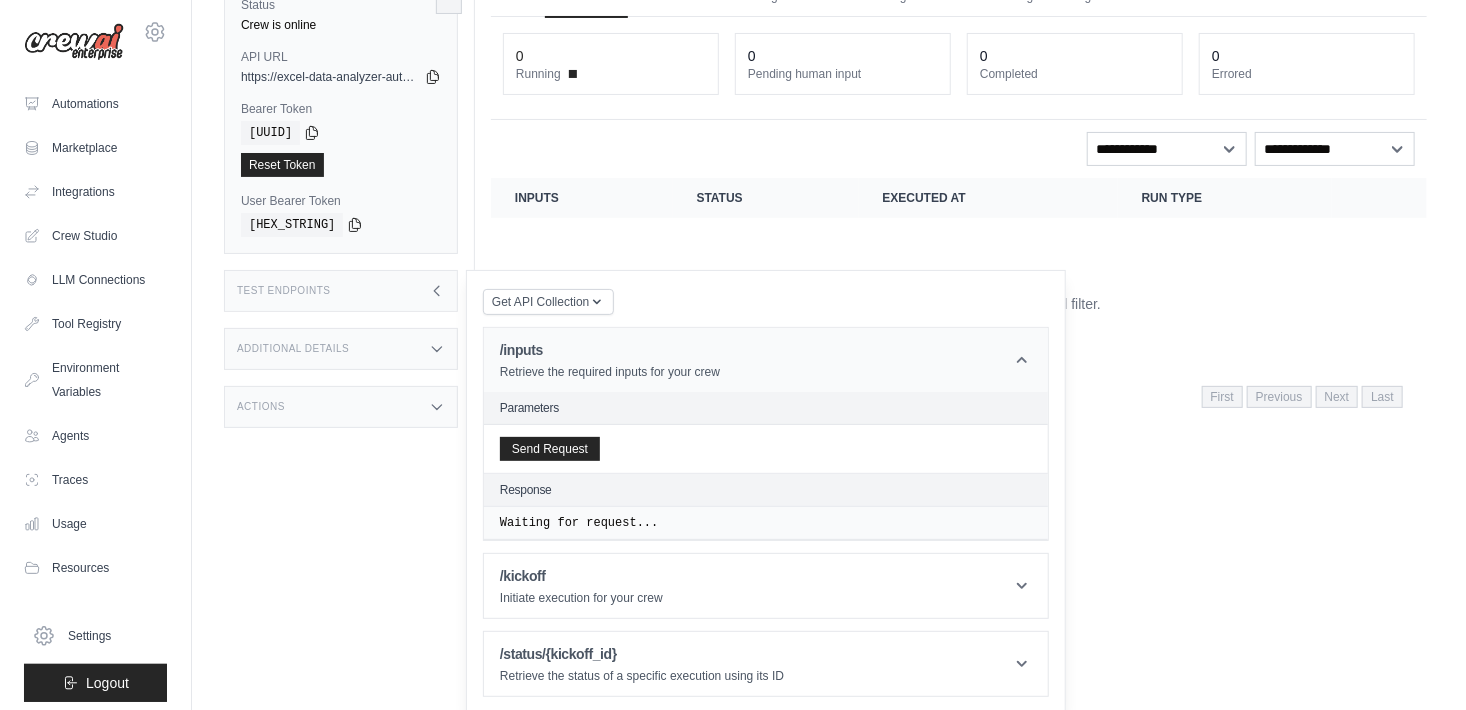 click on "Retrieve the required inputs for your crew" at bounding box center (610, 372) 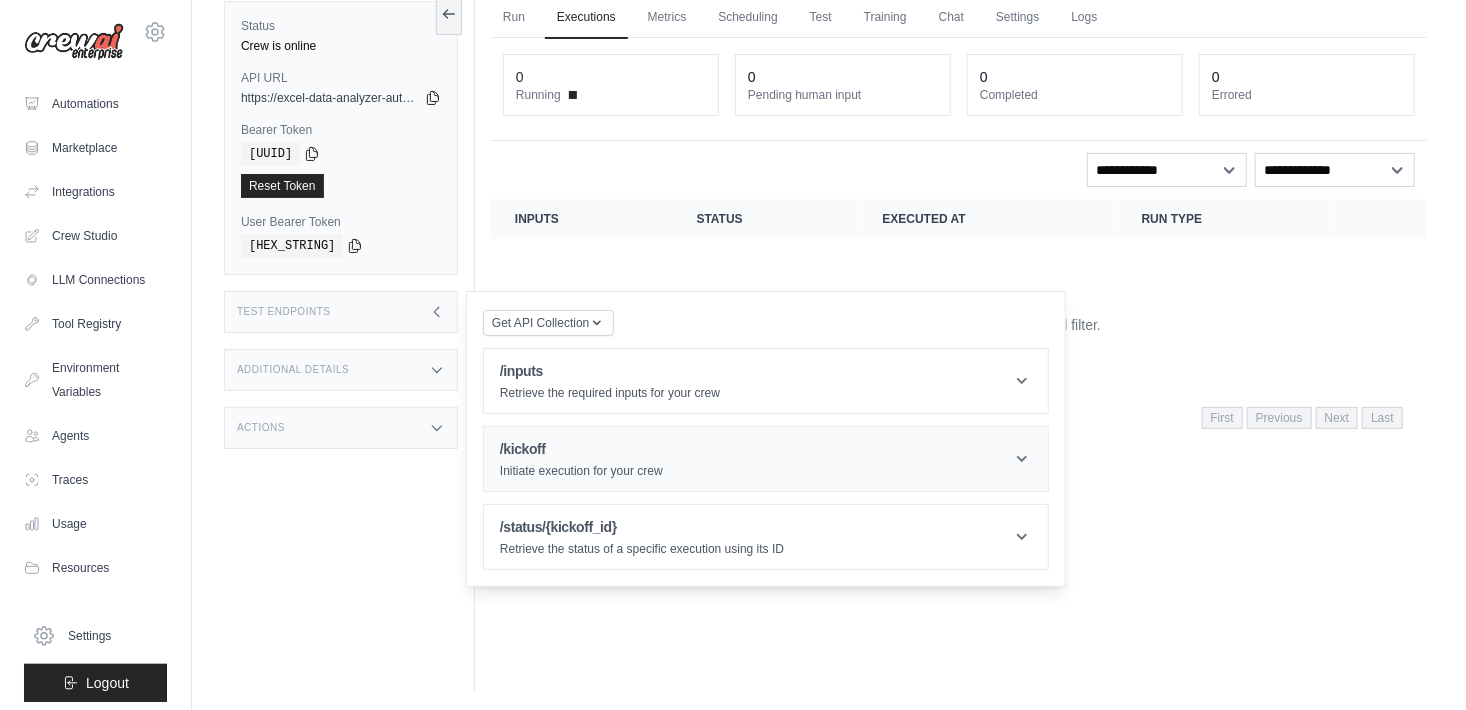 click on "/kickoff" at bounding box center [581, 449] 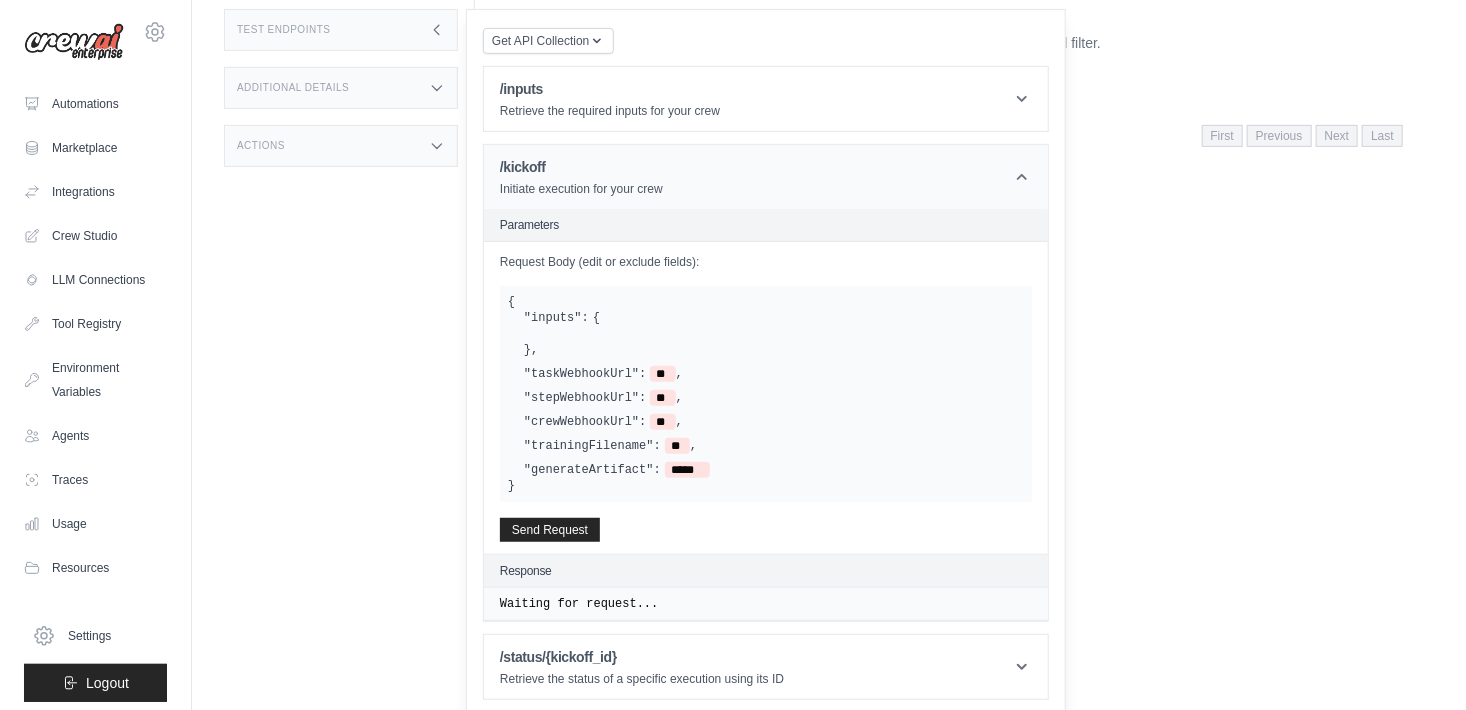 scroll, scrollTop: 369, scrollLeft: 0, axis: vertical 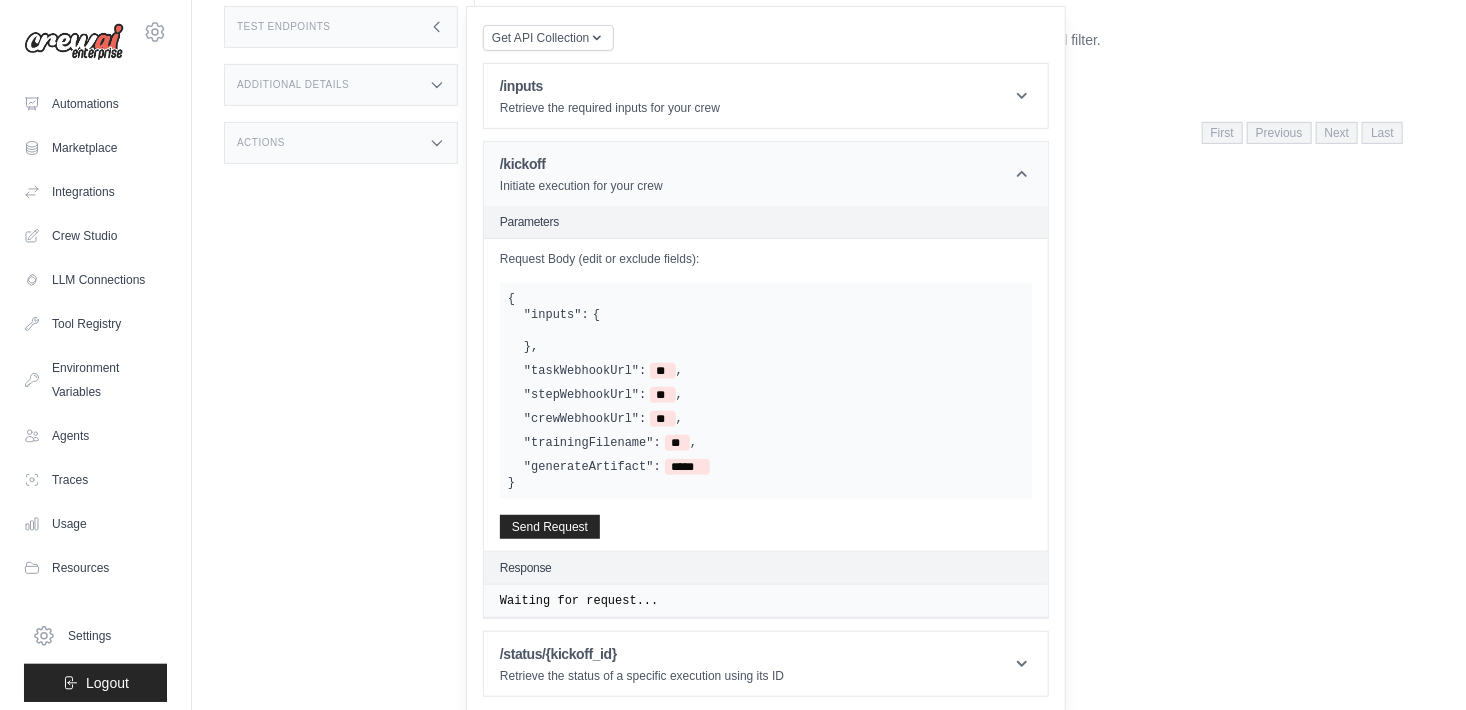 click on "/kickoff
Initiate execution for your crew" at bounding box center (766, 174) 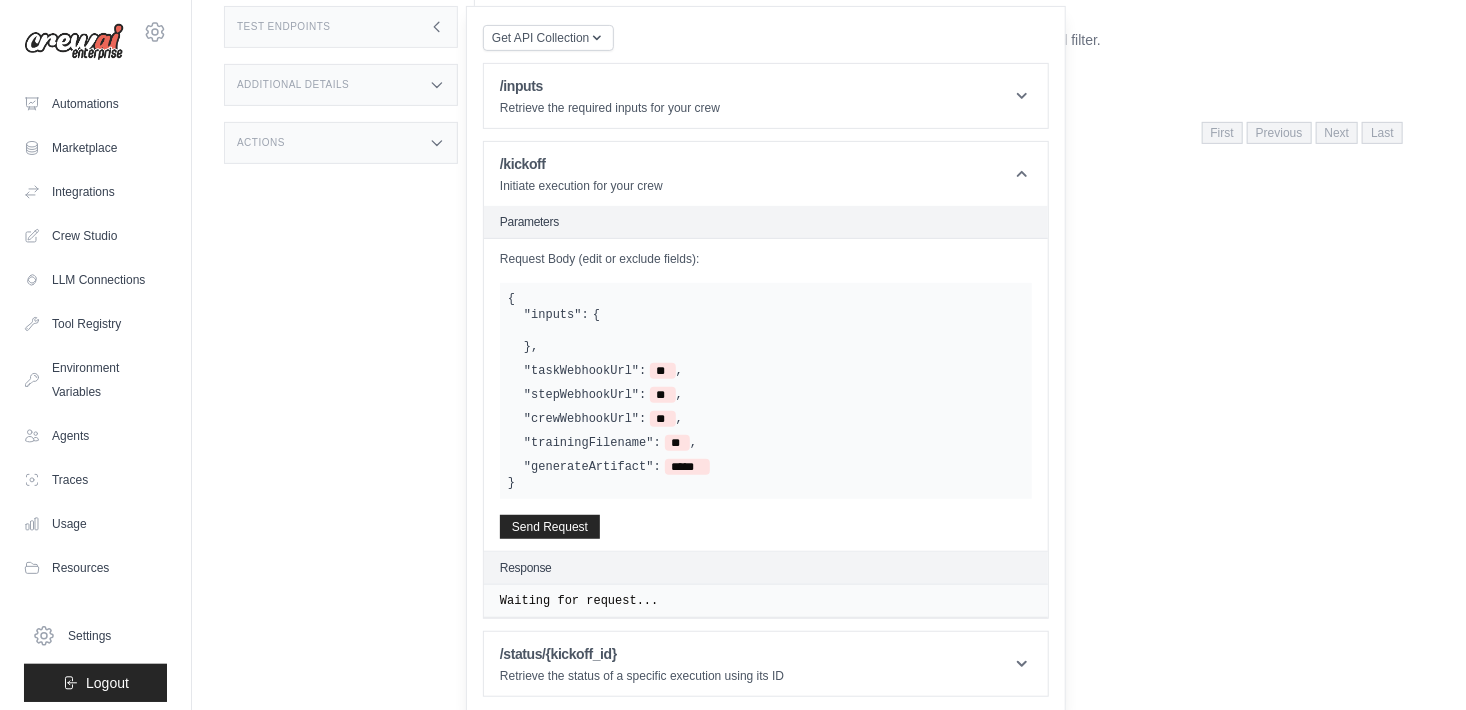 scroll, scrollTop: 84, scrollLeft: 0, axis: vertical 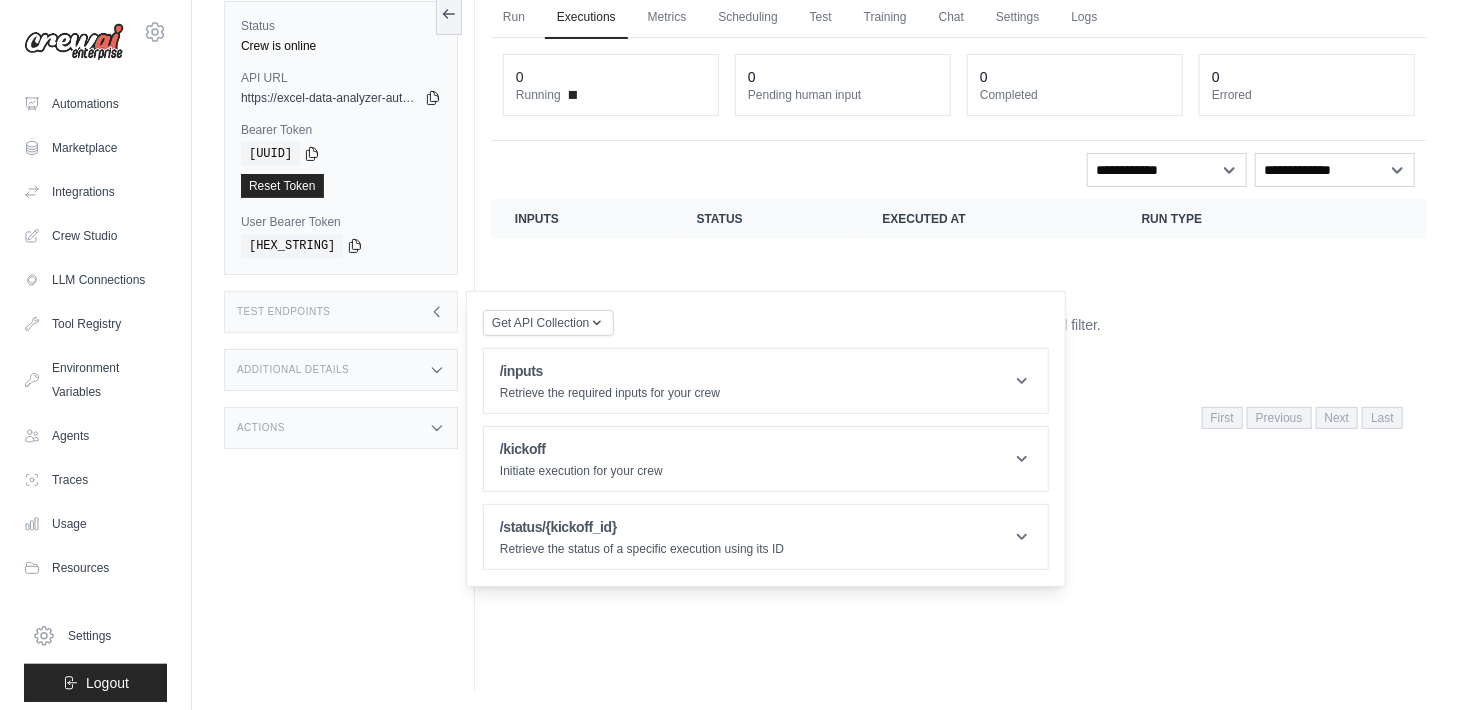 click on "Additional Details" at bounding box center [341, 370] 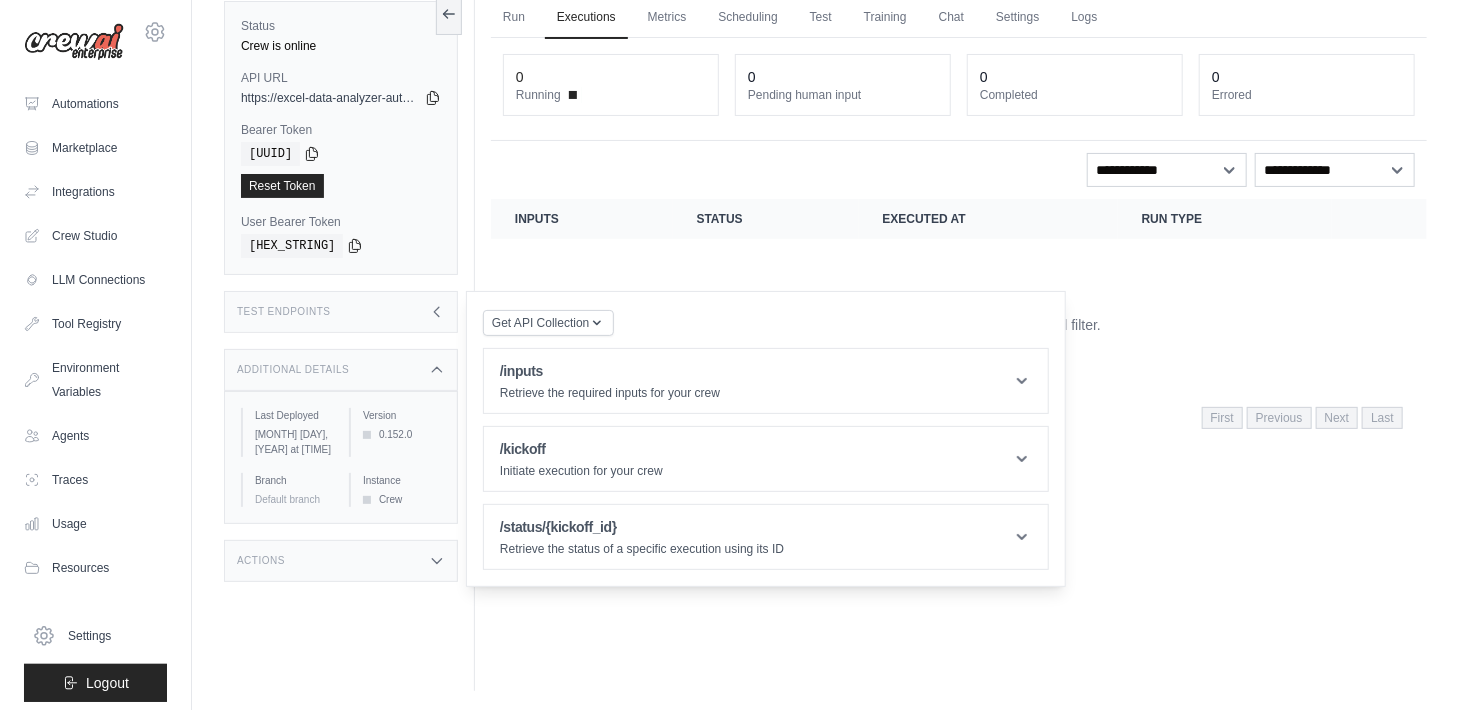 click on "Additional Details" at bounding box center (341, 370) 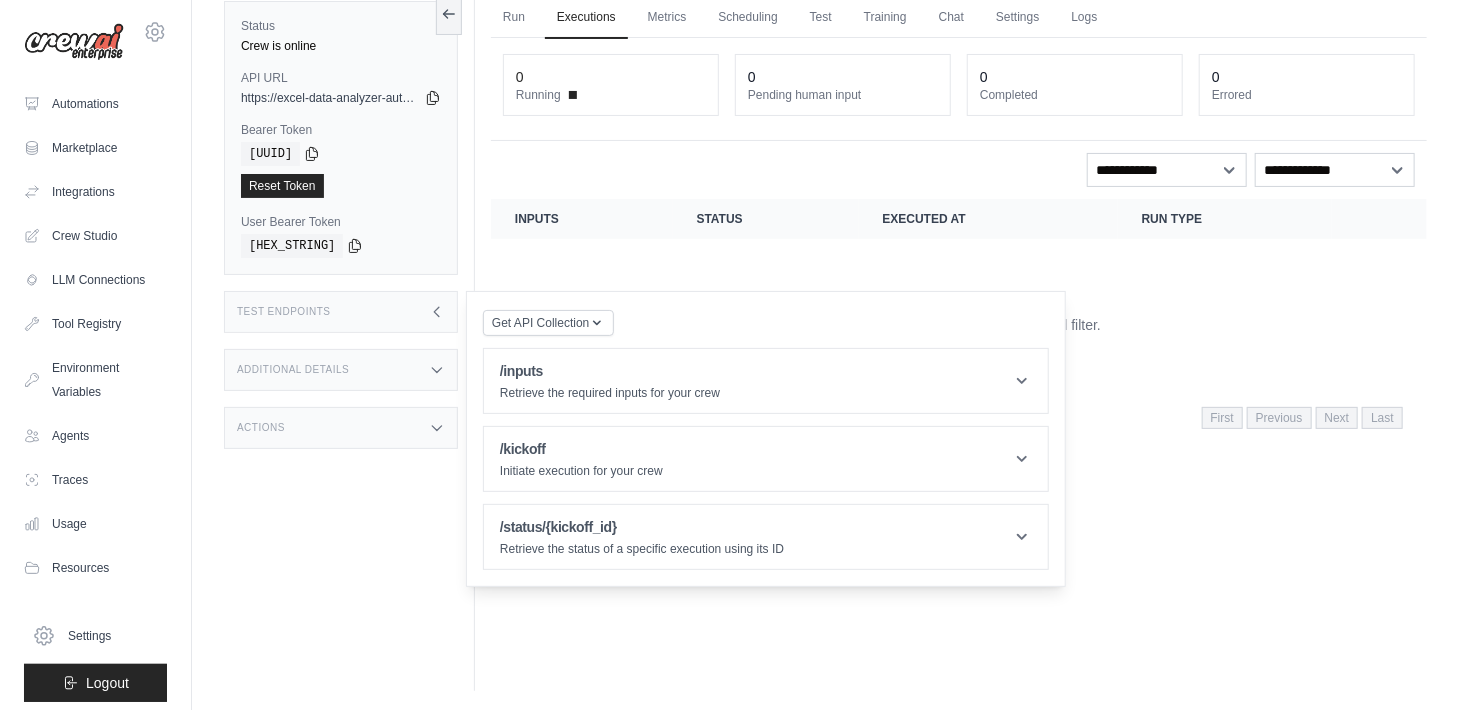 click on "Test Endpoints" at bounding box center (341, 312) 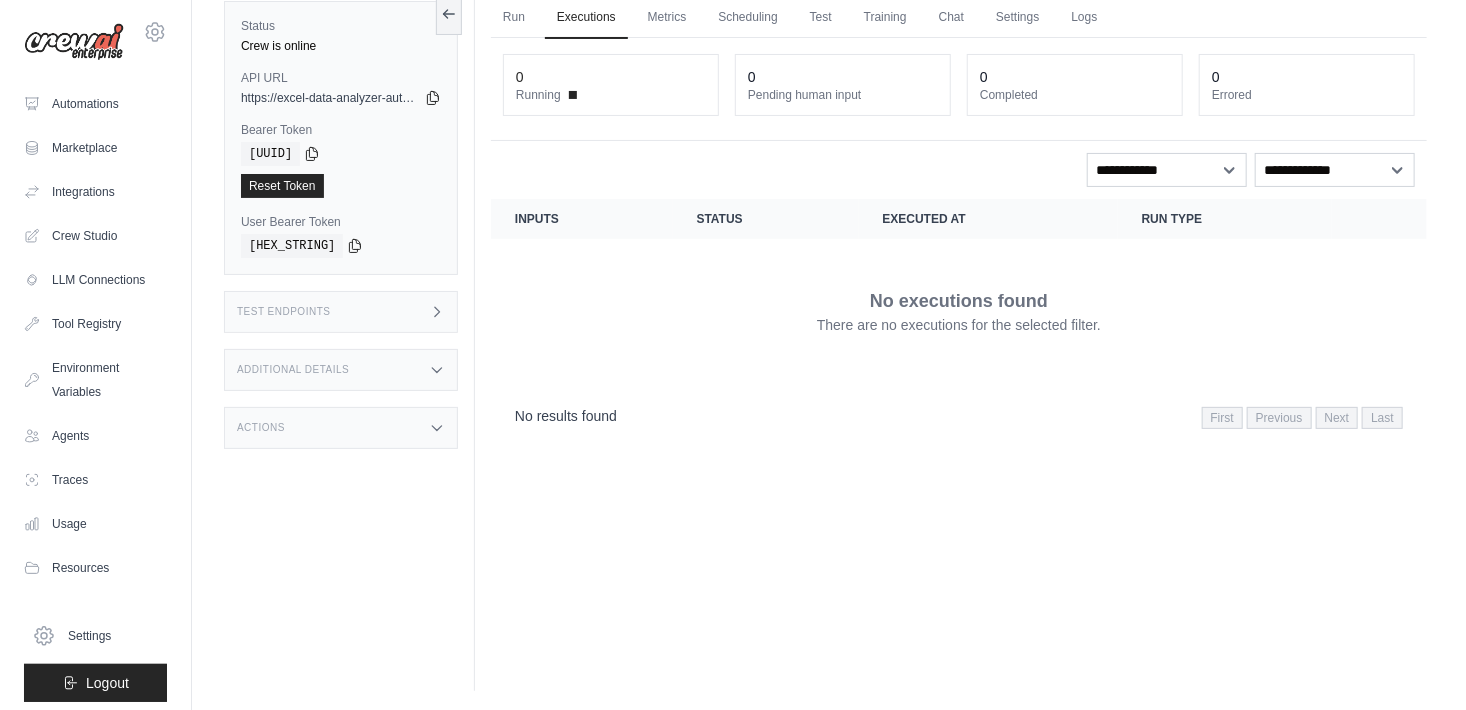 click on "Test Endpoints" at bounding box center (341, 312) 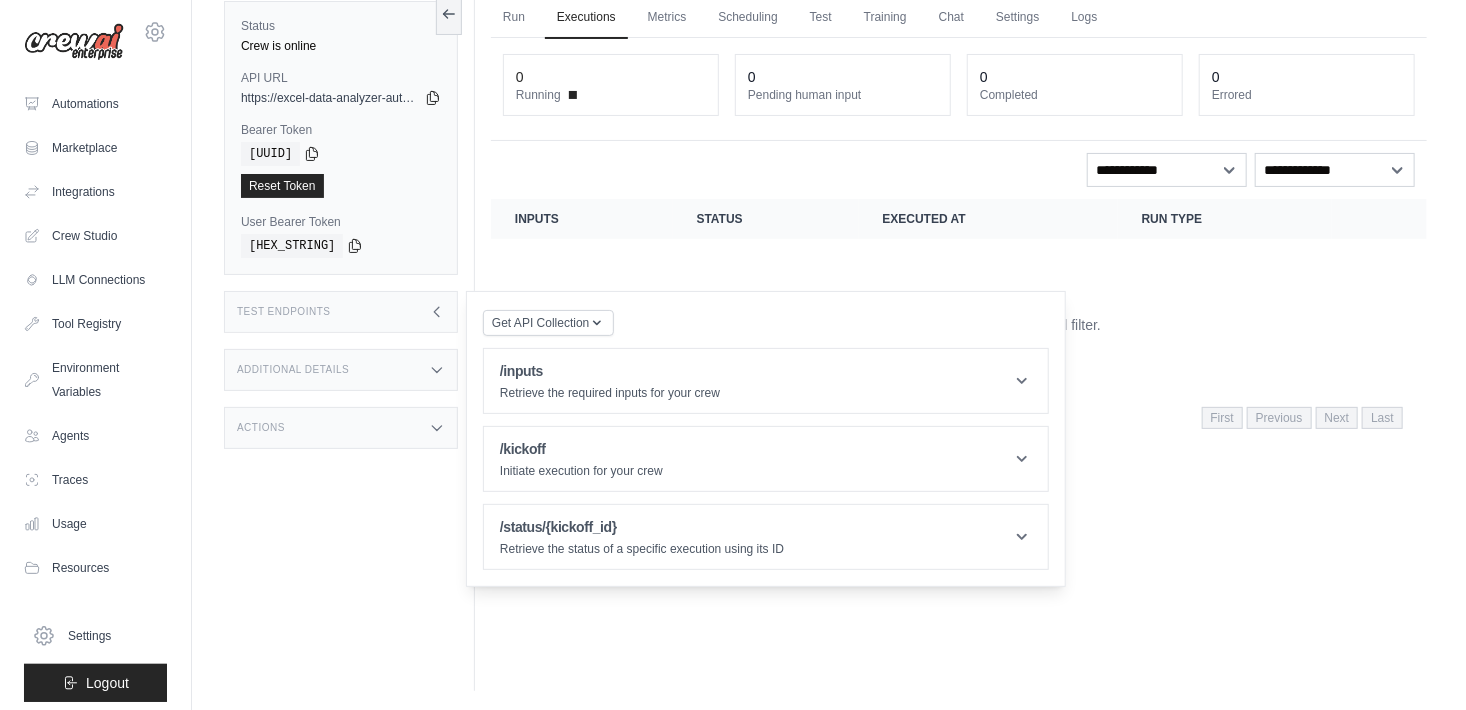 click on "Test Endpoints" at bounding box center (341, 312) 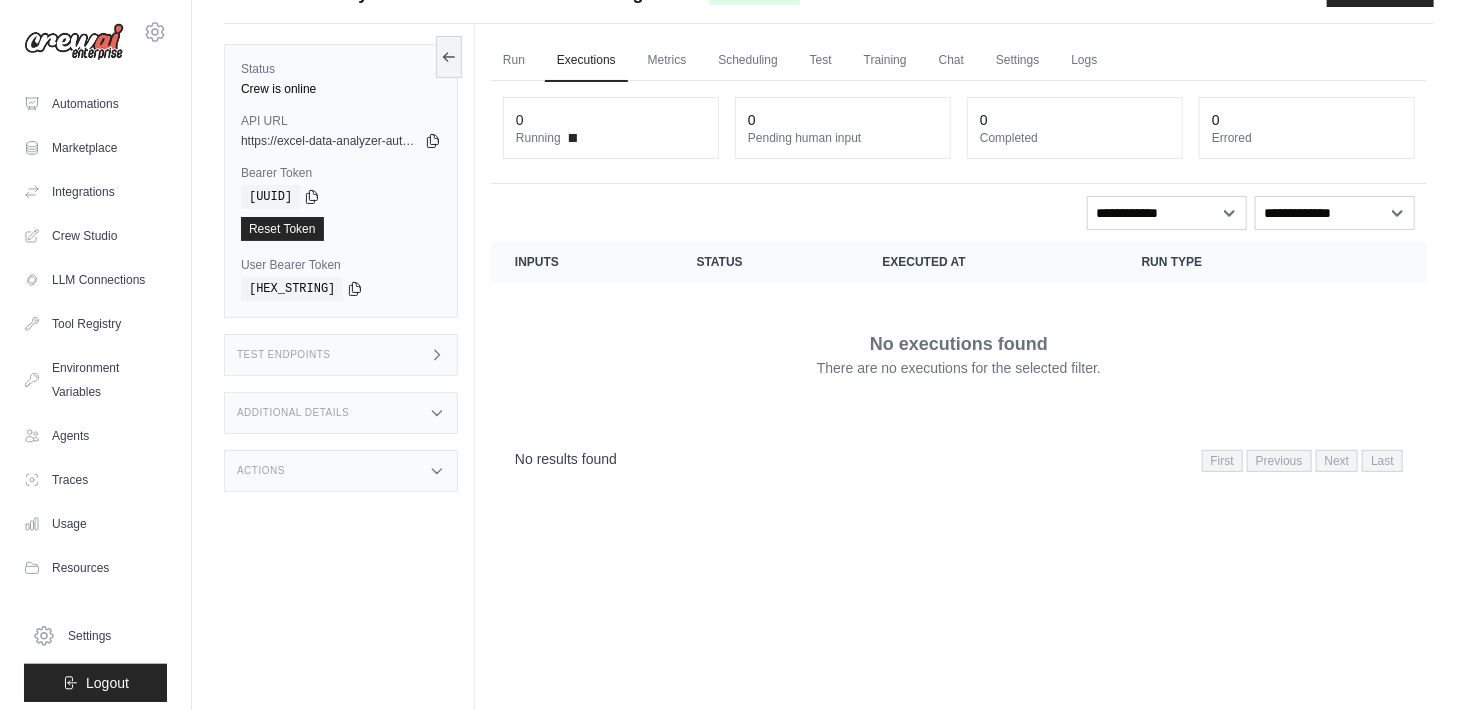 scroll, scrollTop: 0, scrollLeft: 0, axis: both 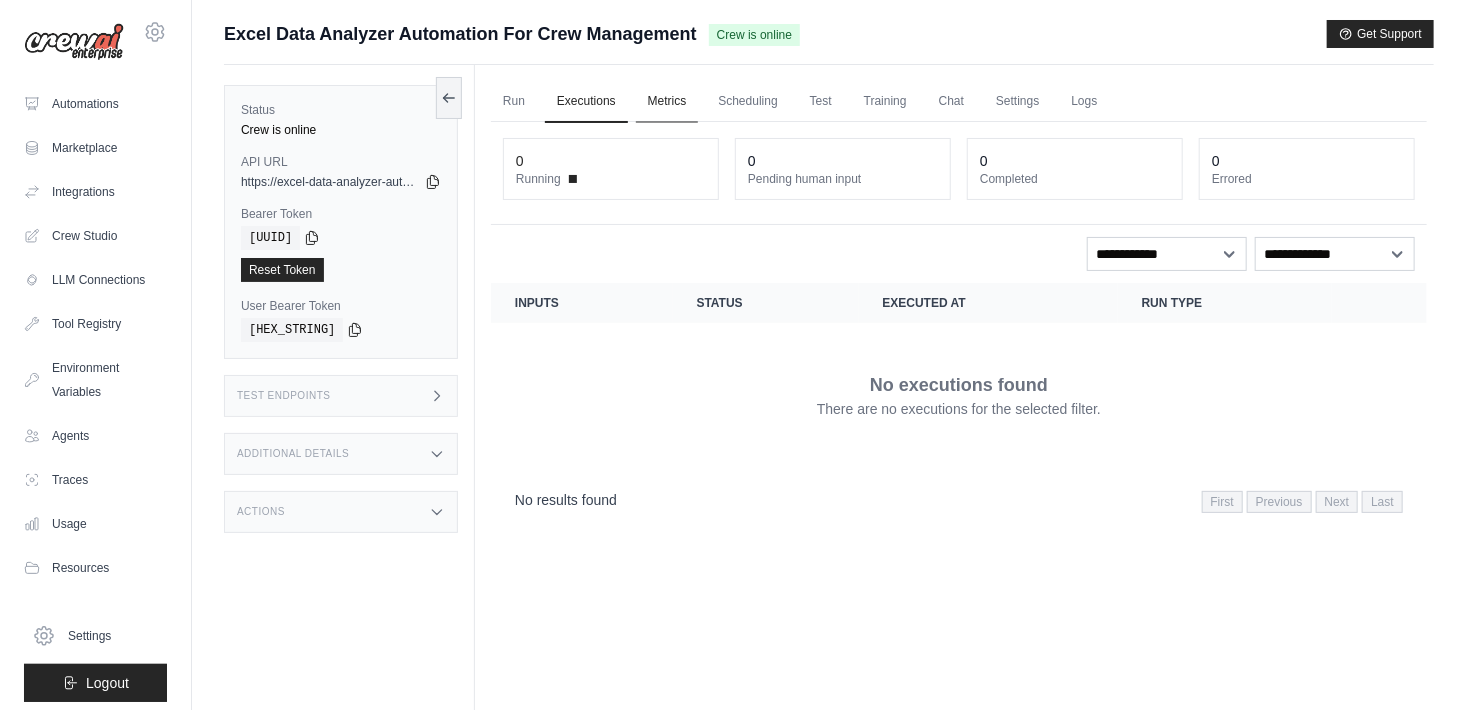 click on "Metrics" at bounding box center [667, 102] 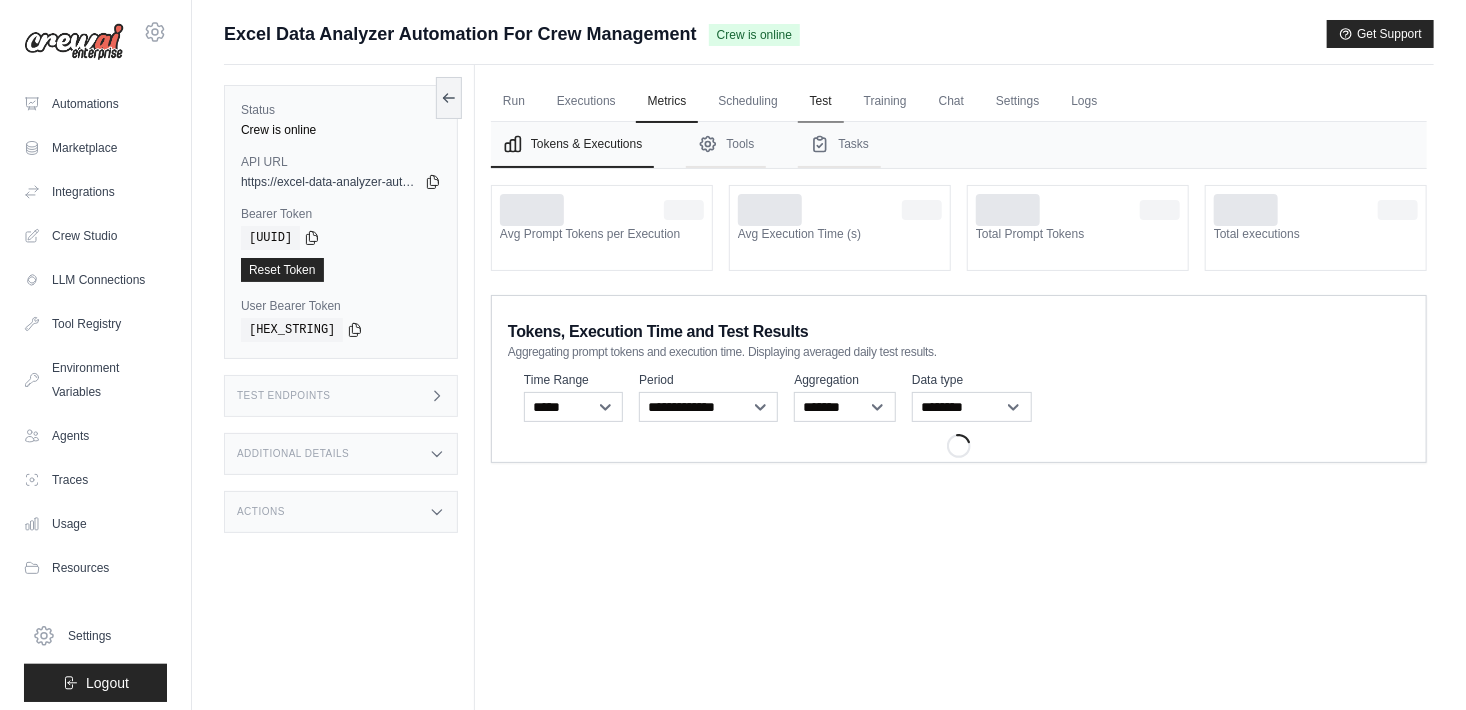 click on "Test" at bounding box center [821, 102] 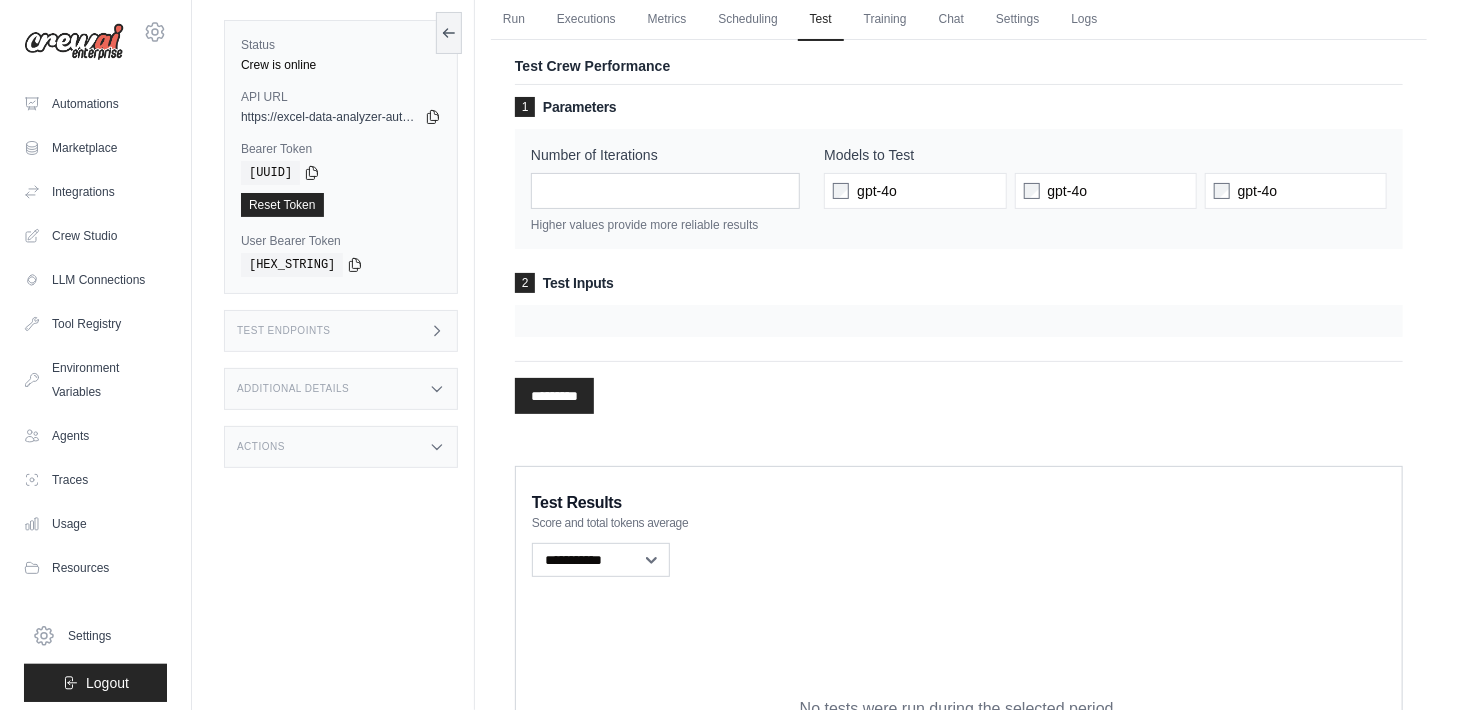 scroll, scrollTop: 0, scrollLeft: 0, axis: both 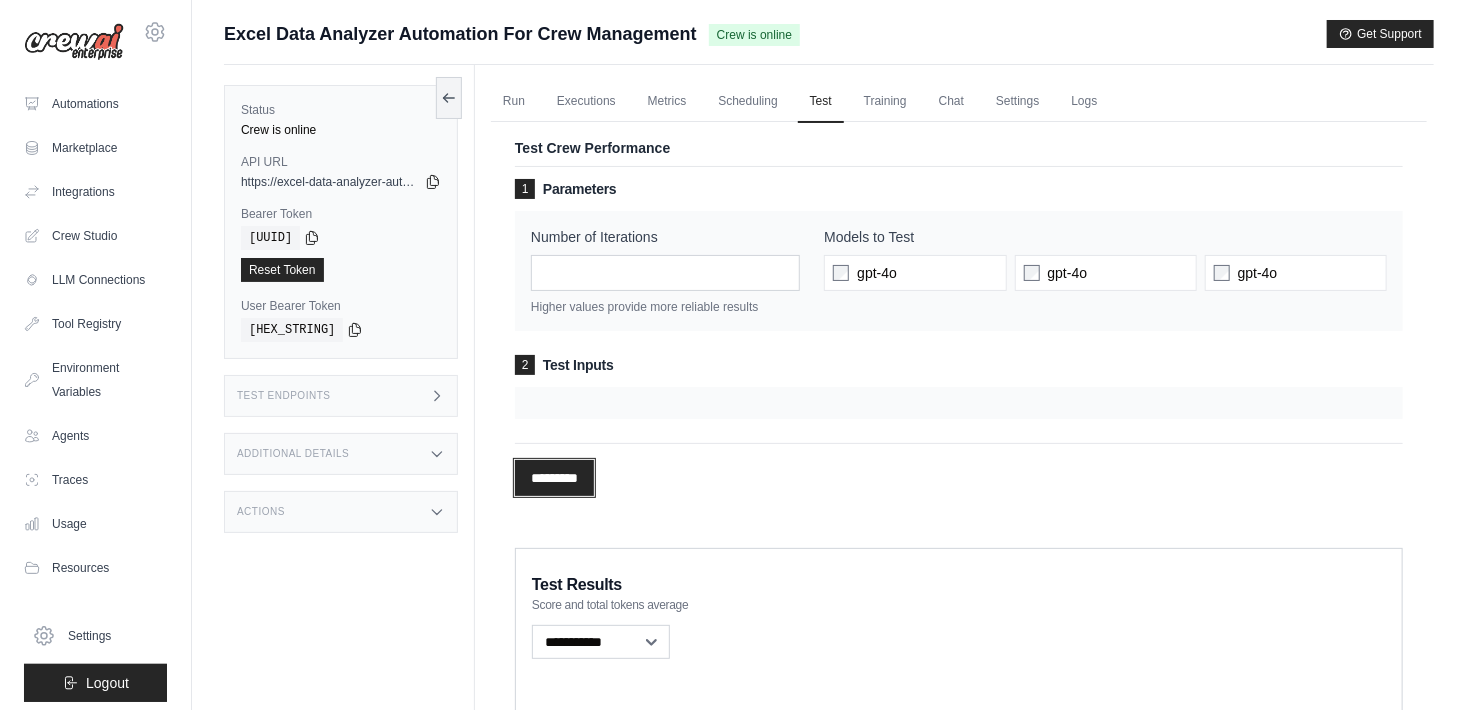 click on "*********" at bounding box center (554, 478) 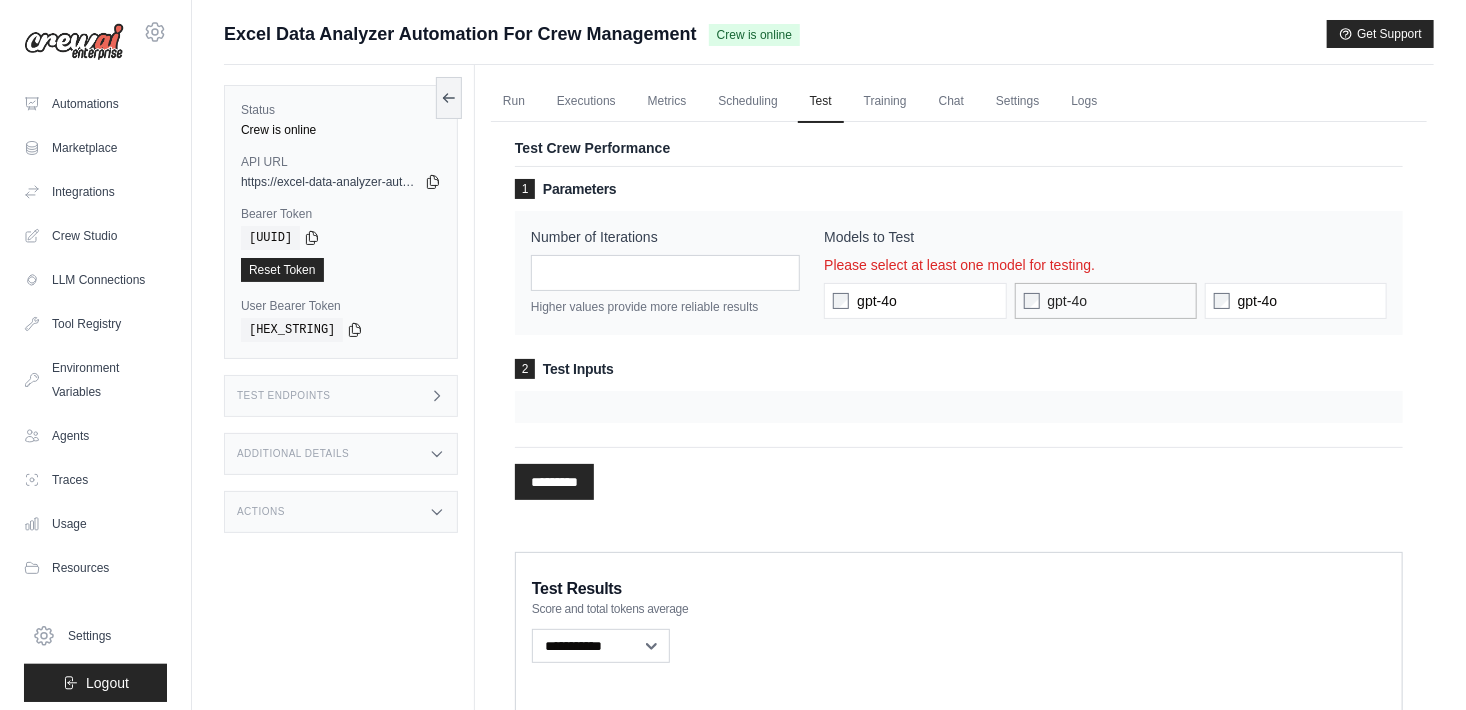 click on "gpt-4o" at bounding box center (1068, 301) 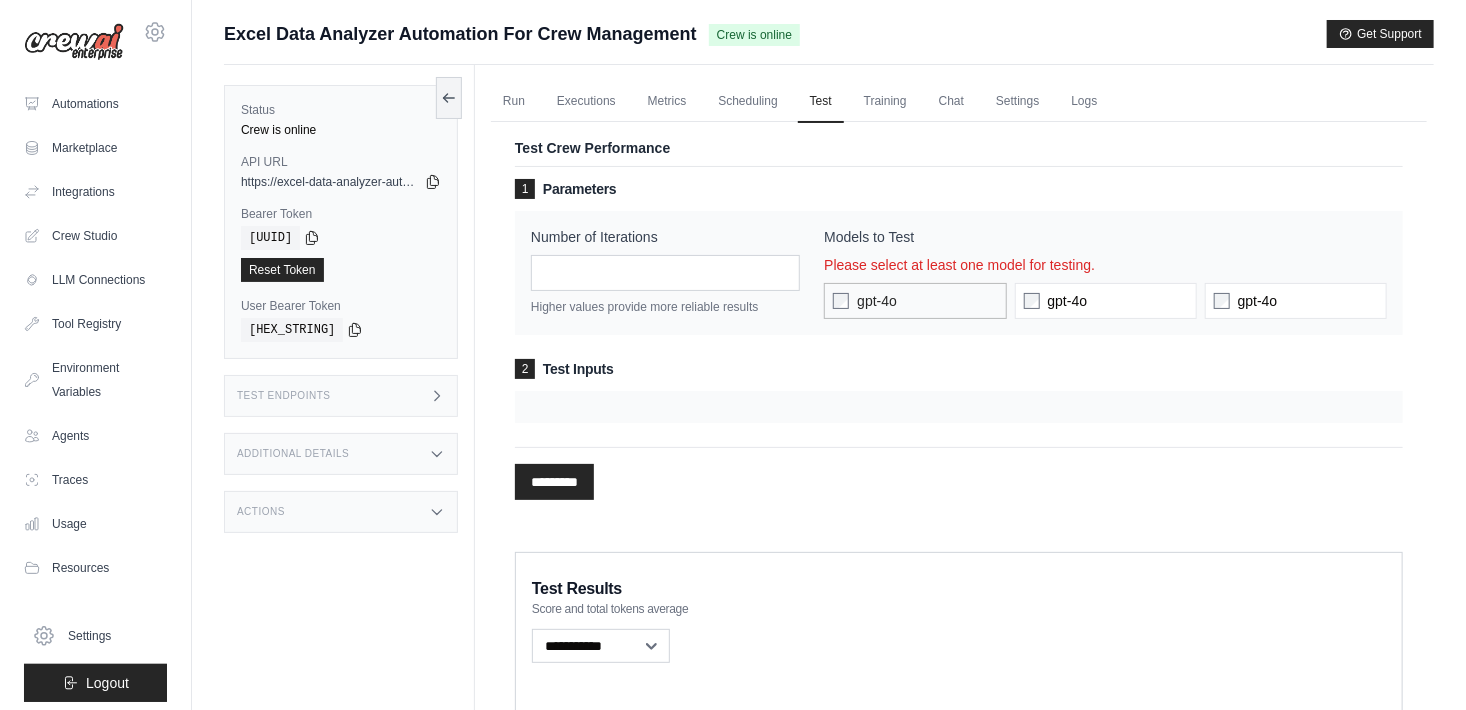 click on "gpt-4o" at bounding box center (915, 301) 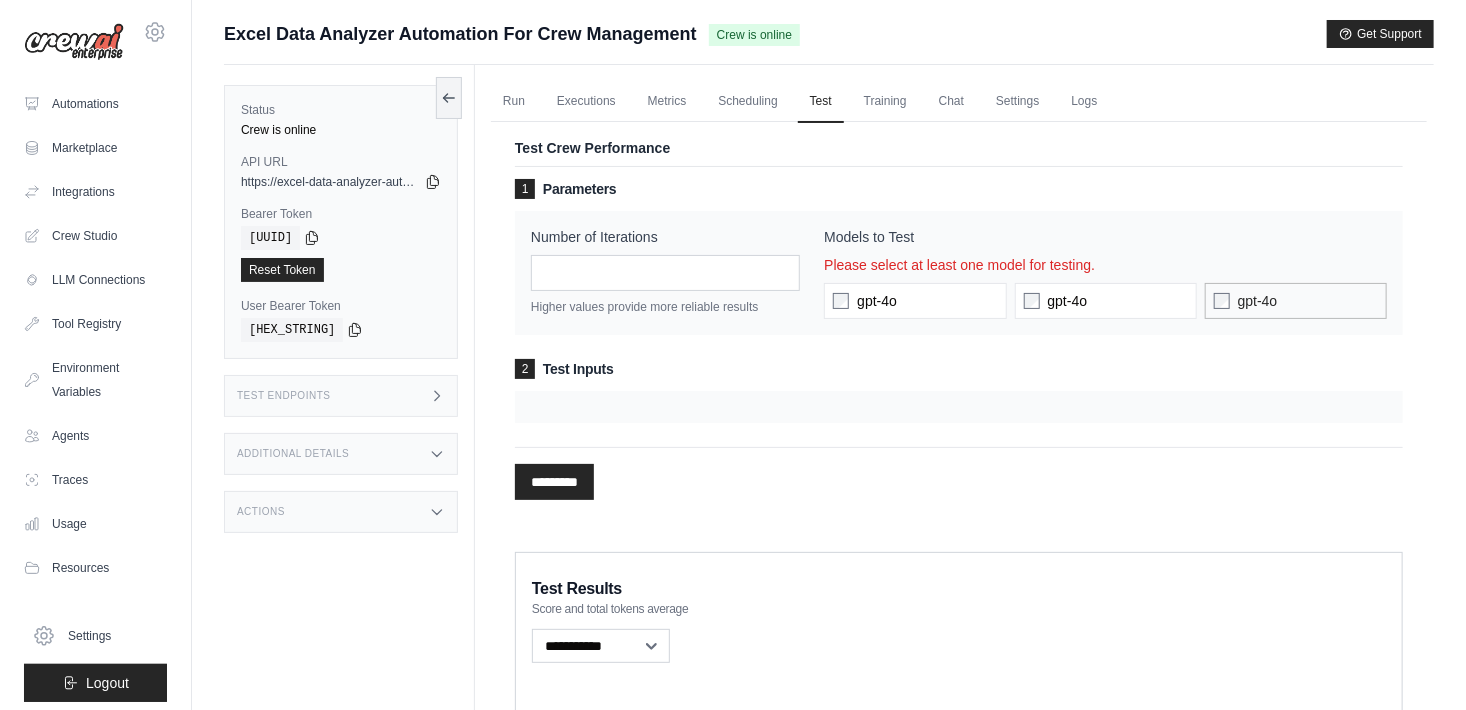 click on "gpt-4o" at bounding box center [1296, 301] 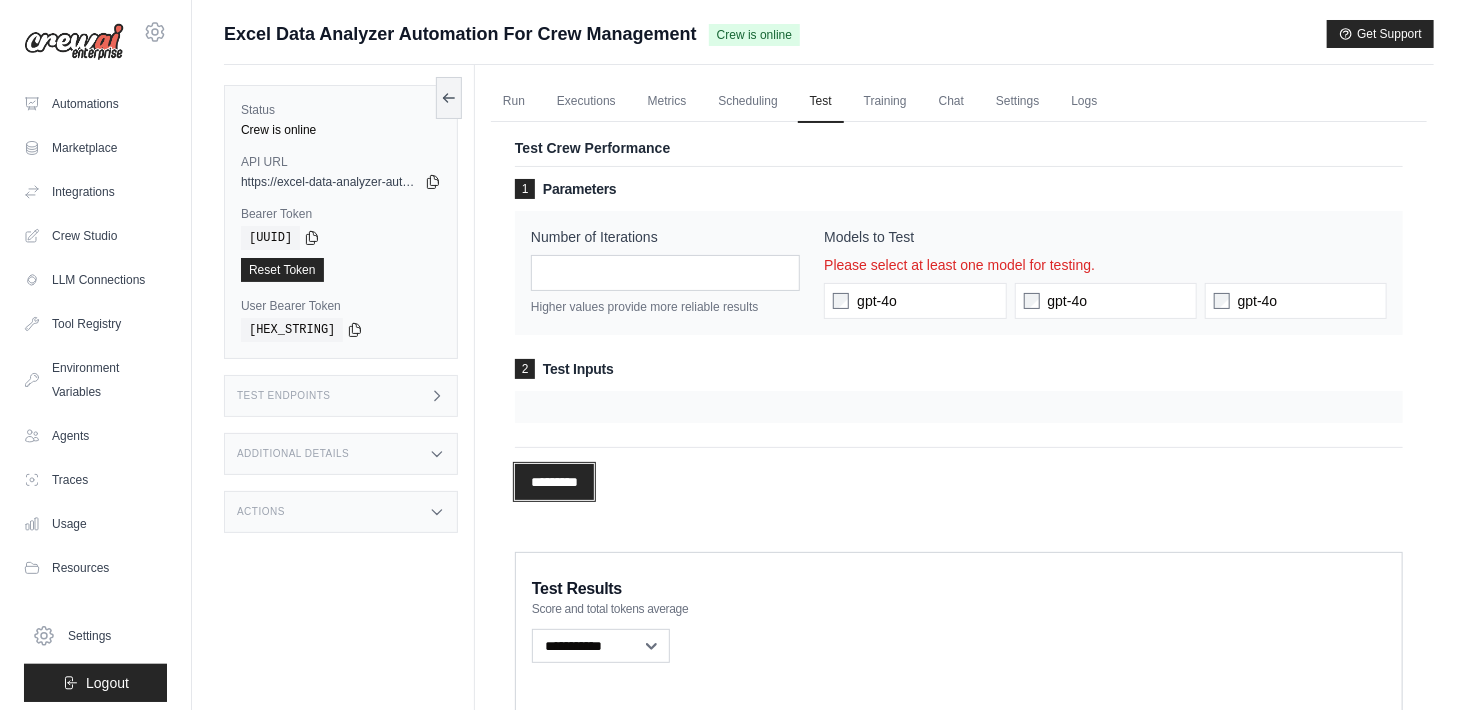 click on "*********" at bounding box center (554, 482) 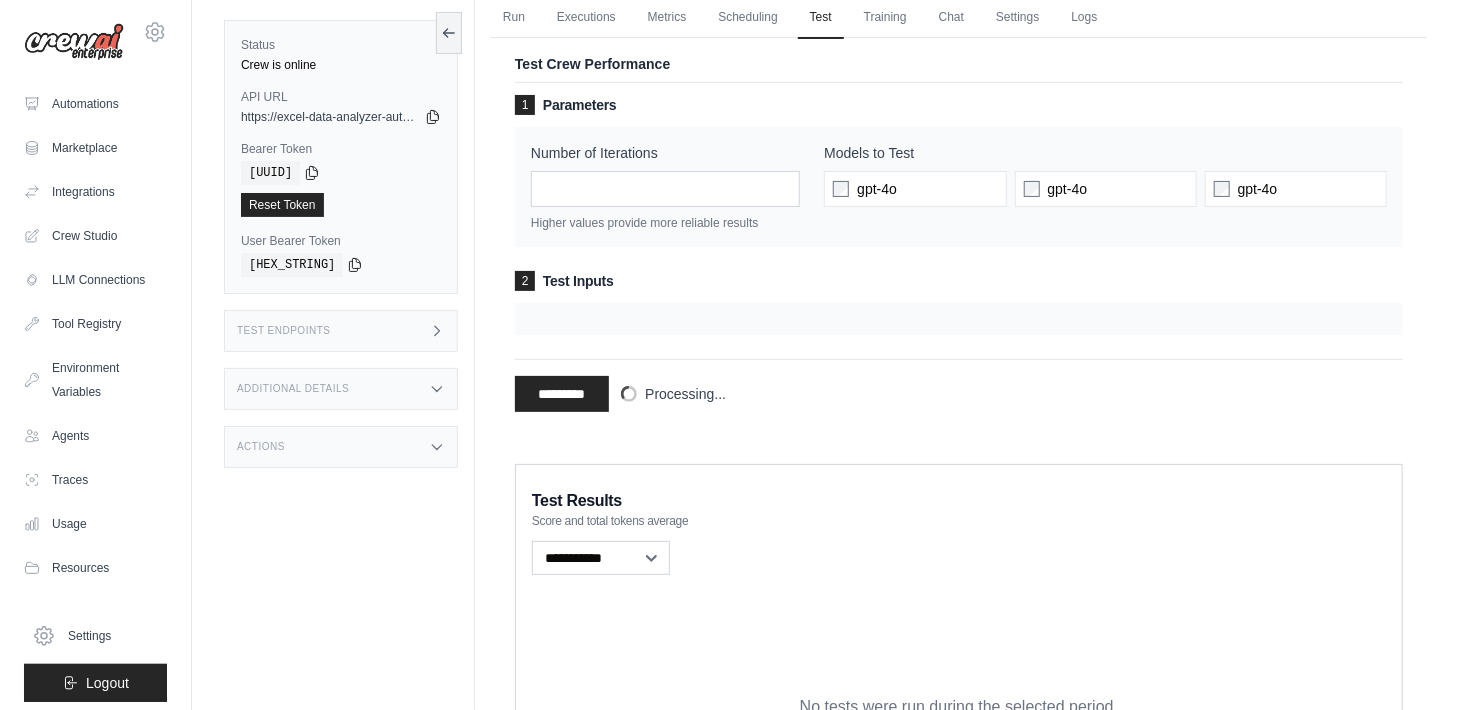 scroll, scrollTop: 0, scrollLeft: 0, axis: both 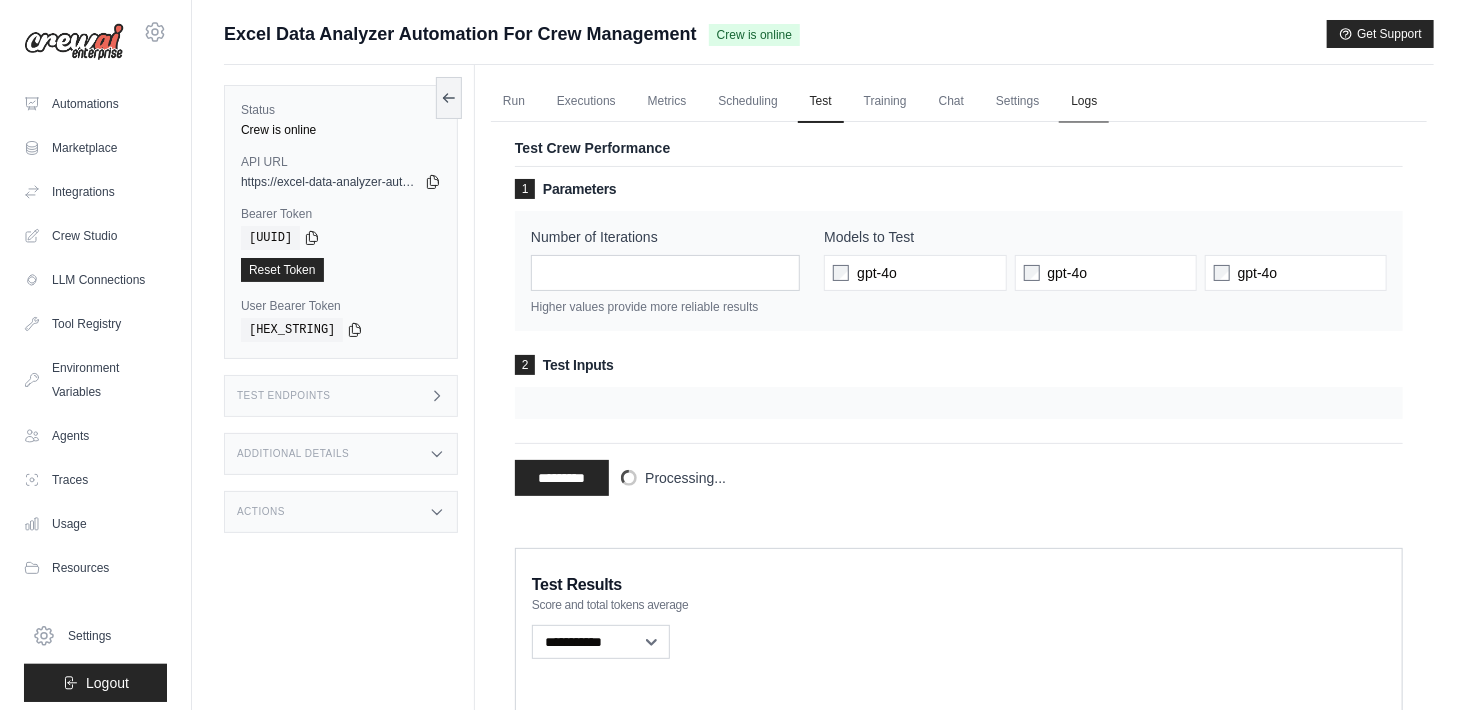 click on "Logs" at bounding box center (1084, 102) 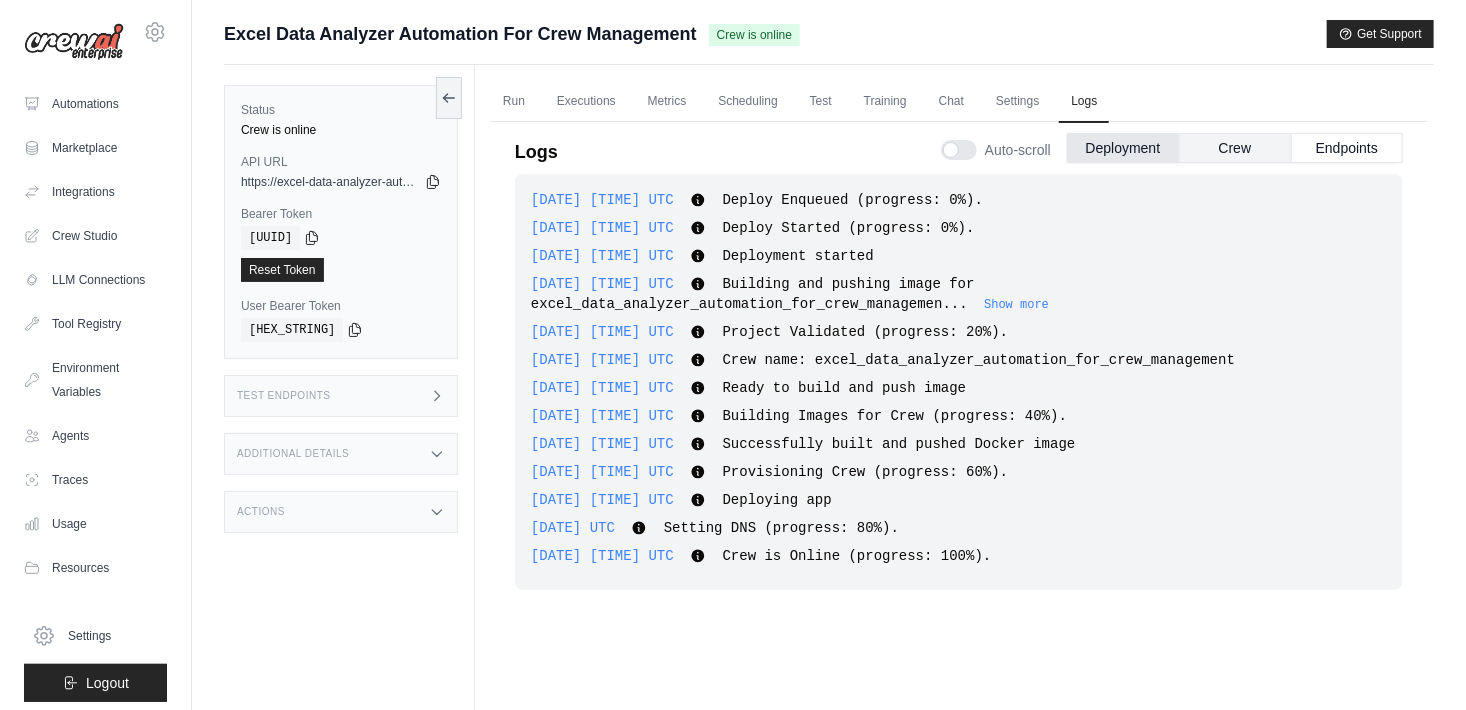 click on "Crew" at bounding box center [1235, 148] 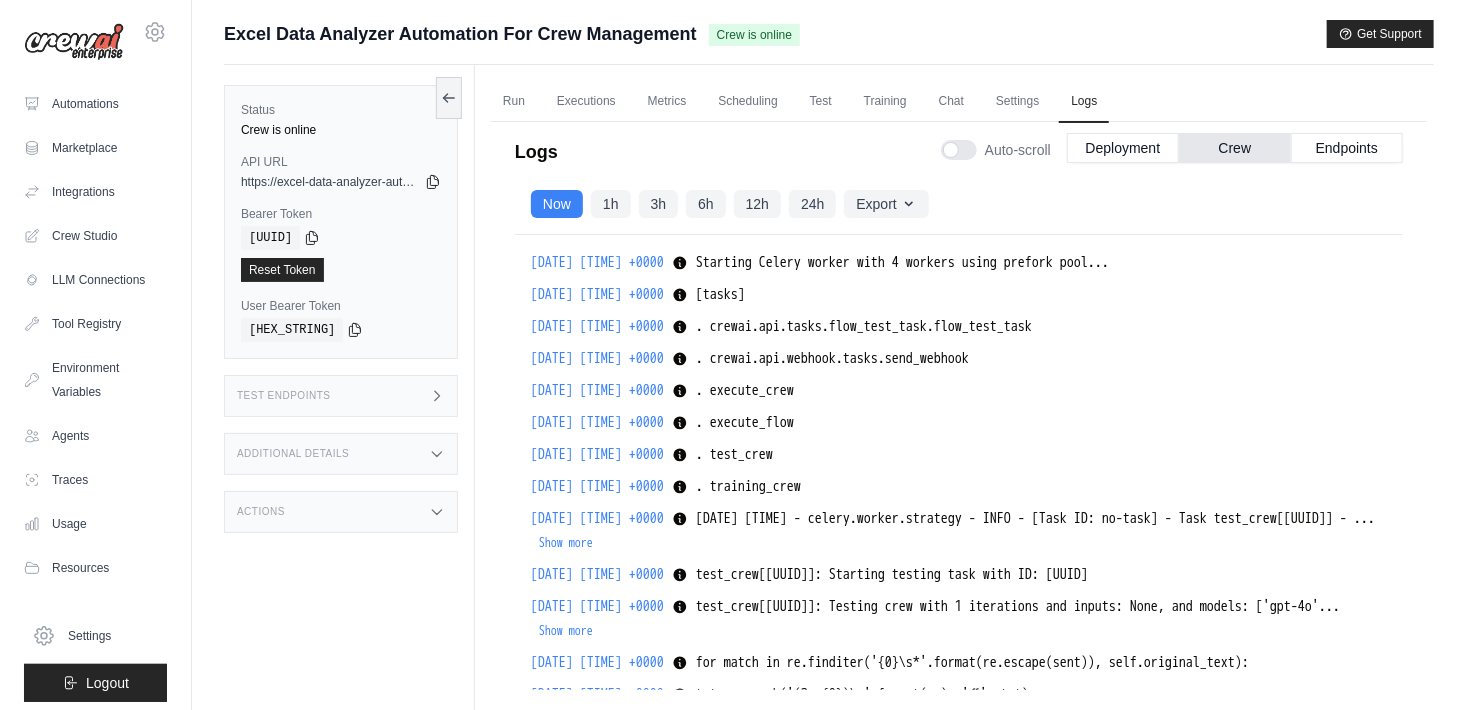 scroll, scrollTop: 47241, scrollLeft: 0, axis: vertical 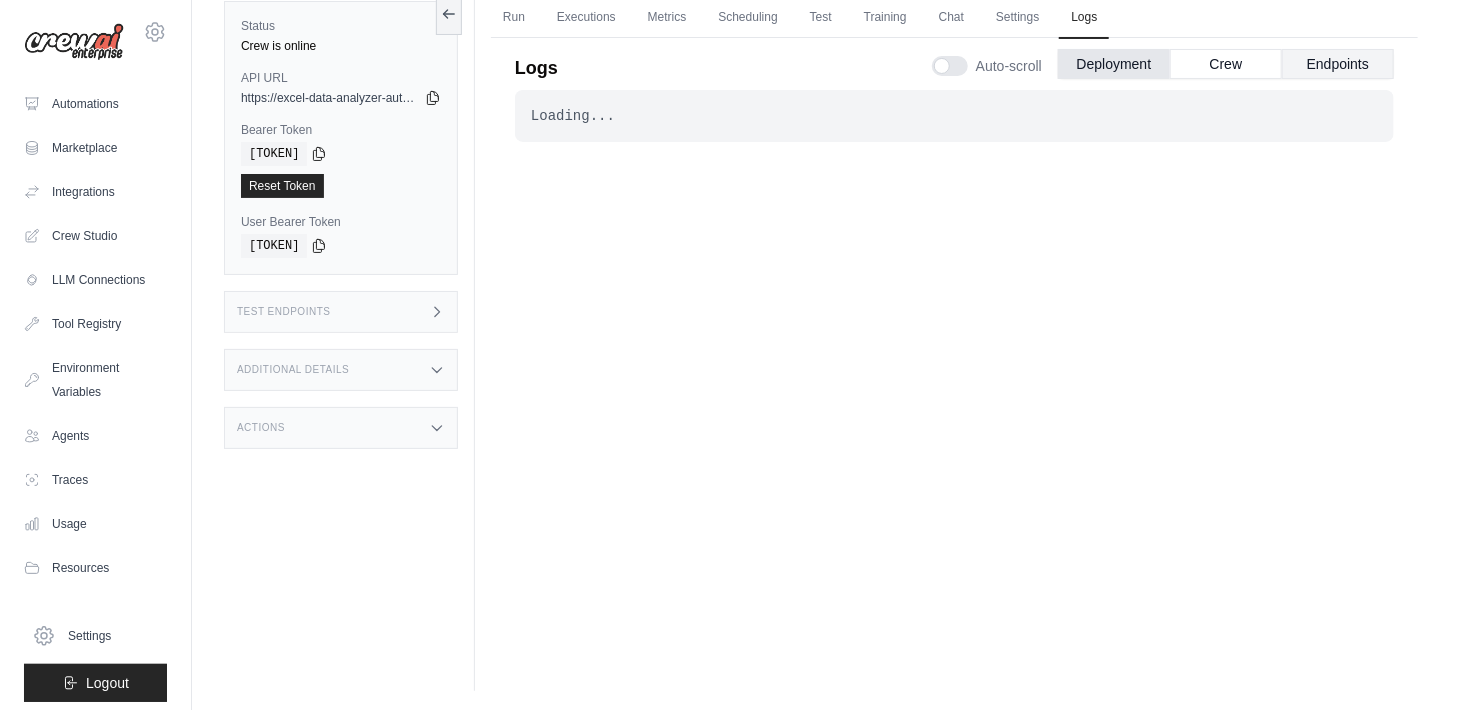 click on "Endpoints" at bounding box center (1338, 64) 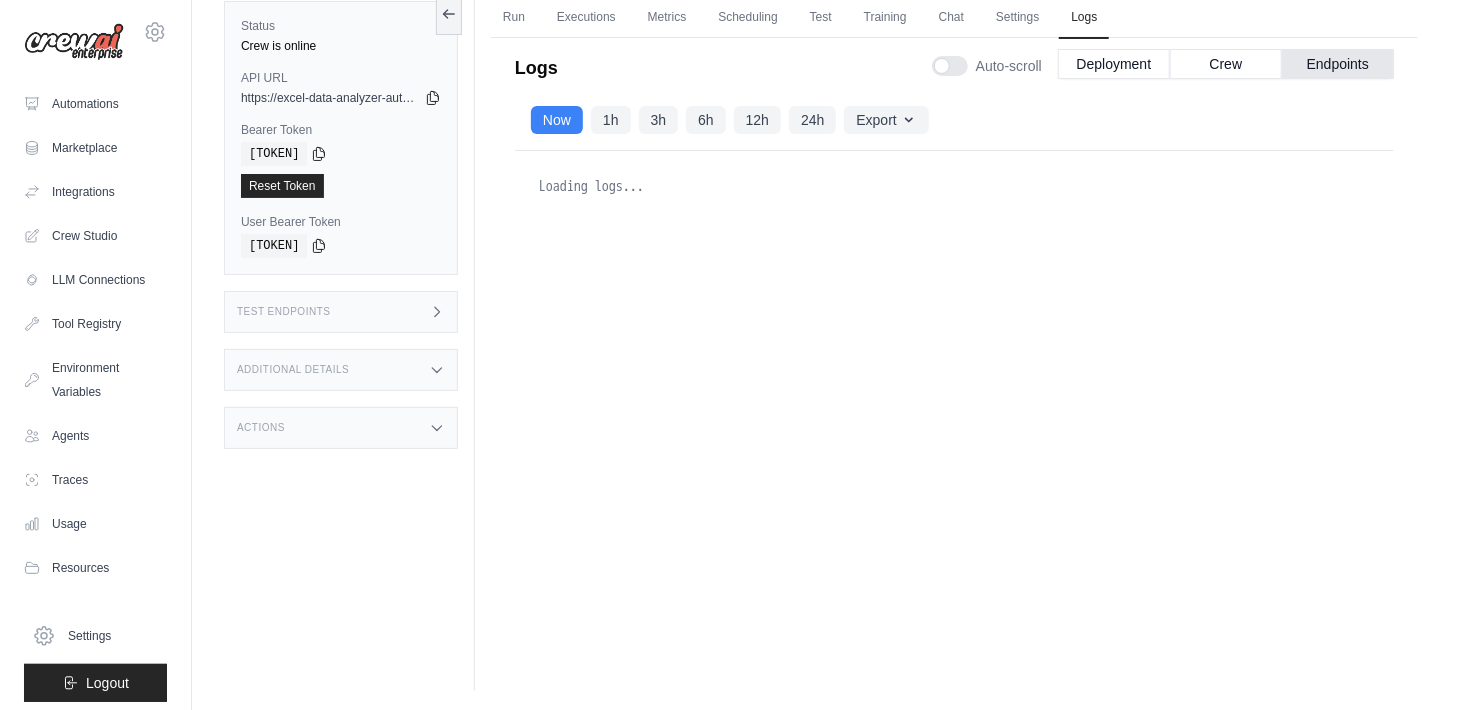 scroll, scrollTop: 0, scrollLeft: 0, axis: both 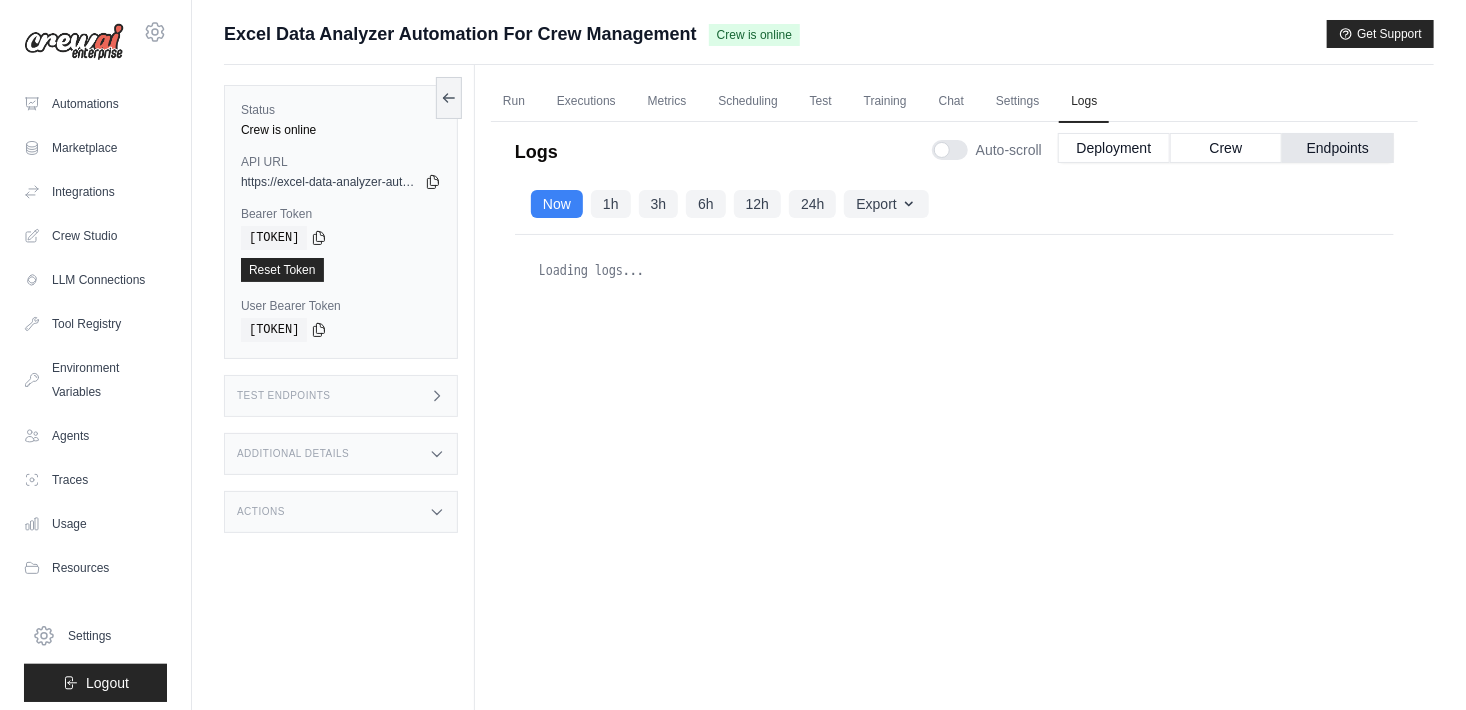 click on "Status
Crew is online
API URL
copied
[URL]
Bearer Token
copied
[TOKEN]
Reset Token
User Bearer Token
copied
[TOKEN]" at bounding box center [341, 222] 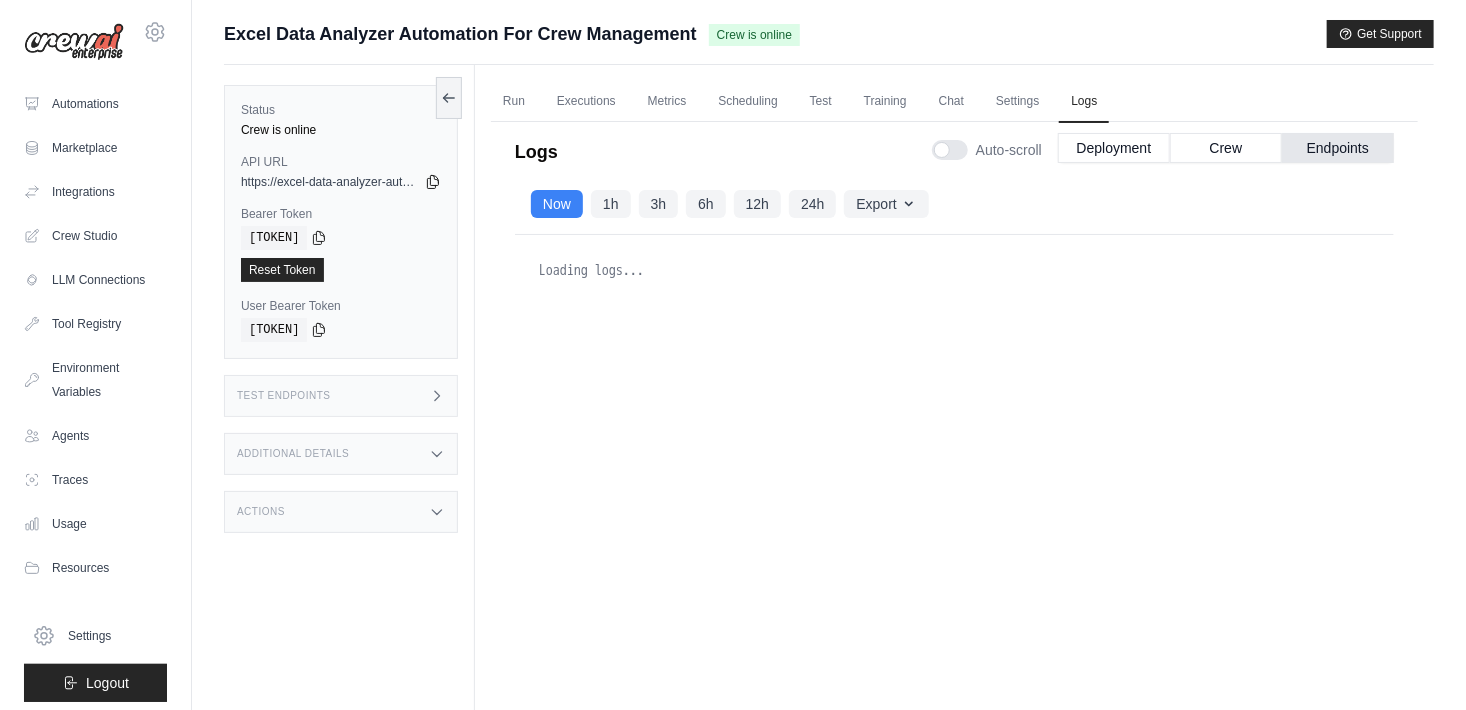 click 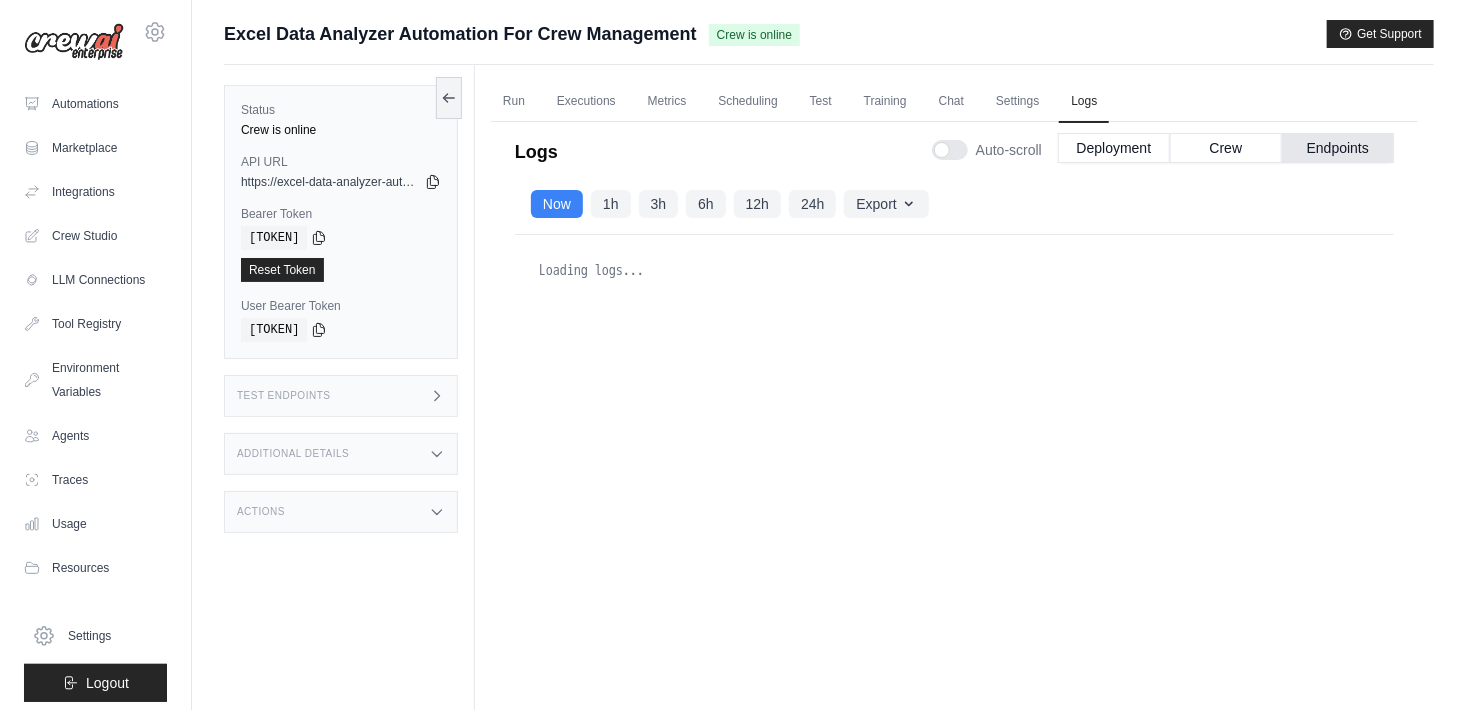 click on "Logs
Auto-scroll
Deployment
Crew
Endpoints" at bounding box center [954, 146] 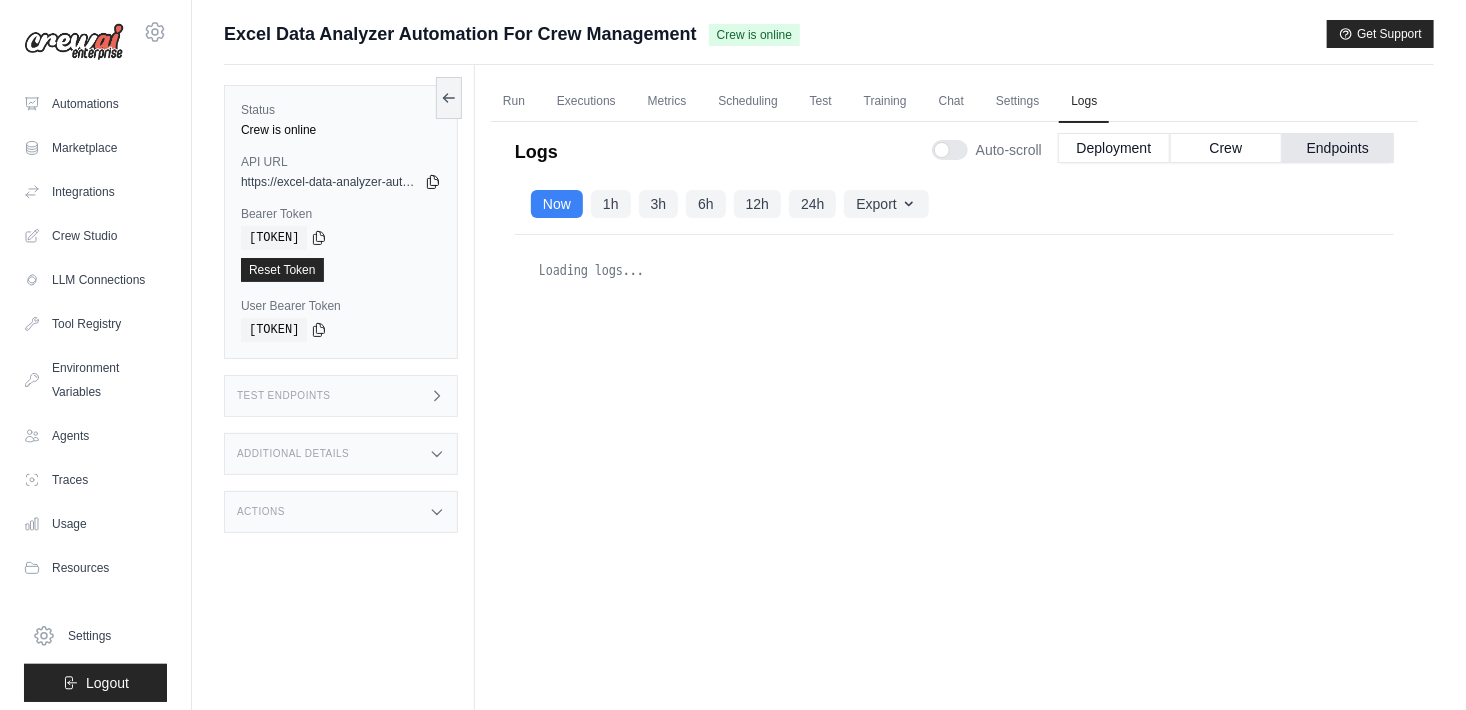 click 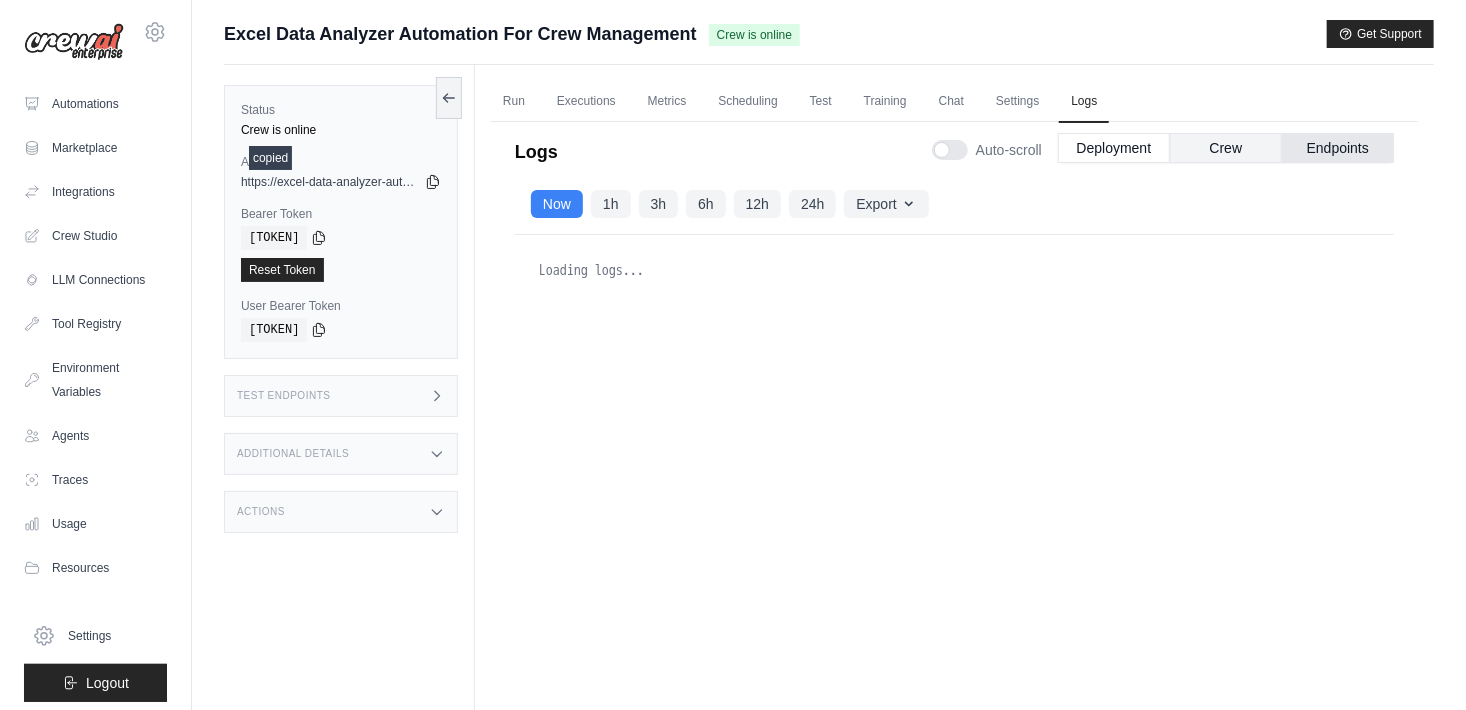 click on "Crew" at bounding box center [1226, 148] 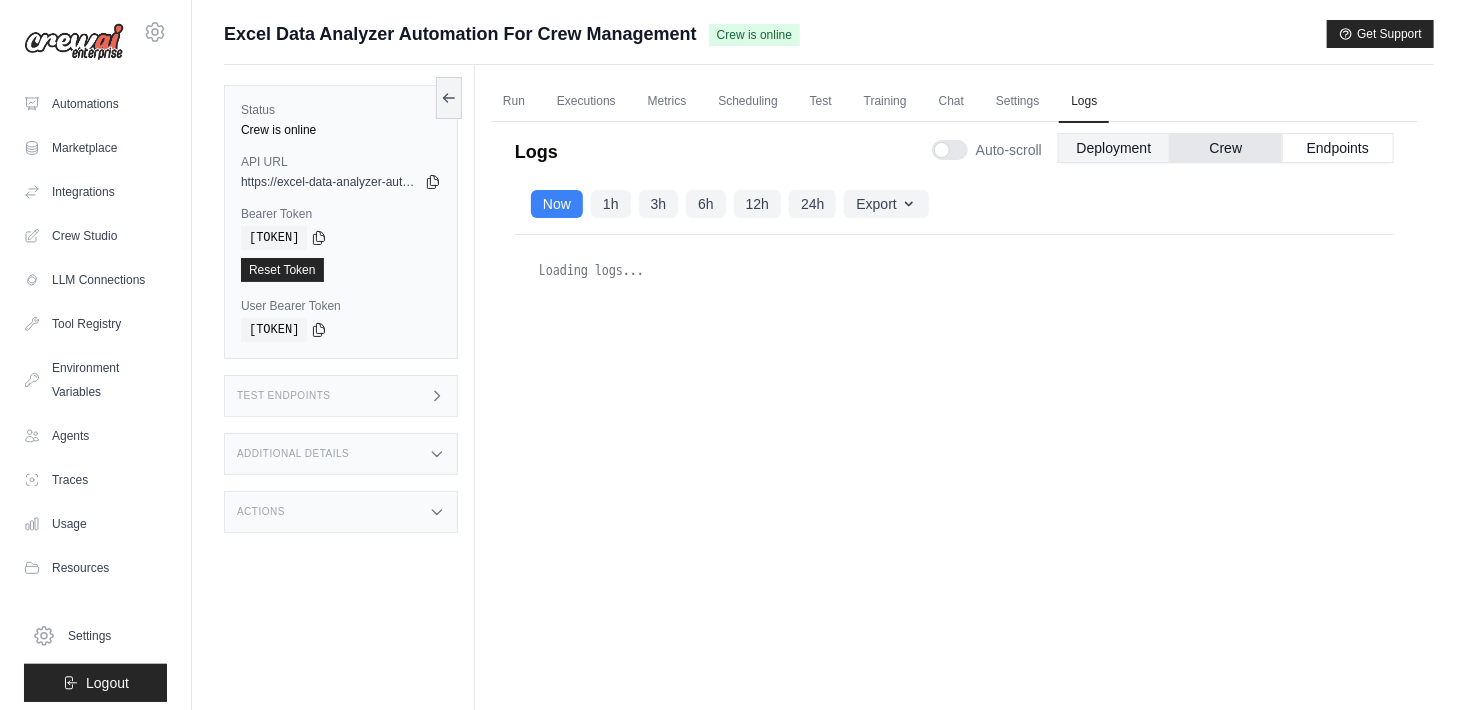 click on "Deployment" at bounding box center (1114, 148) 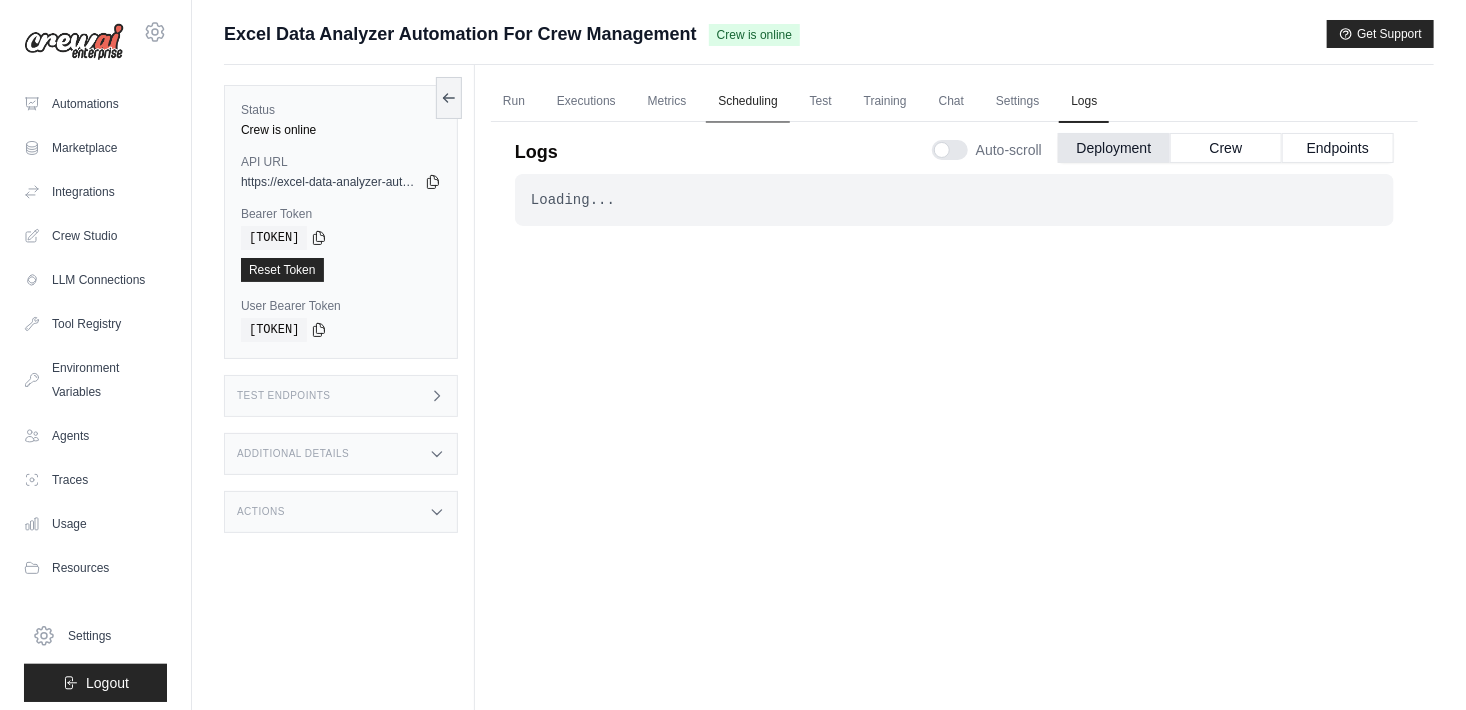 click on "Scheduling" at bounding box center (747, 102) 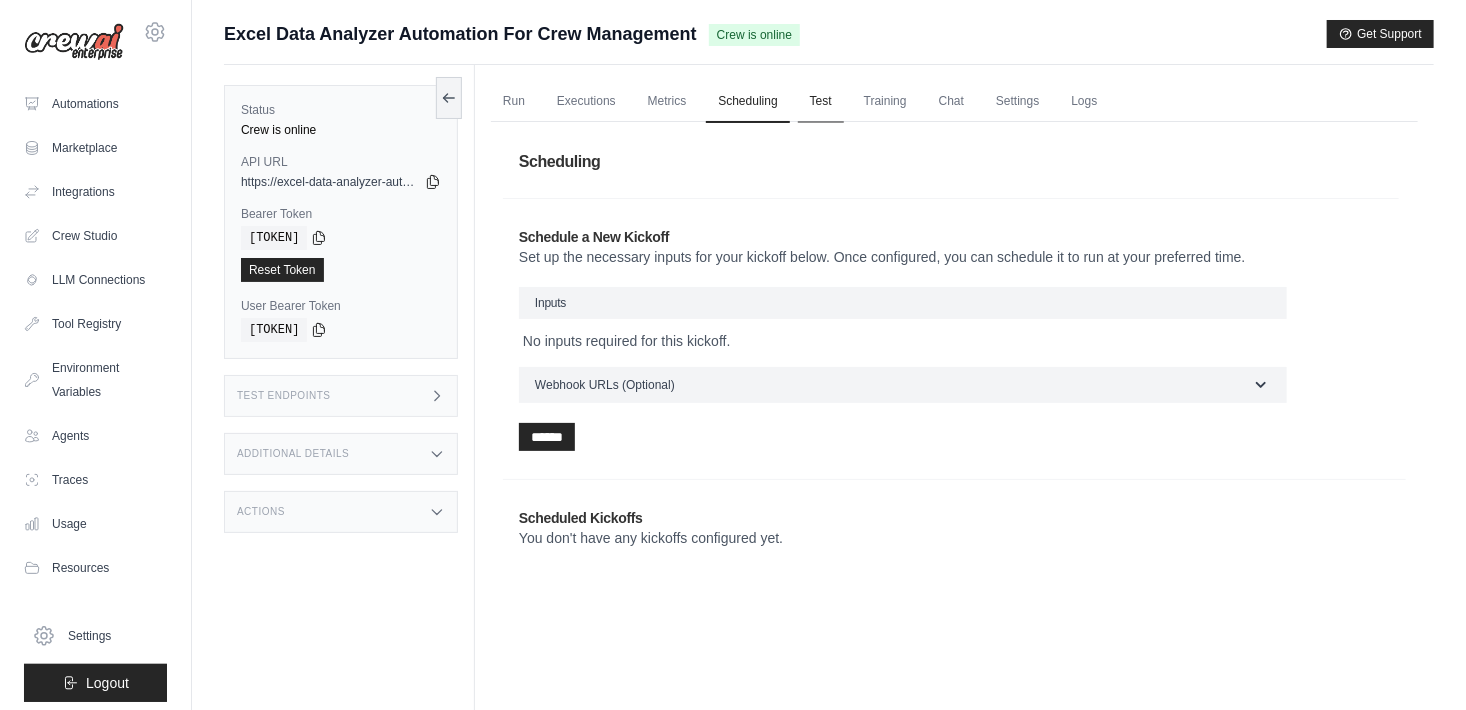 click on "Test" at bounding box center (821, 102) 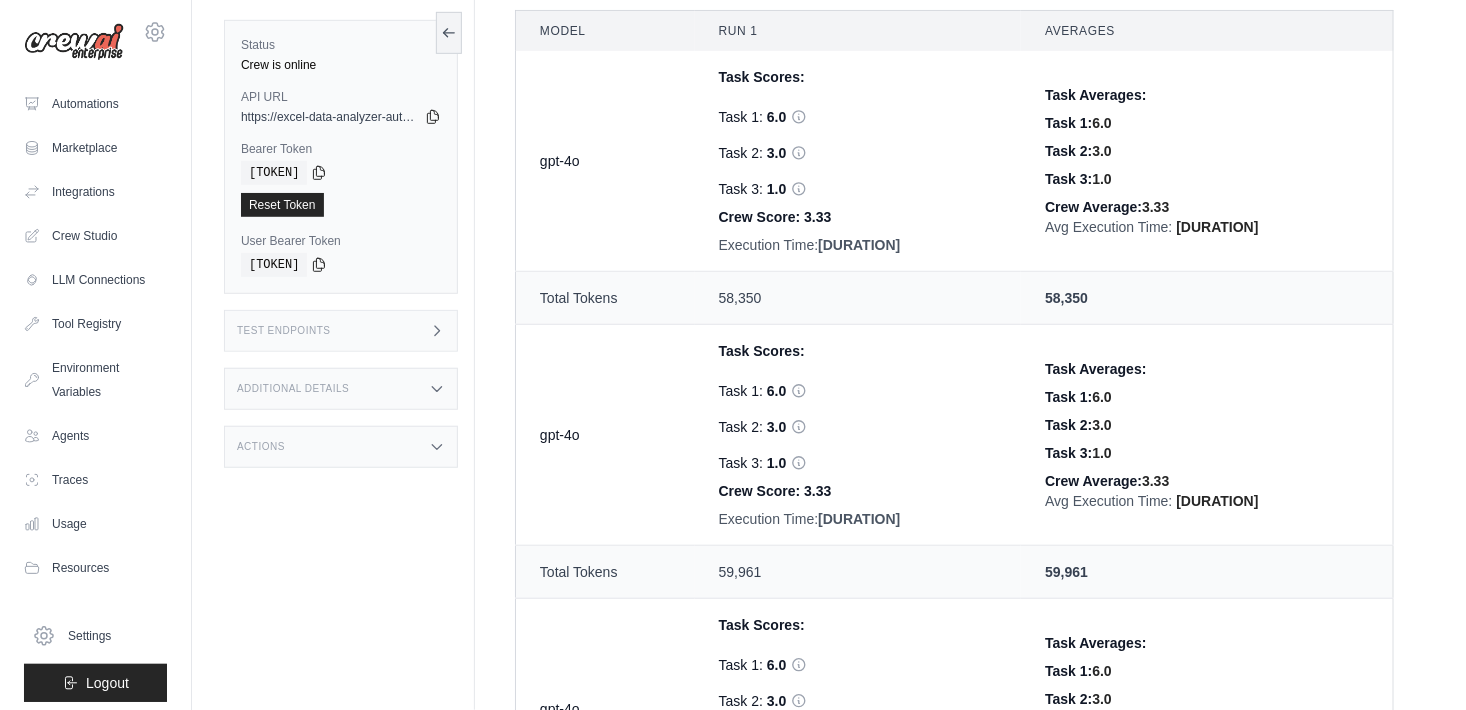 scroll, scrollTop: 600, scrollLeft: 0, axis: vertical 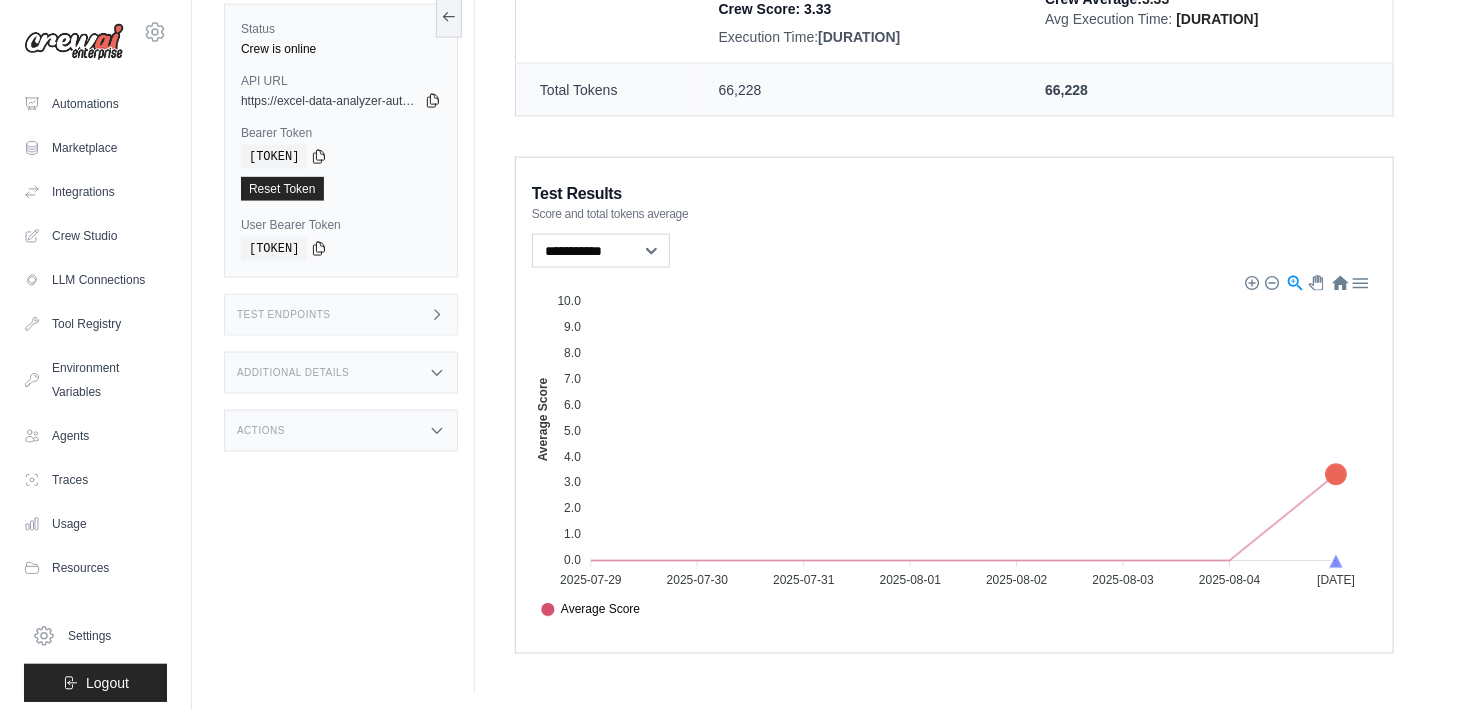 click on "Run
Executions
Metrics
Scheduling
Test
Training
Chat
Settings
Logs
0
Running
0
Pending human input
1" at bounding box center [954, -284] 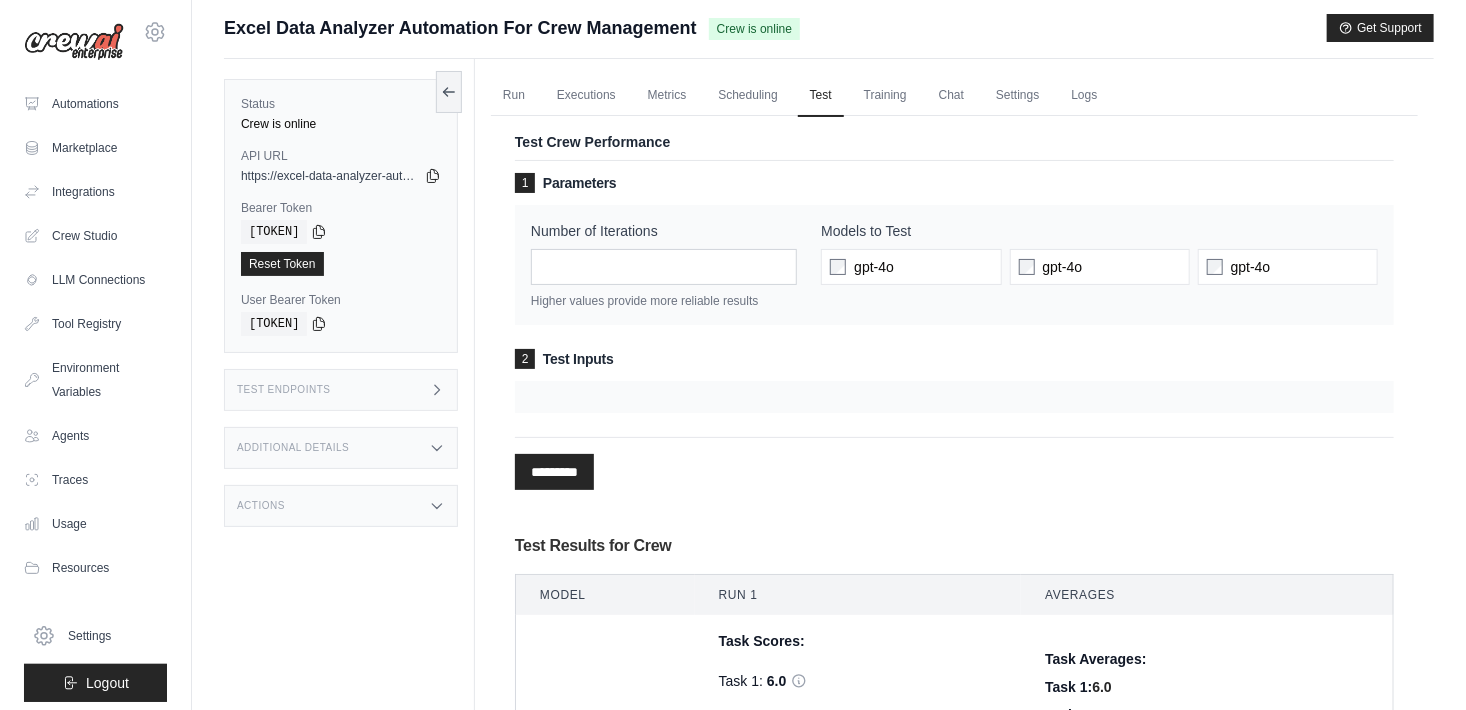 scroll, scrollTop: 0, scrollLeft: 0, axis: both 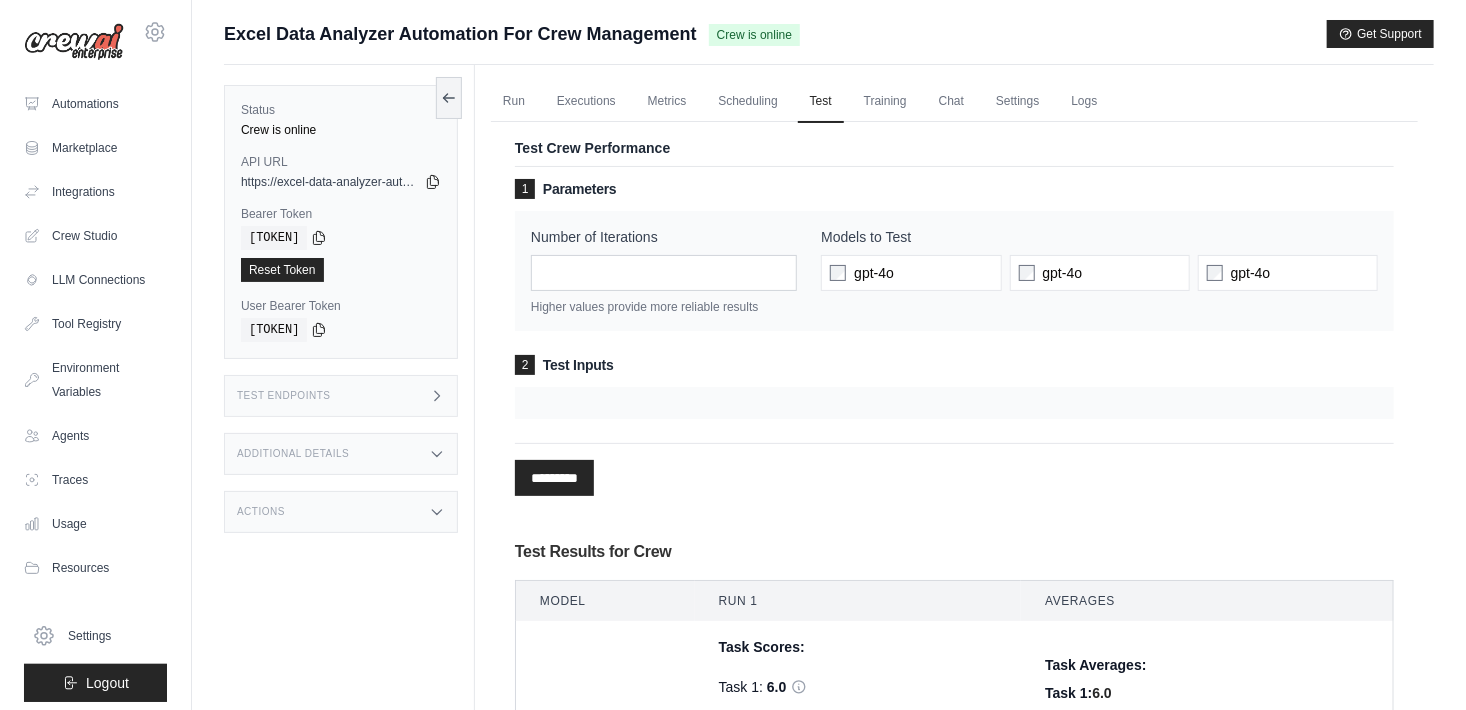 click on "https://excel-data-analyzer-automation-for-crew-man-9a822975.crewai.com" at bounding box center [331, 182] 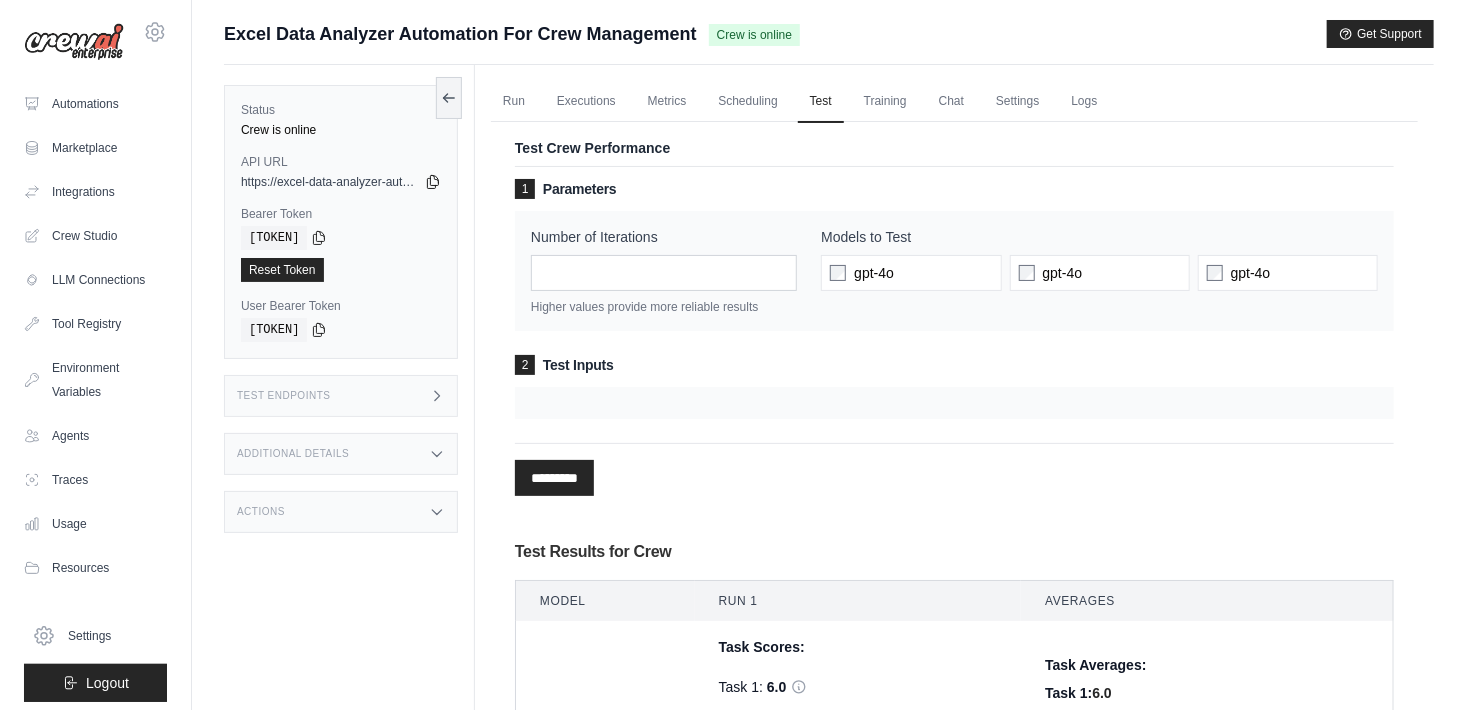 click 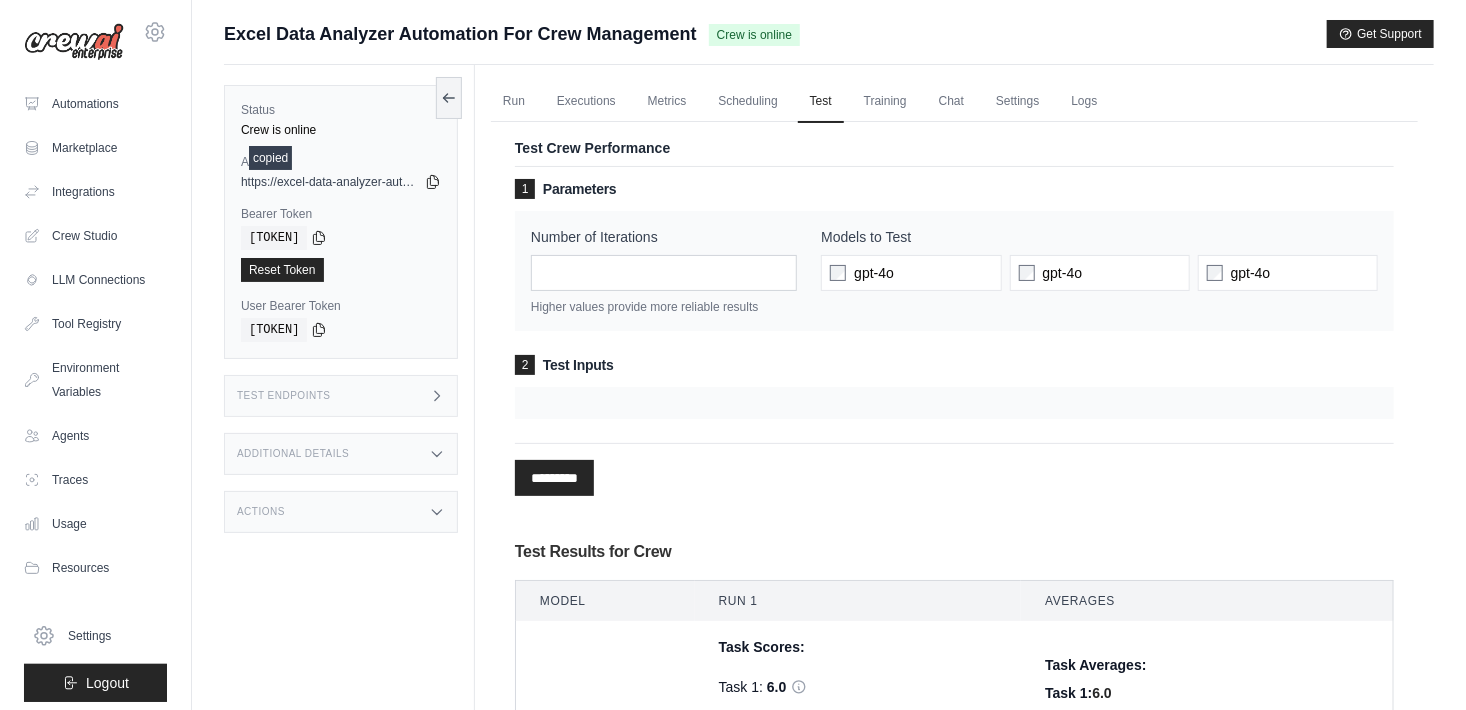 click on "Model
Run
1
Averages
gpt-4o
Task Scores:
Task
1:
6.0
Hallucination Score:
0
Verdict:  Faithful
Reasons:
The reference text only indicates a task description and does not provide specific sales data or list of collaborators. The answer mentions an error in accessing the file path, which is consistent with the absence of data in the reference text.
3.0 1.0 Crew Score: 3.33" at bounding box center [954, 1011] 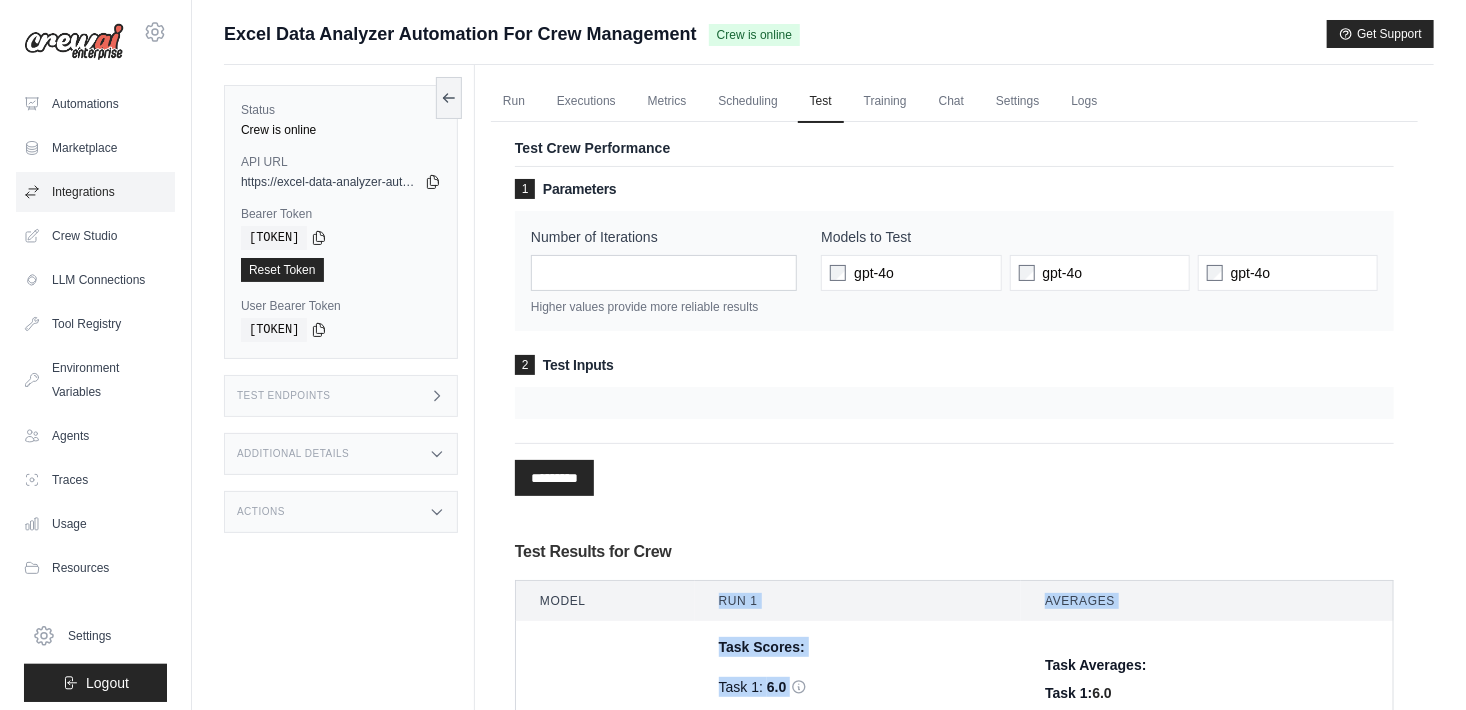 click on "Integrations" at bounding box center [95, 192] 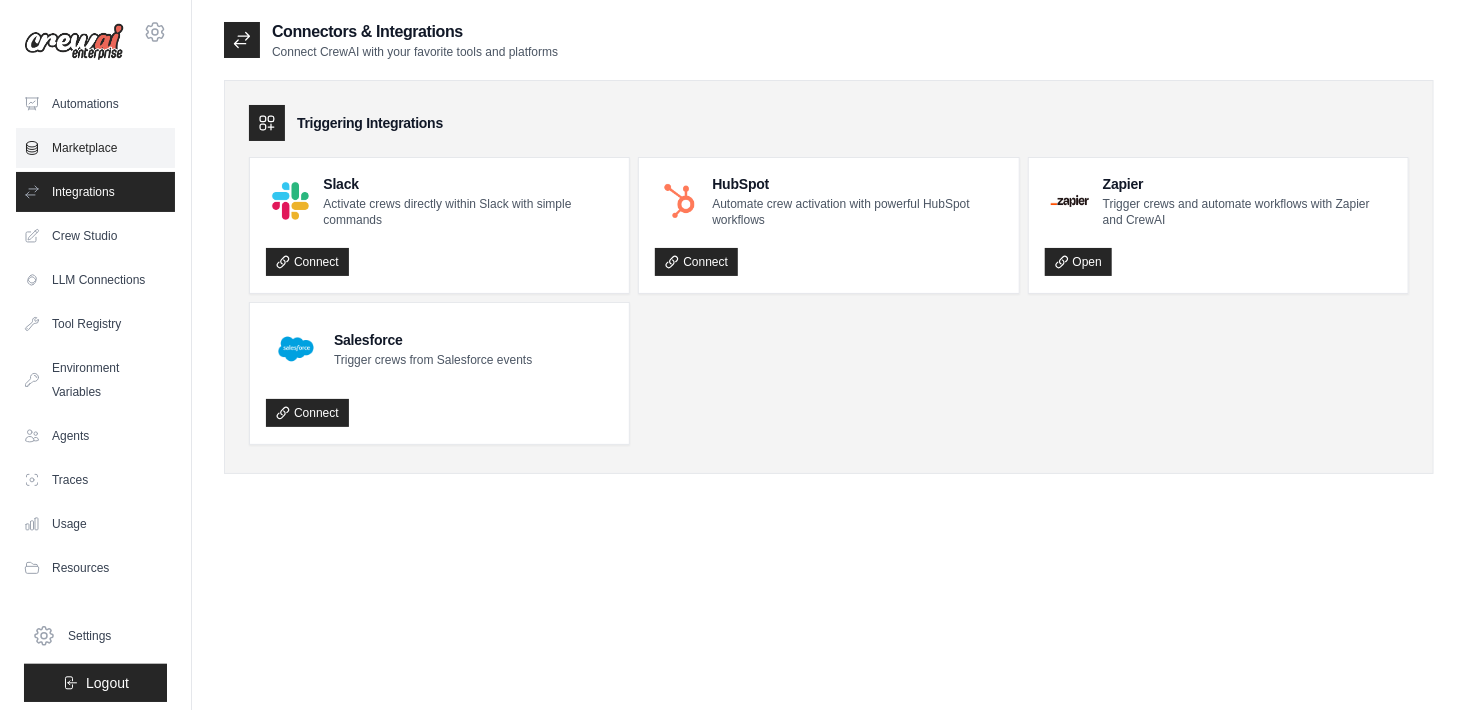 click on "Marketplace" at bounding box center [95, 148] 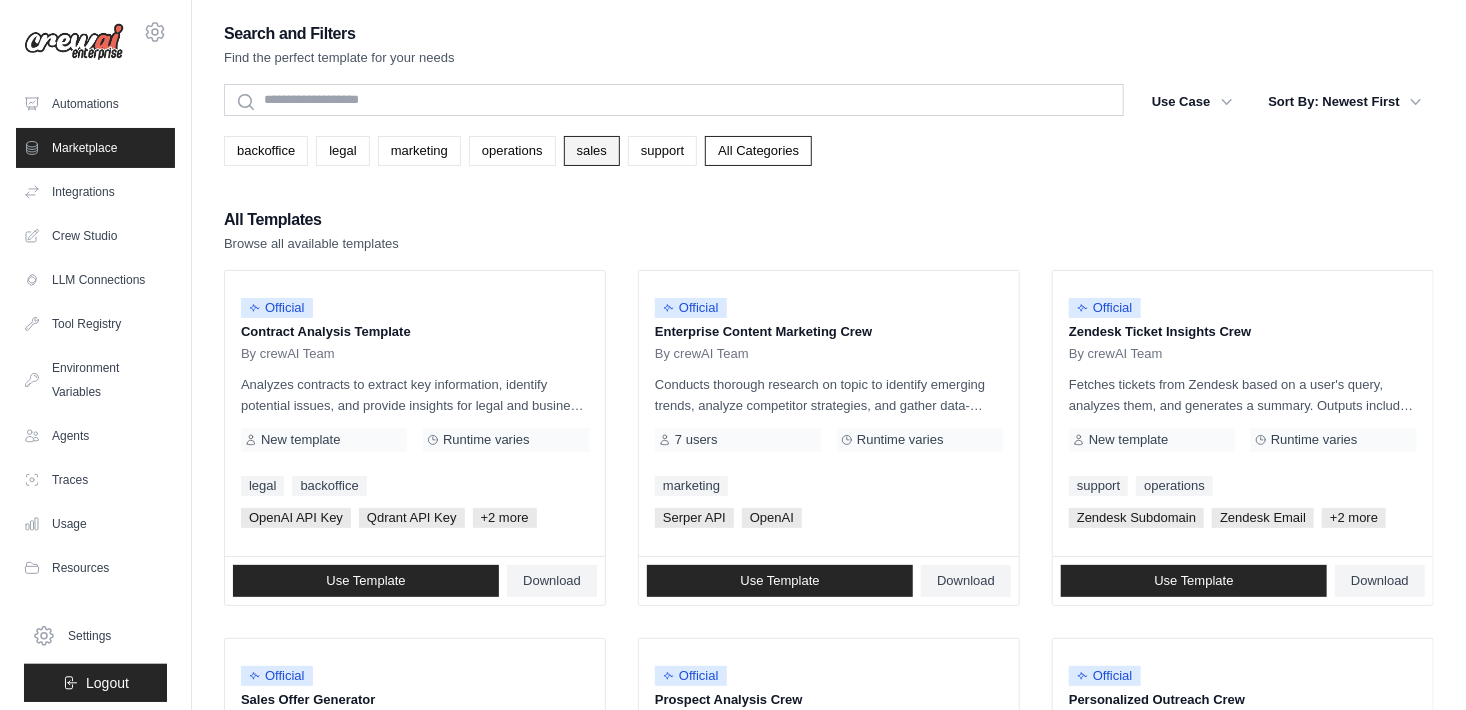 click on "sales" at bounding box center [592, 151] 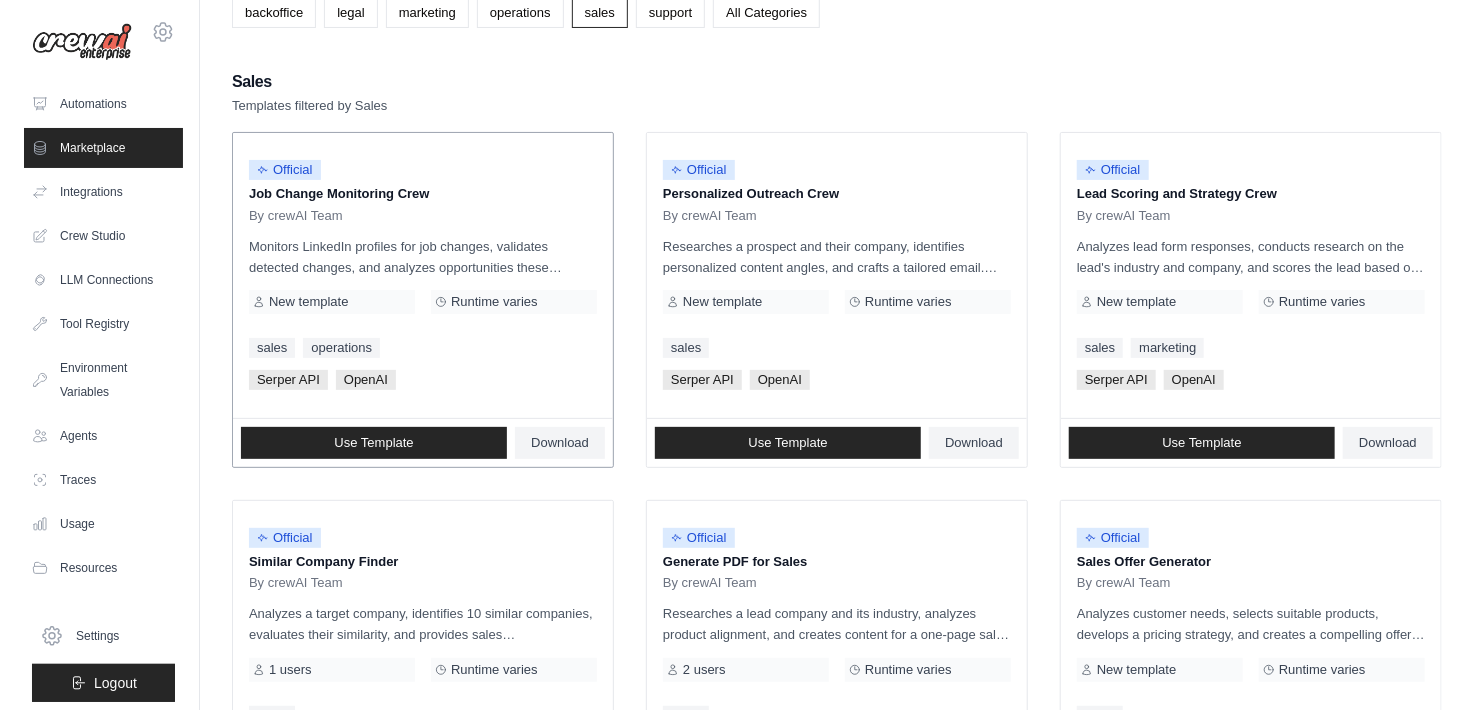 scroll, scrollTop: 0, scrollLeft: 0, axis: both 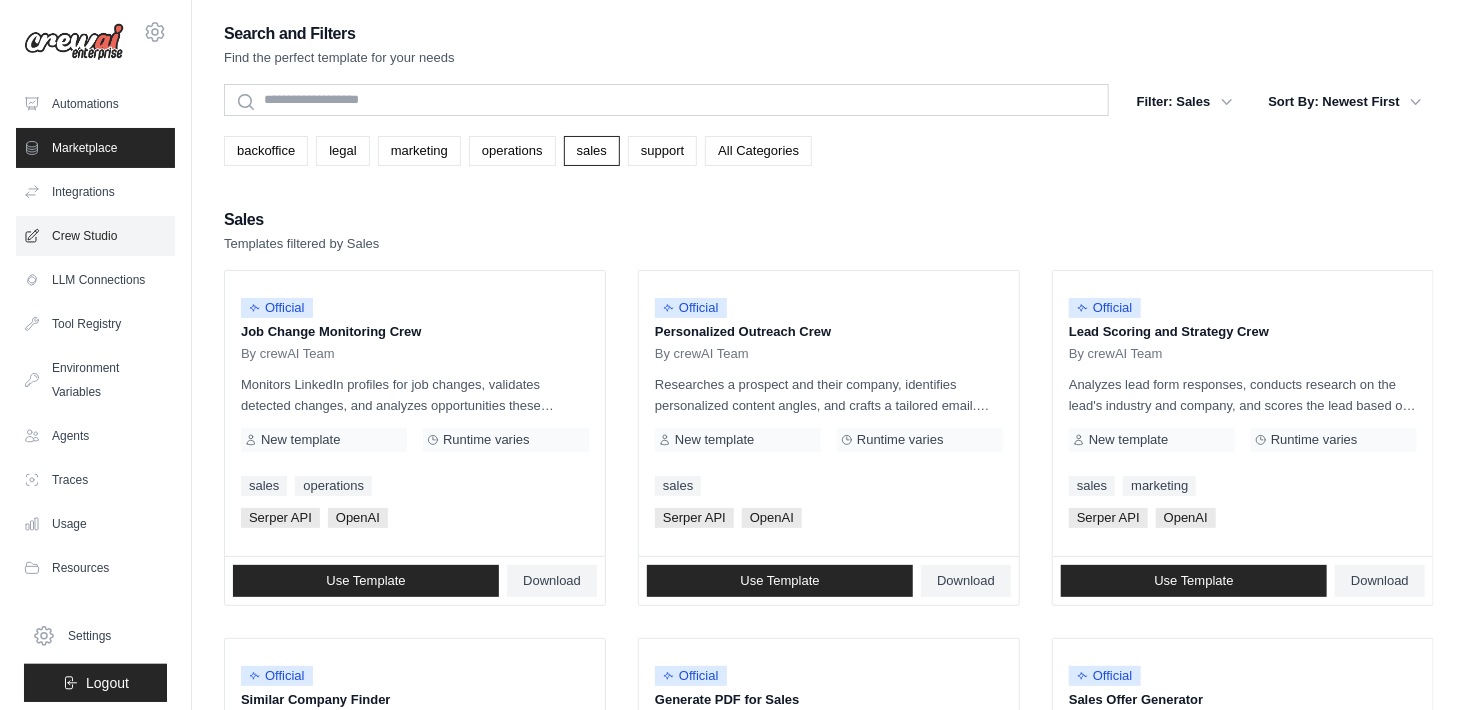 click on "Crew Studio" at bounding box center (95, 236) 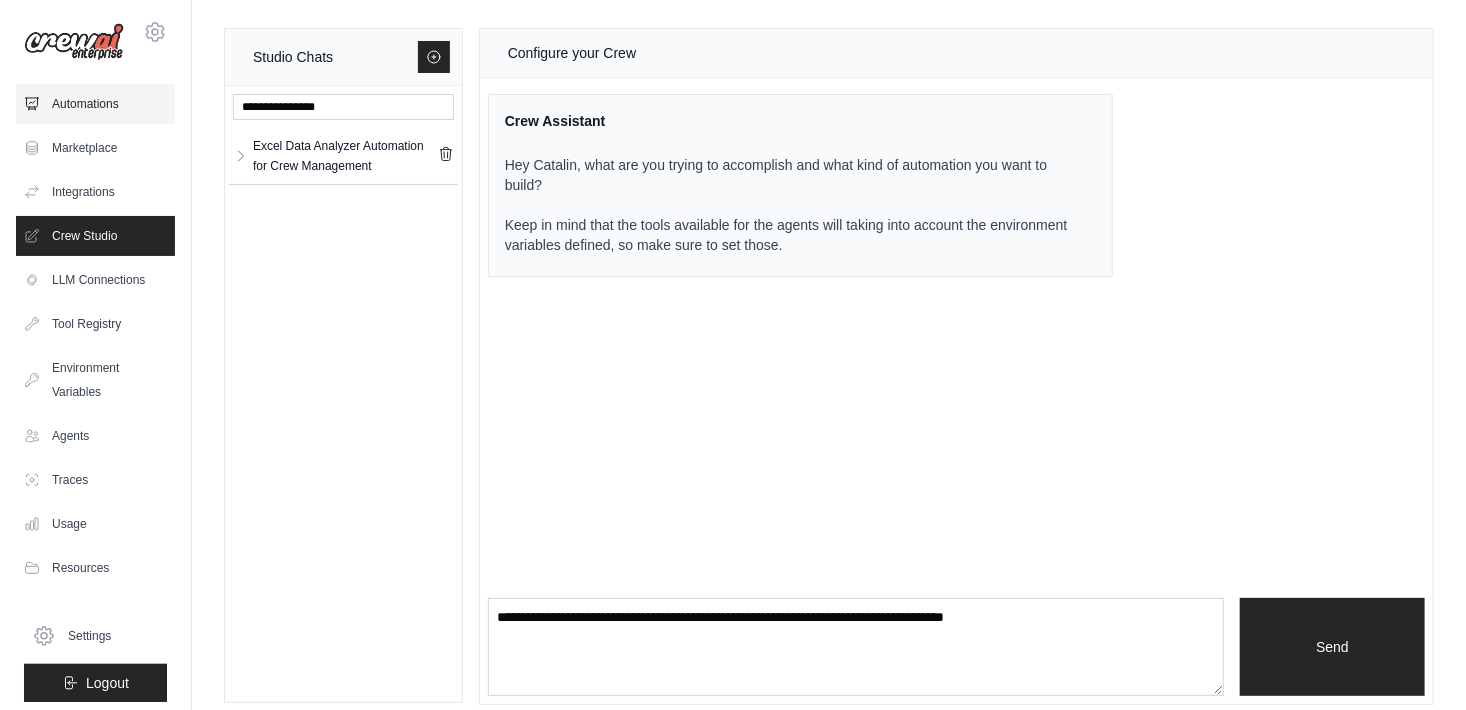 click on "Automations" at bounding box center [95, 104] 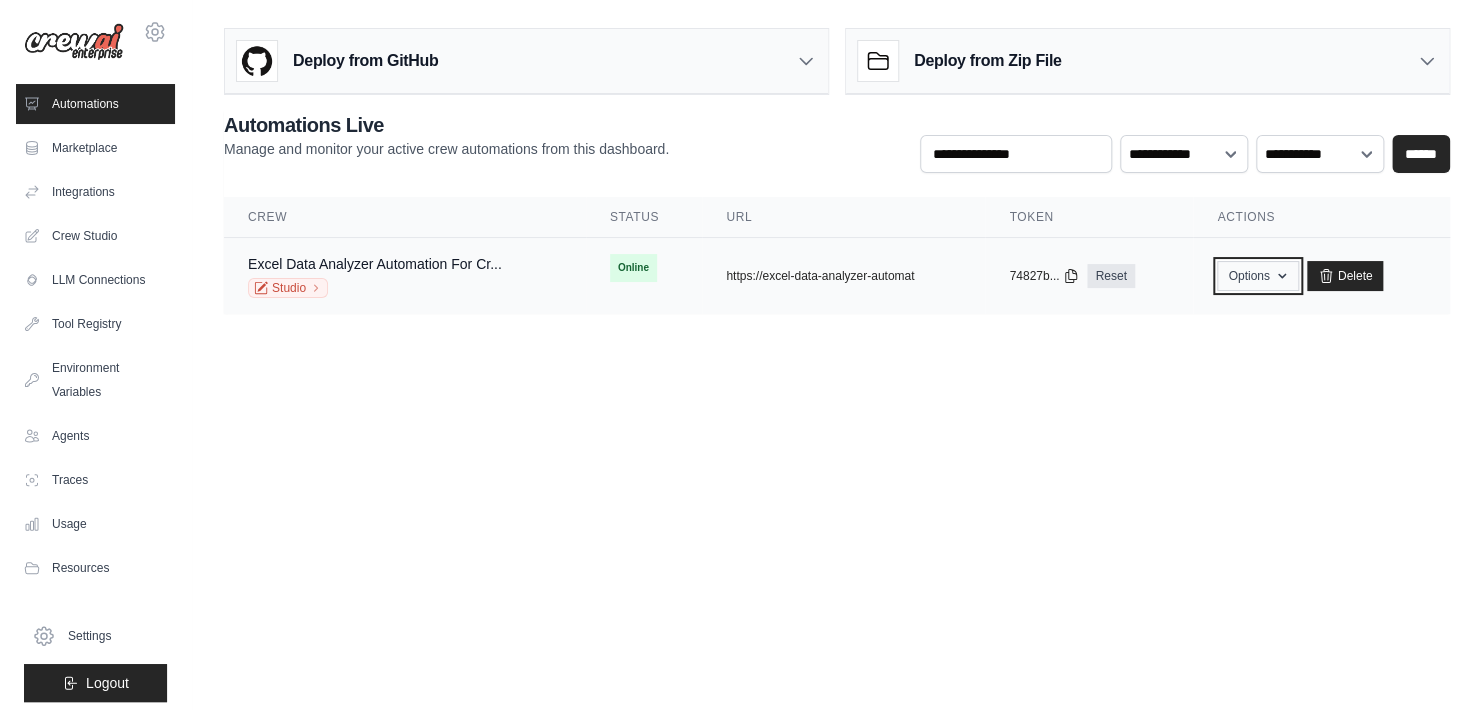 click 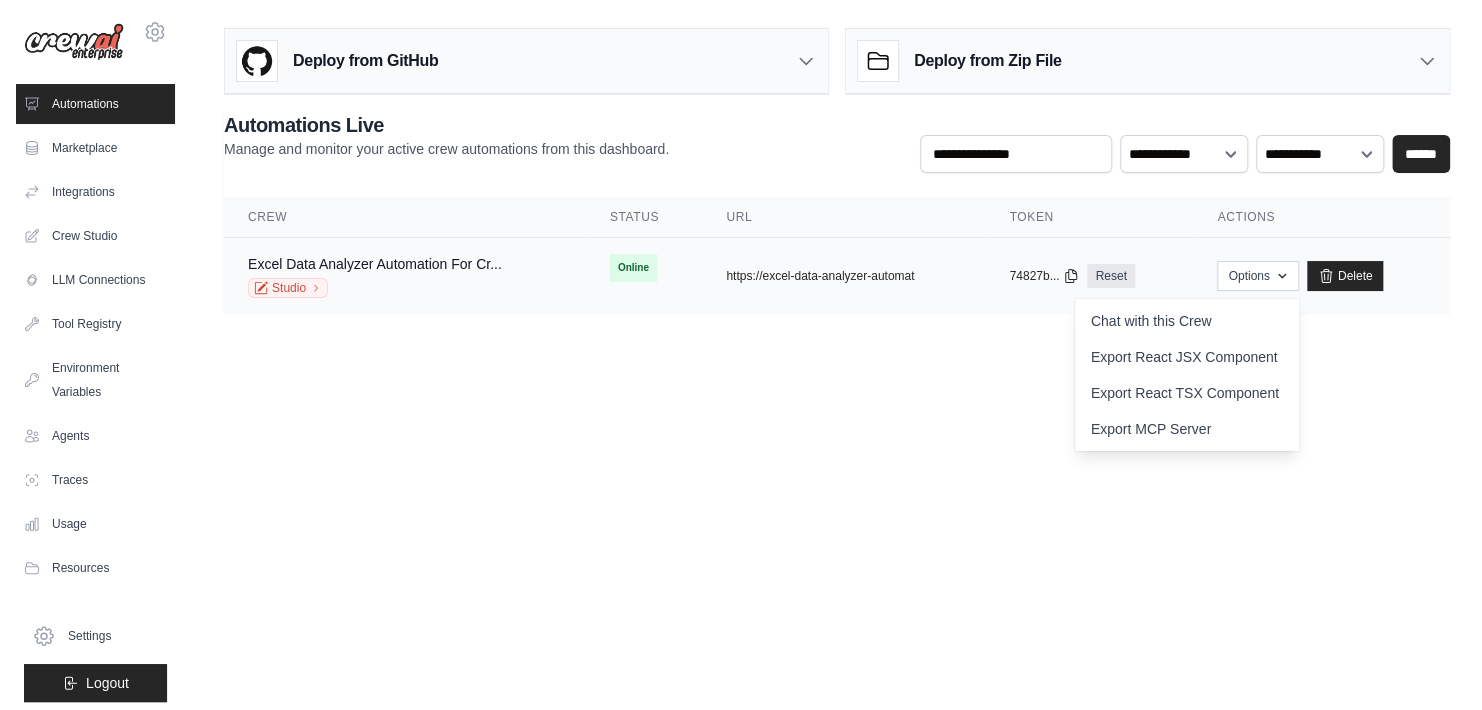 click on "copied
74827b...
Reset" at bounding box center (1089, 276) 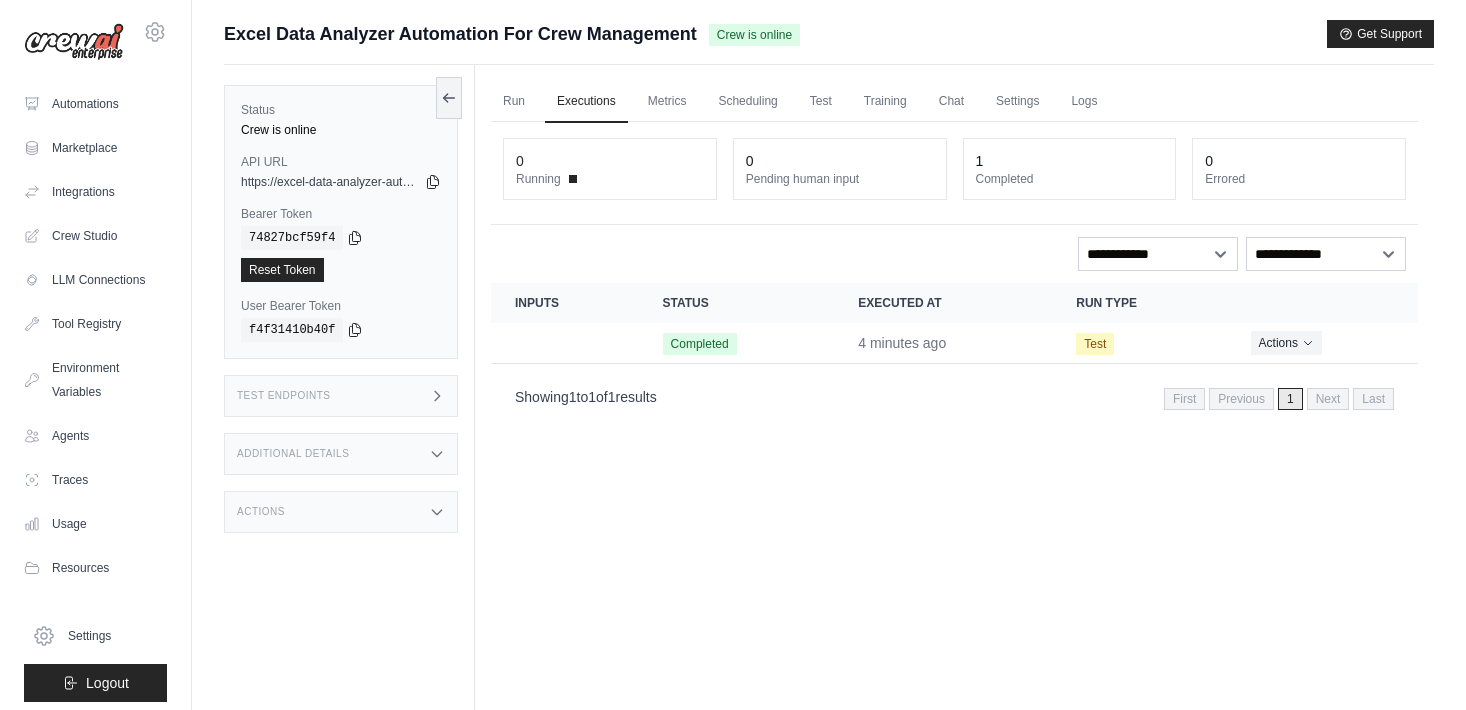 scroll, scrollTop: 0, scrollLeft: 0, axis: both 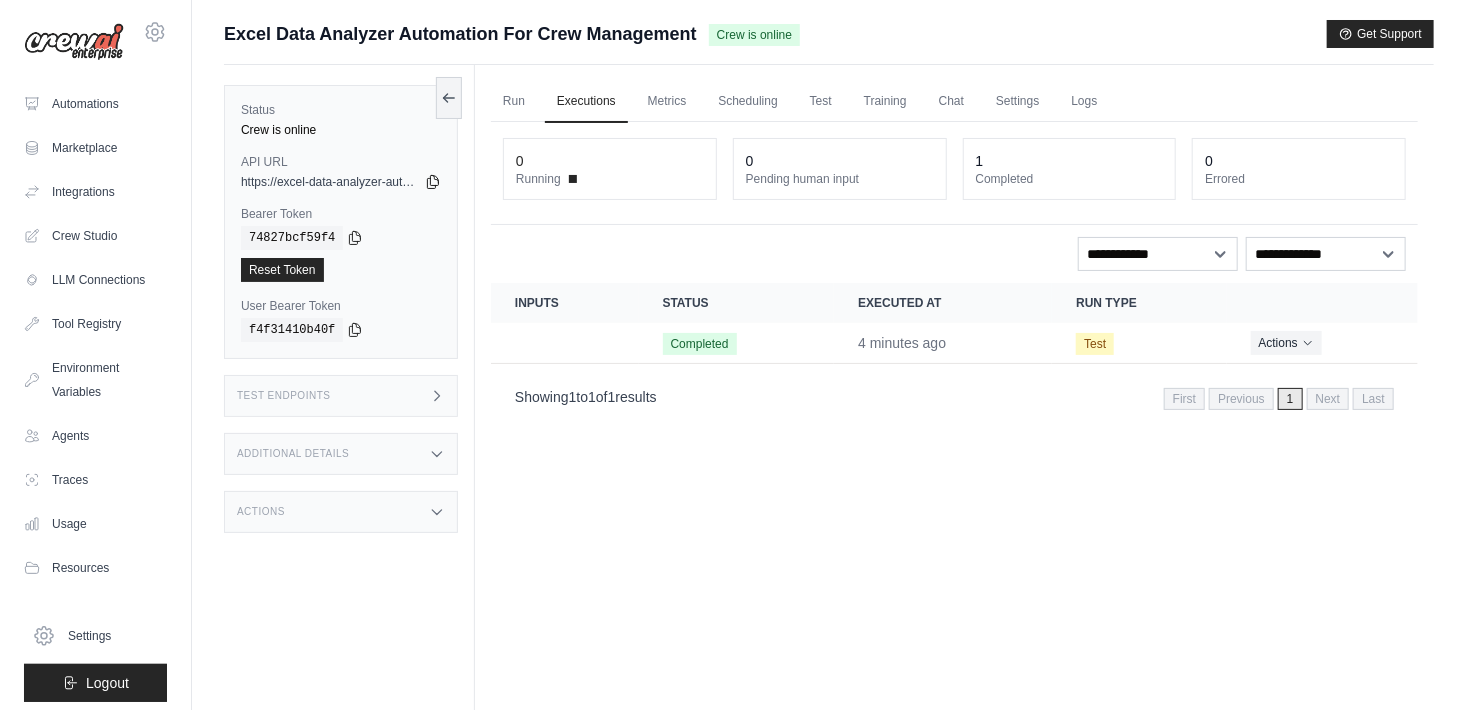 click 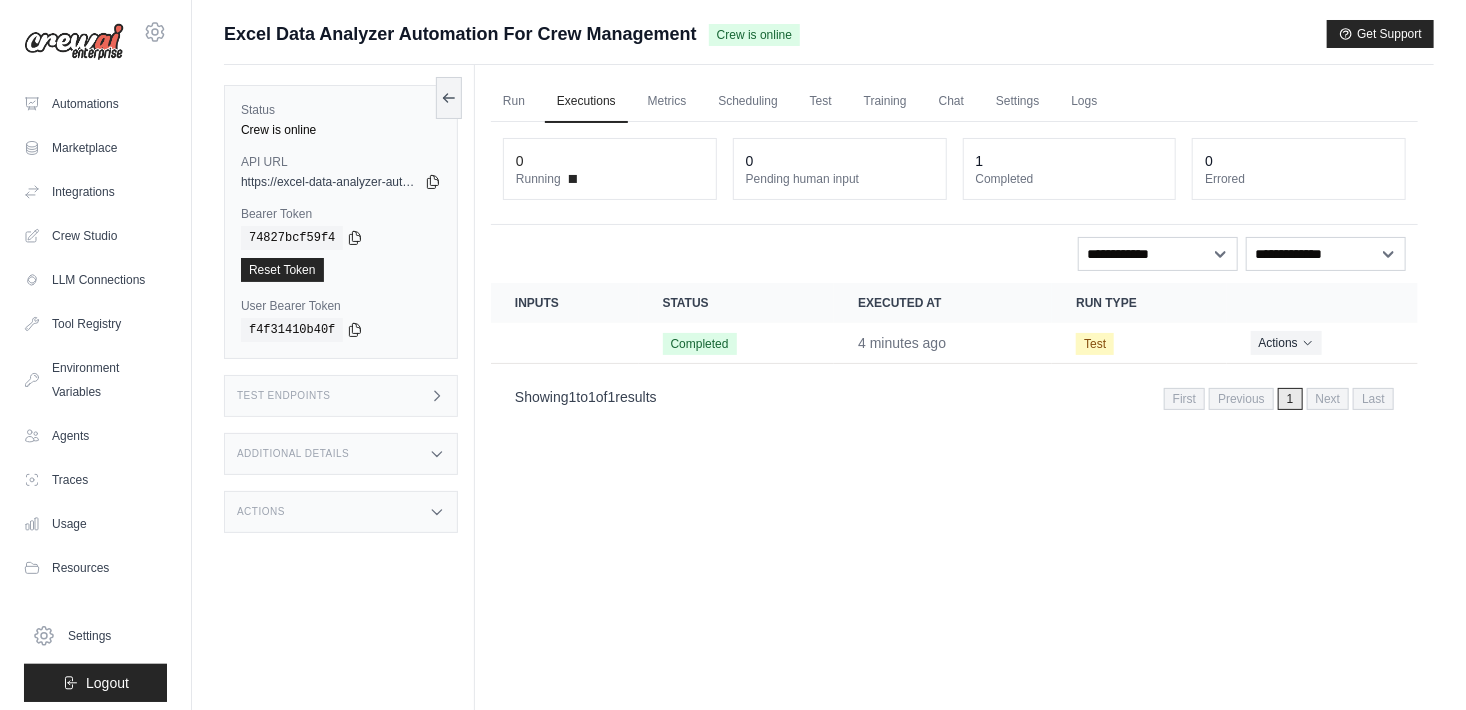 click on "Status
Crew is online
API URL
copied
https://excel-data-analyzer-automation-for-crew-man-9a822975.crewai.com
Bearer Token
copied
[TOKEN]
Reset Token
User Bearer Token" at bounding box center (349, 420) 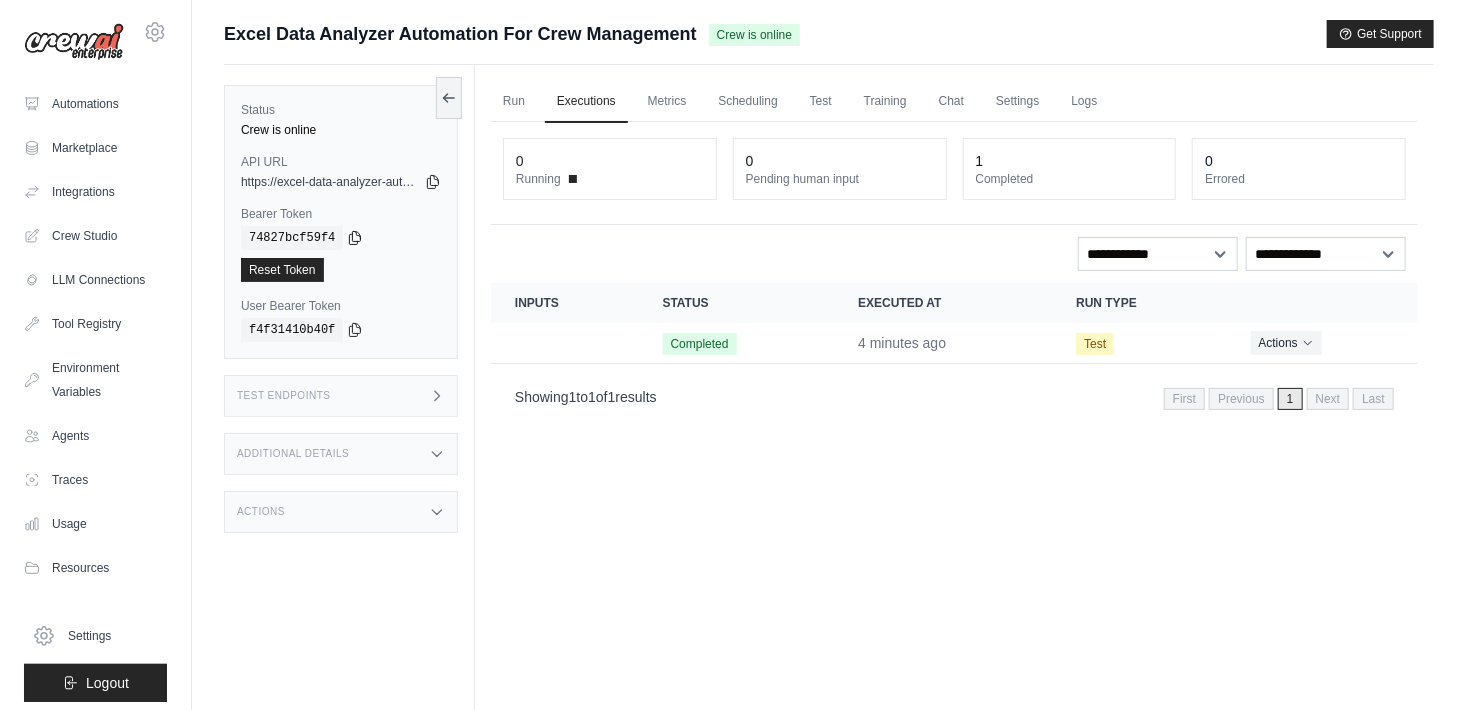 click 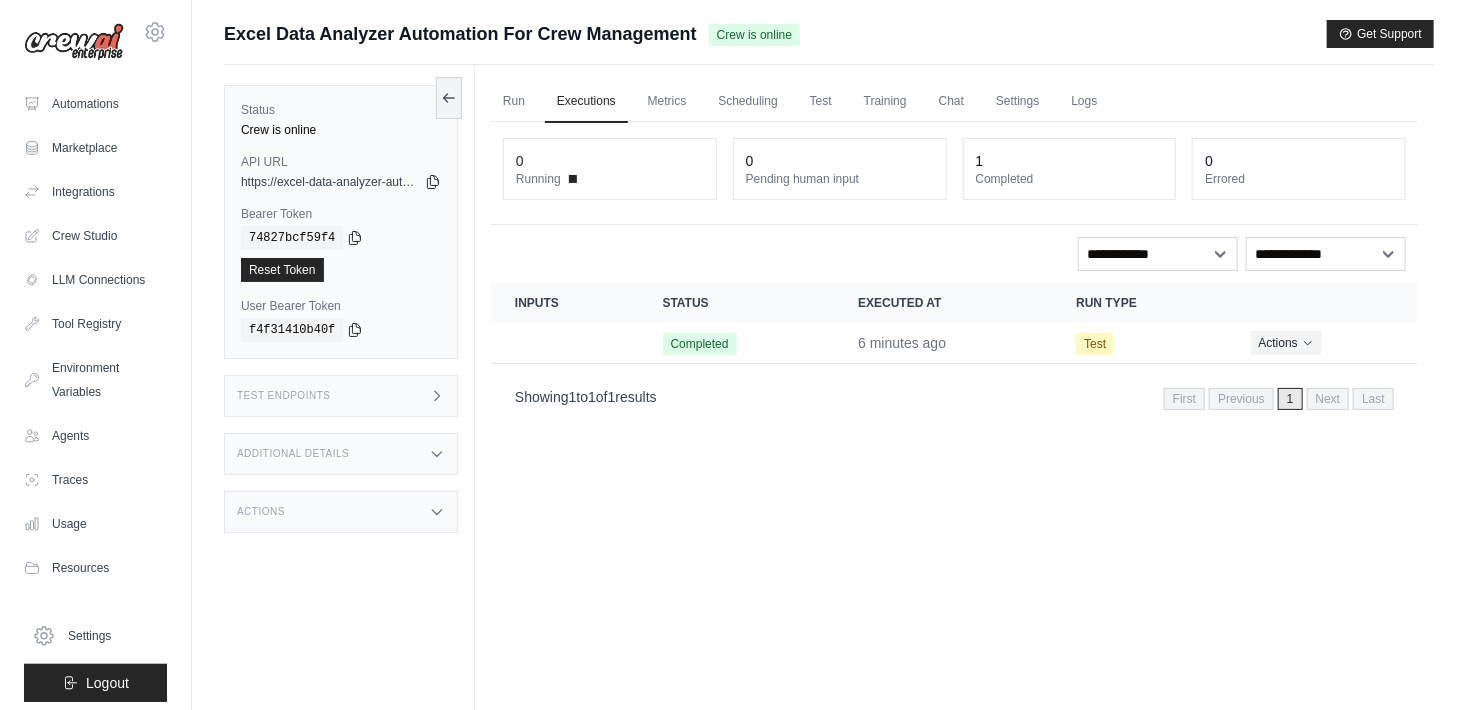 click on "Run
Executions
Metrics
Scheduling
Test
Training
Chat
Settings
Logs
0
Running
0
Pending human input
1" at bounding box center [954, 420] 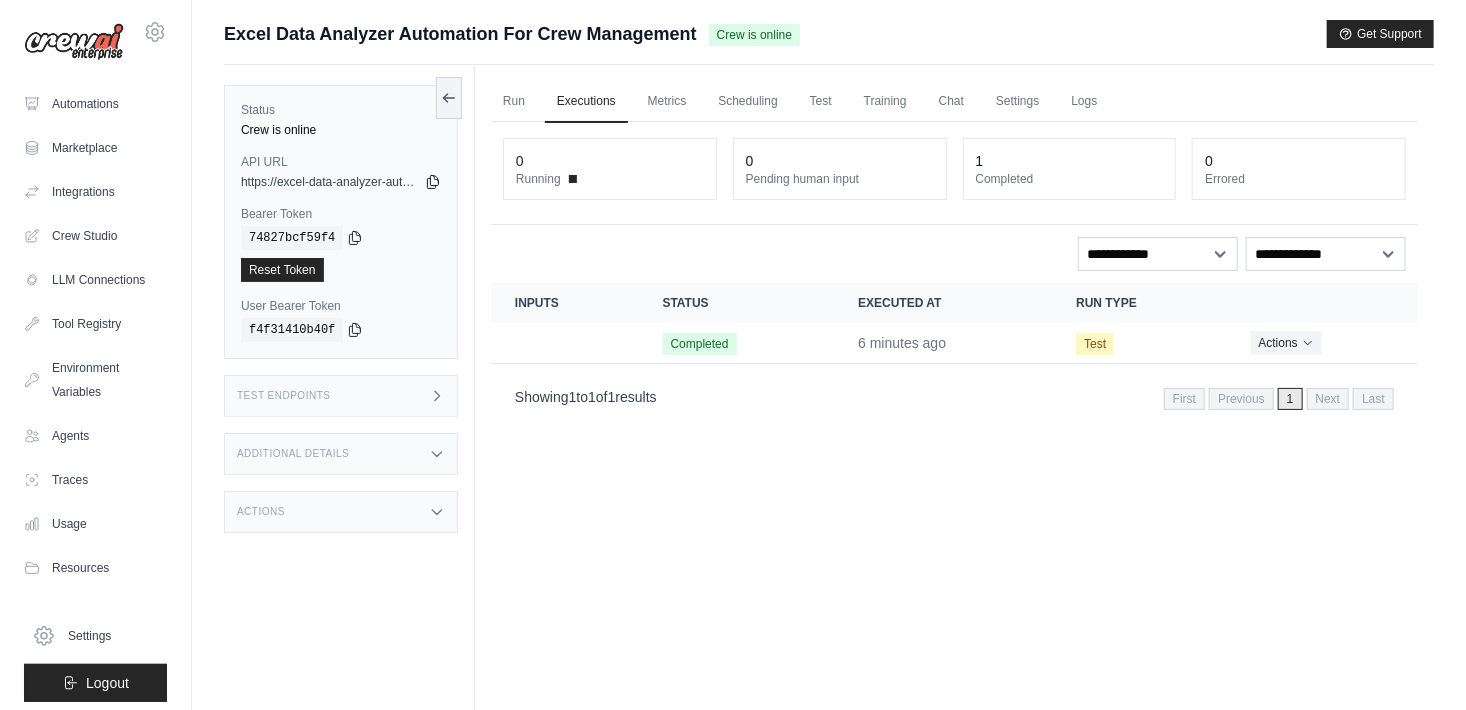 click 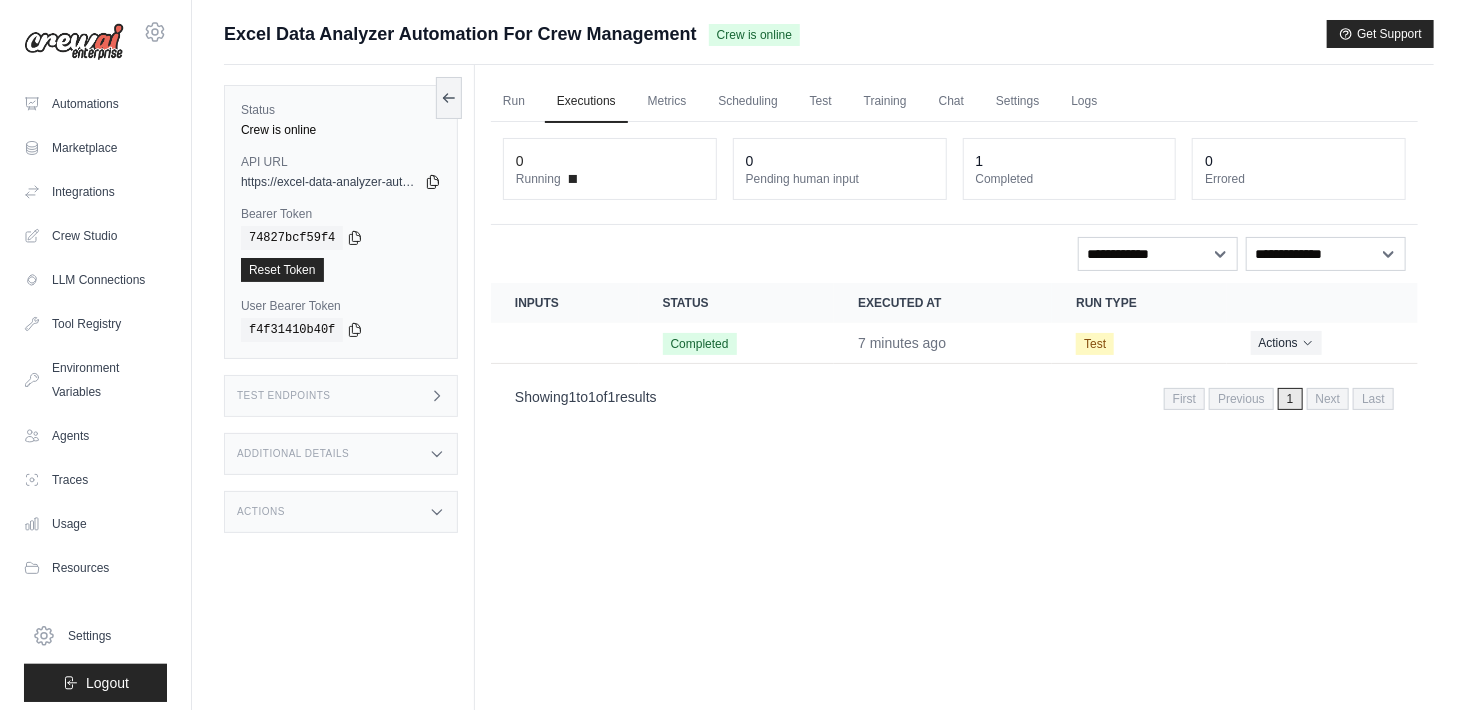 click 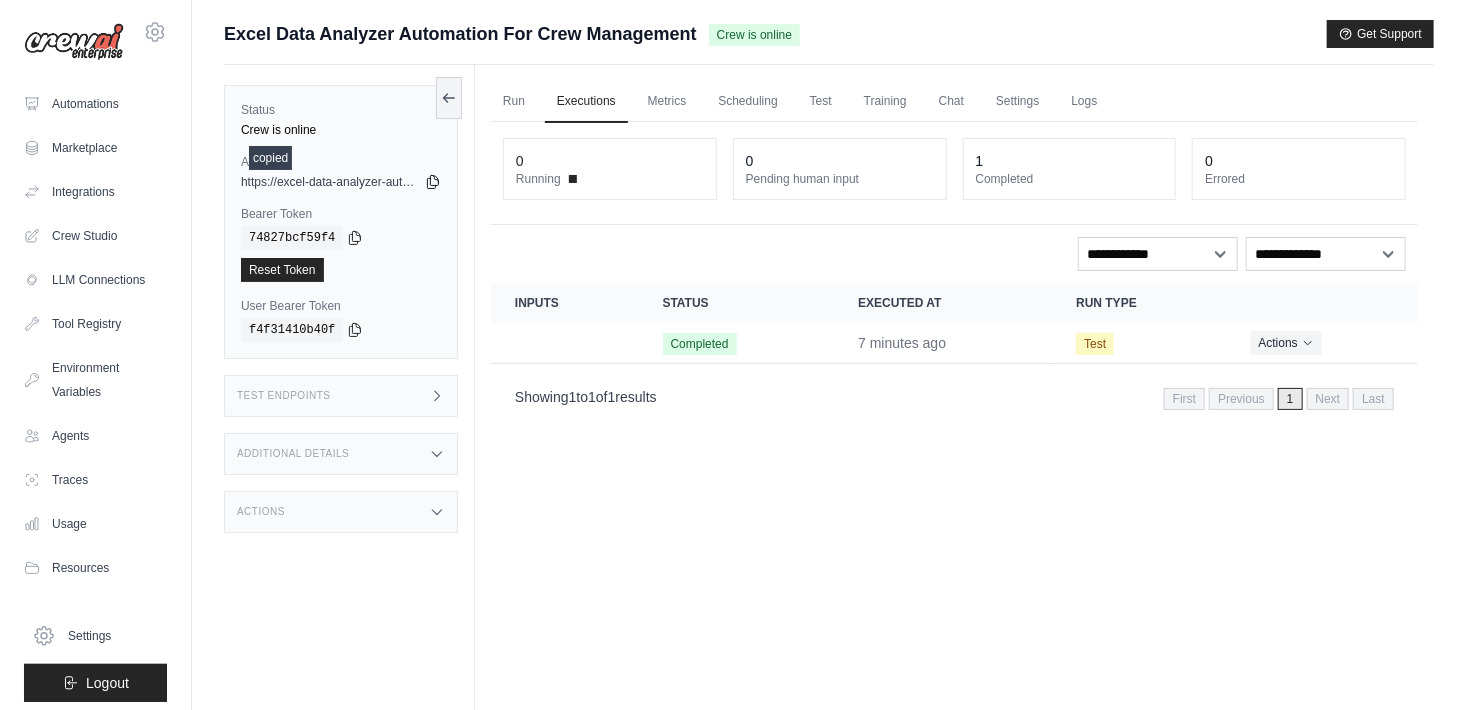 click 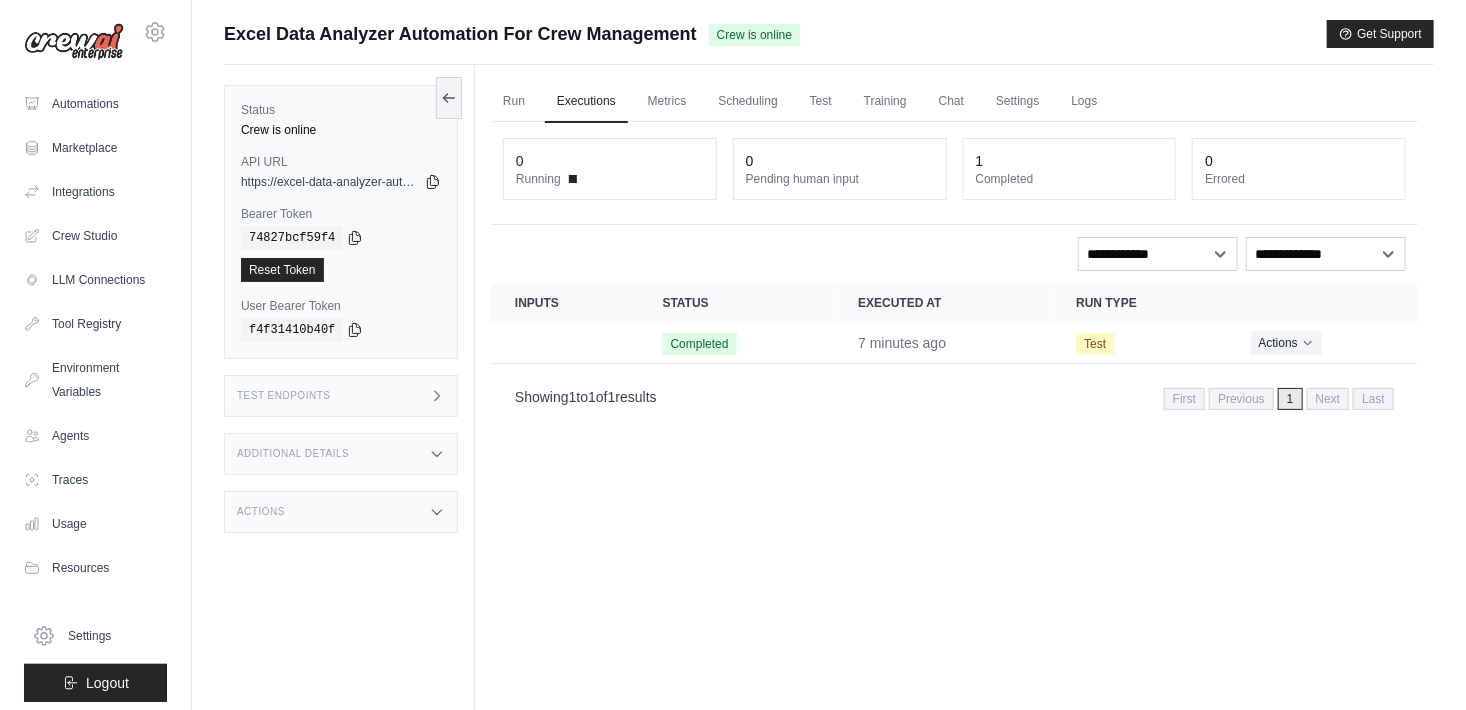 click on "Test Endpoints" at bounding box center [341, 396] 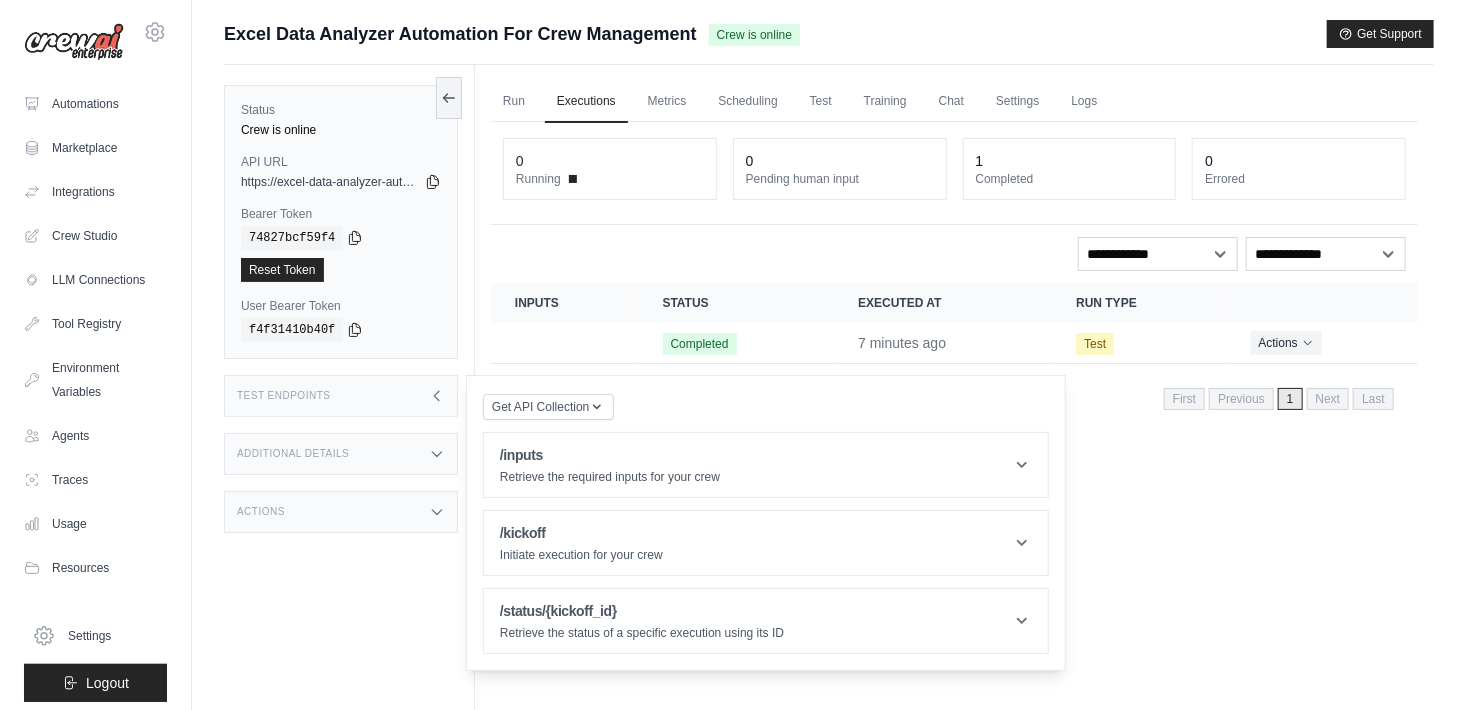 click on "Test Endpoints" at bounding box center [341, 396] 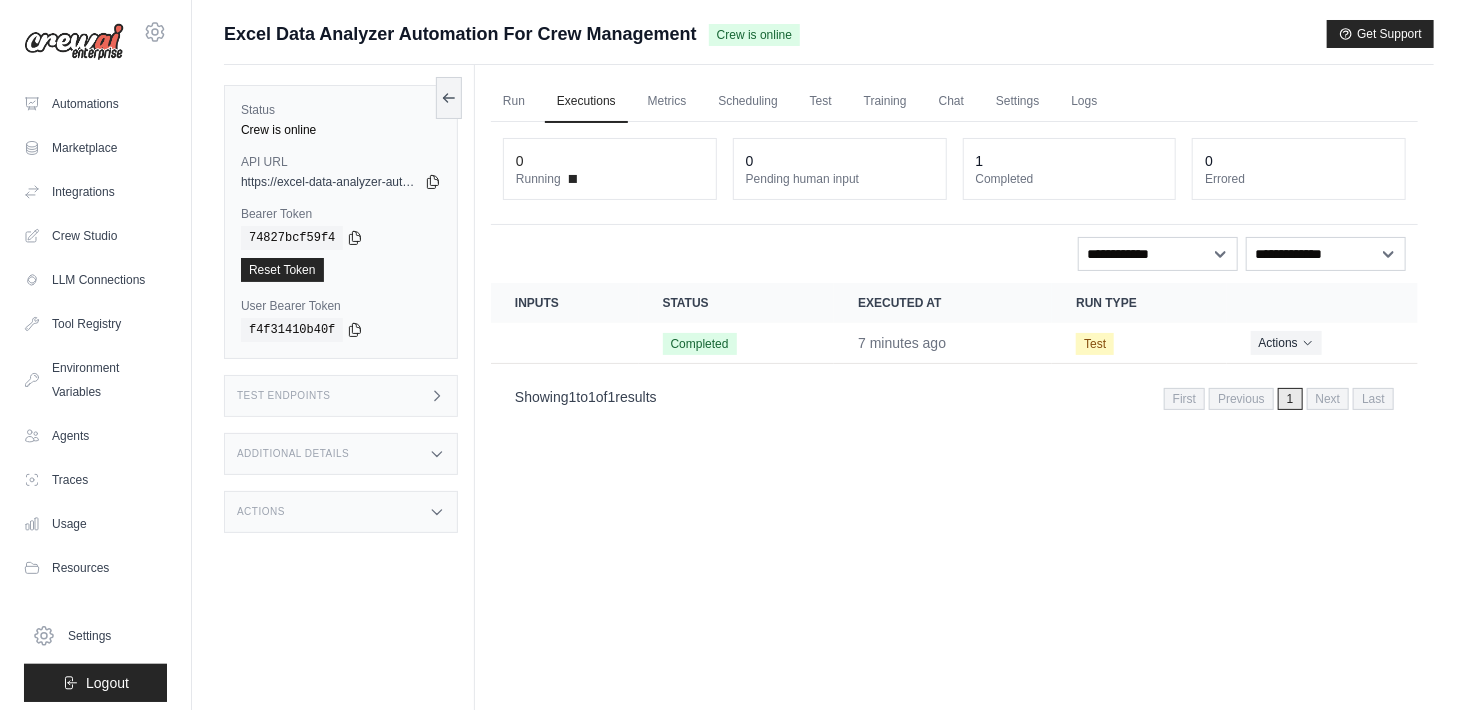 click on "Additional Details" at bounding box center [341, 454] 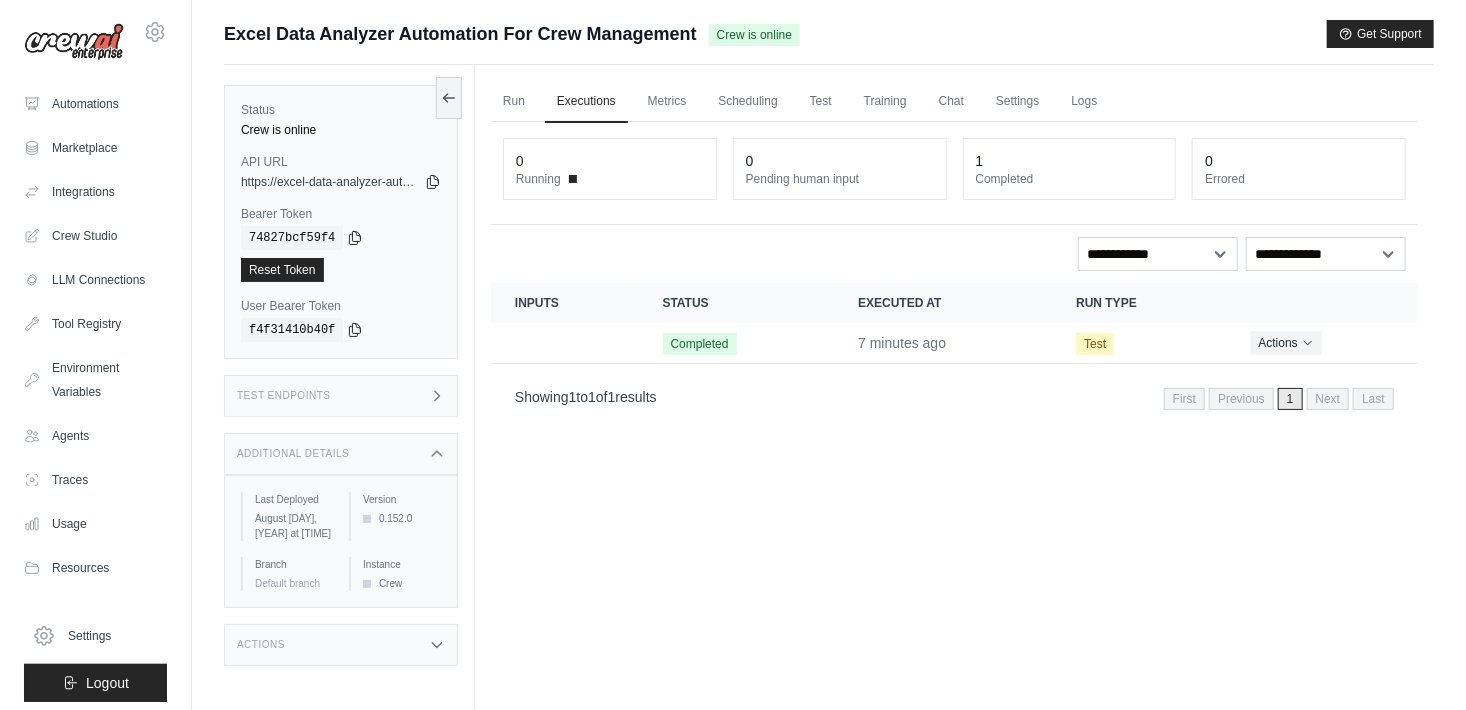 click on "Additional Details" at bounding box center [341, 454] 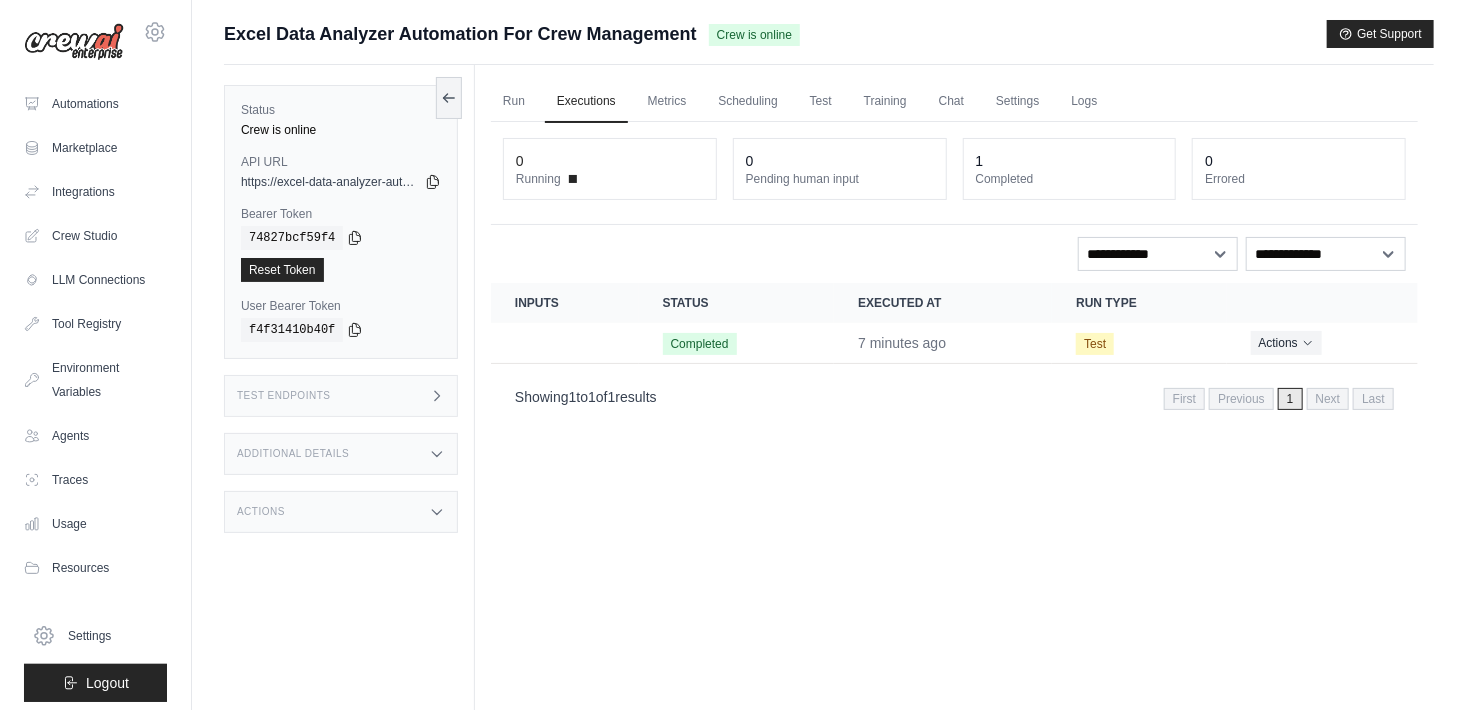 click on "Actions" at bounding box center [341, 512] 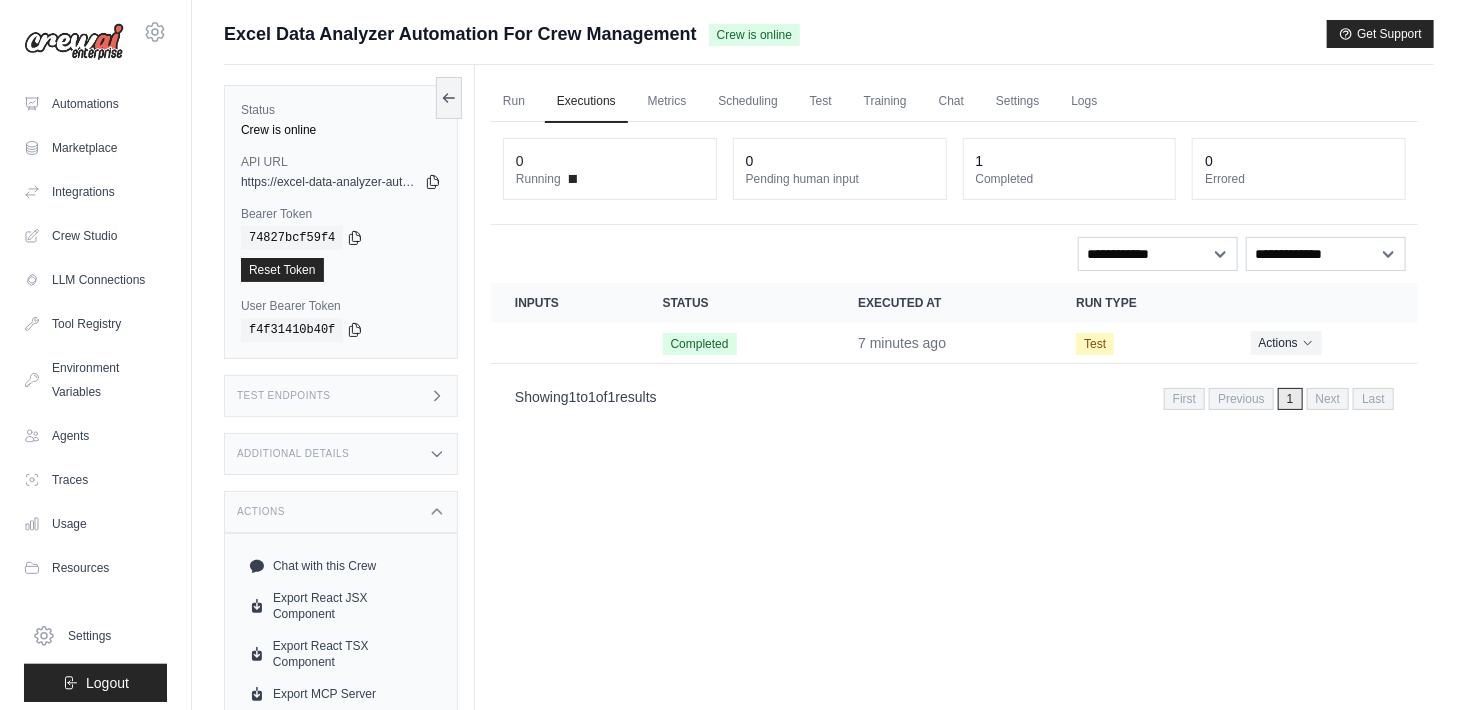 click on "Actions" at bounding box center (341, 512) 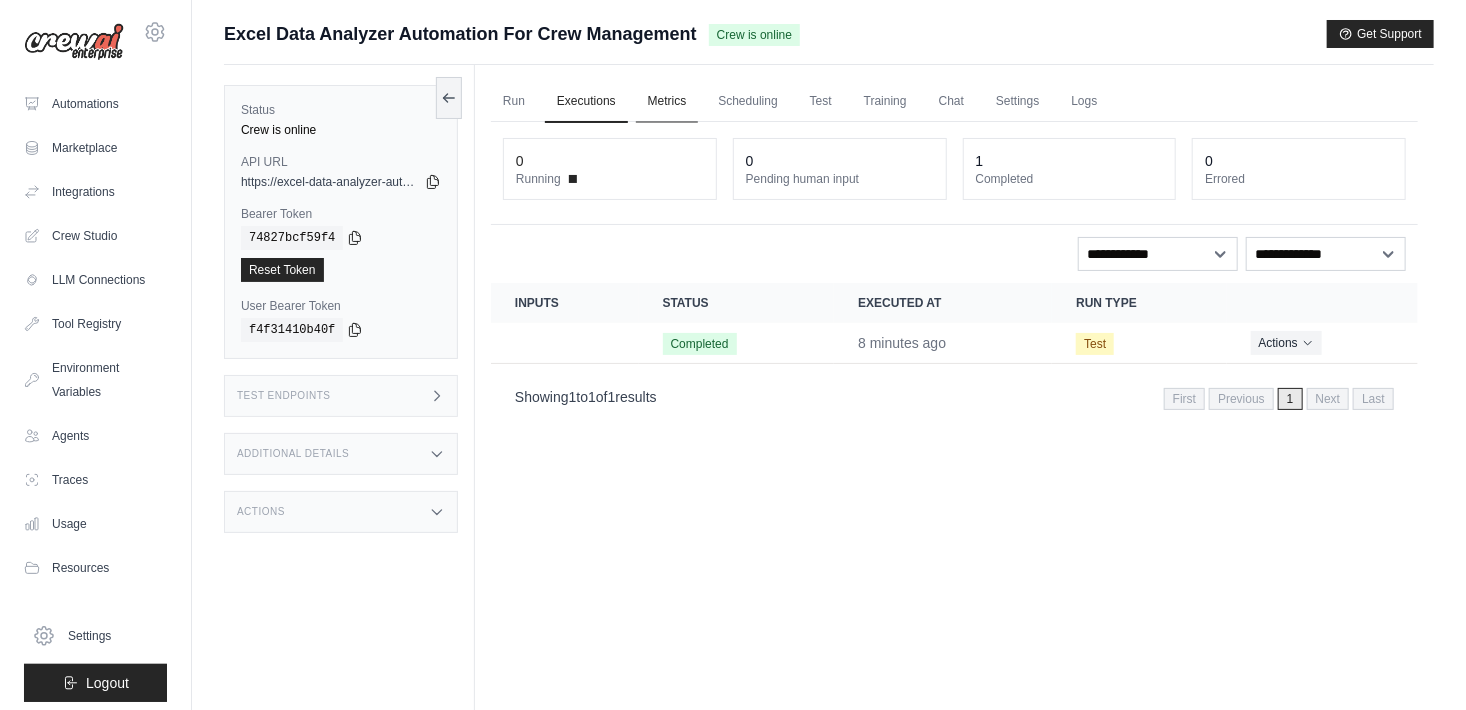 click on "Metrics" at bounding box center (667, 102) 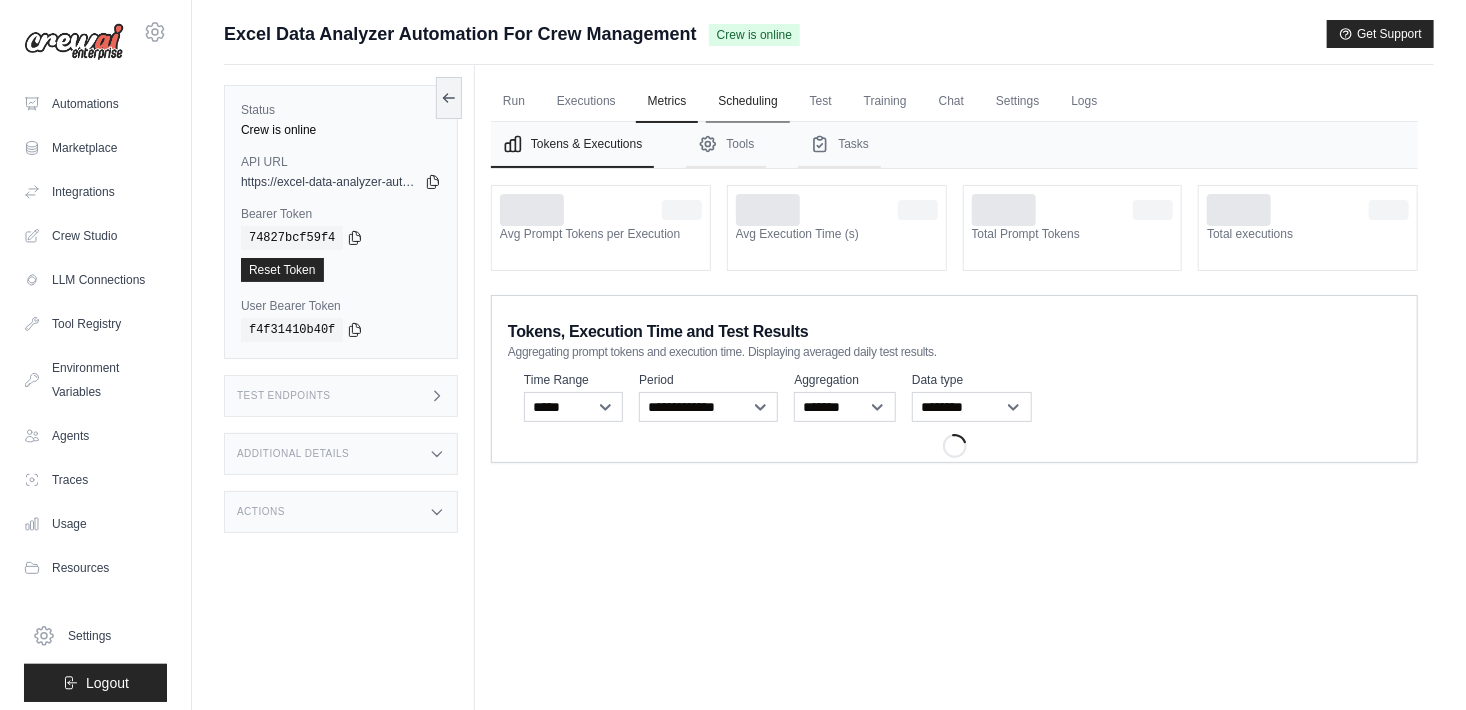 click on "Scheduling" at bounding box center (747, 102) 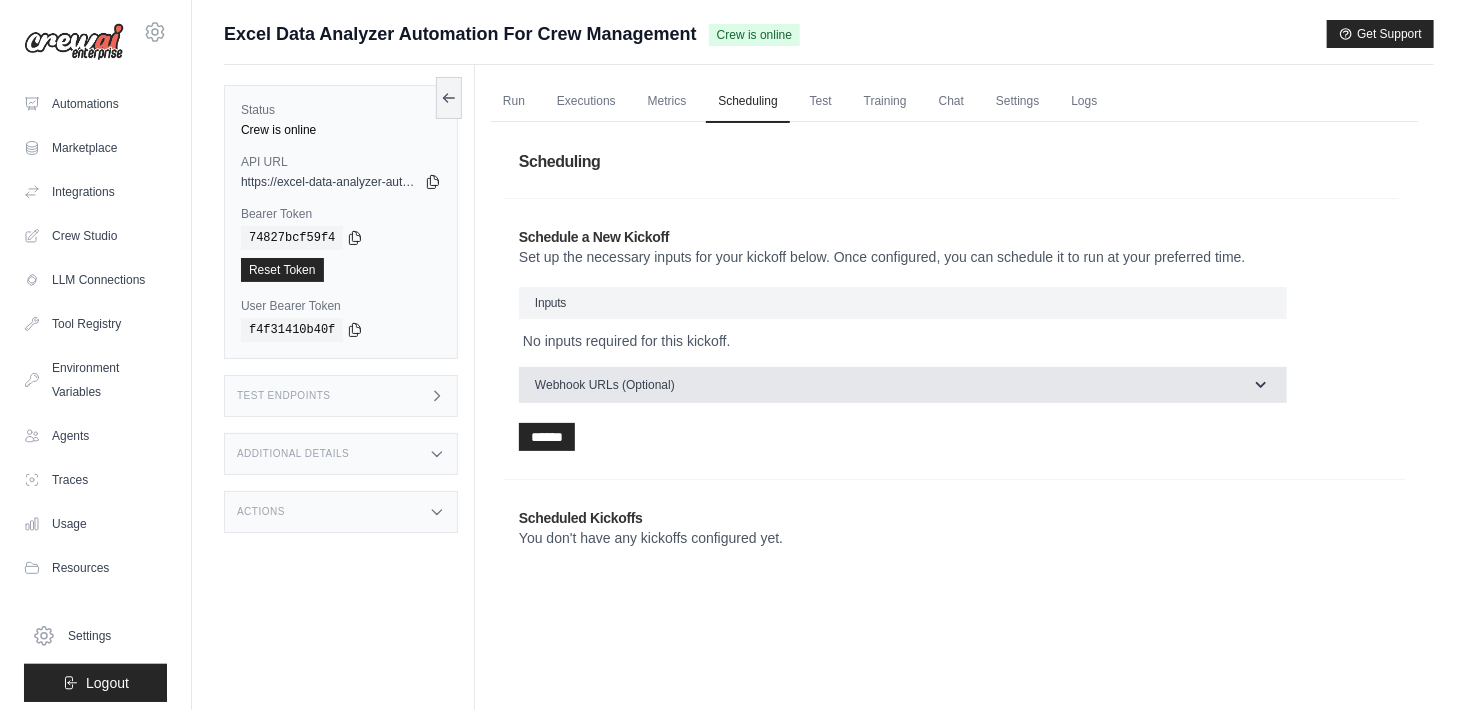 click on "Webhook URLs (Optional)" at bounding box center [903, 385] 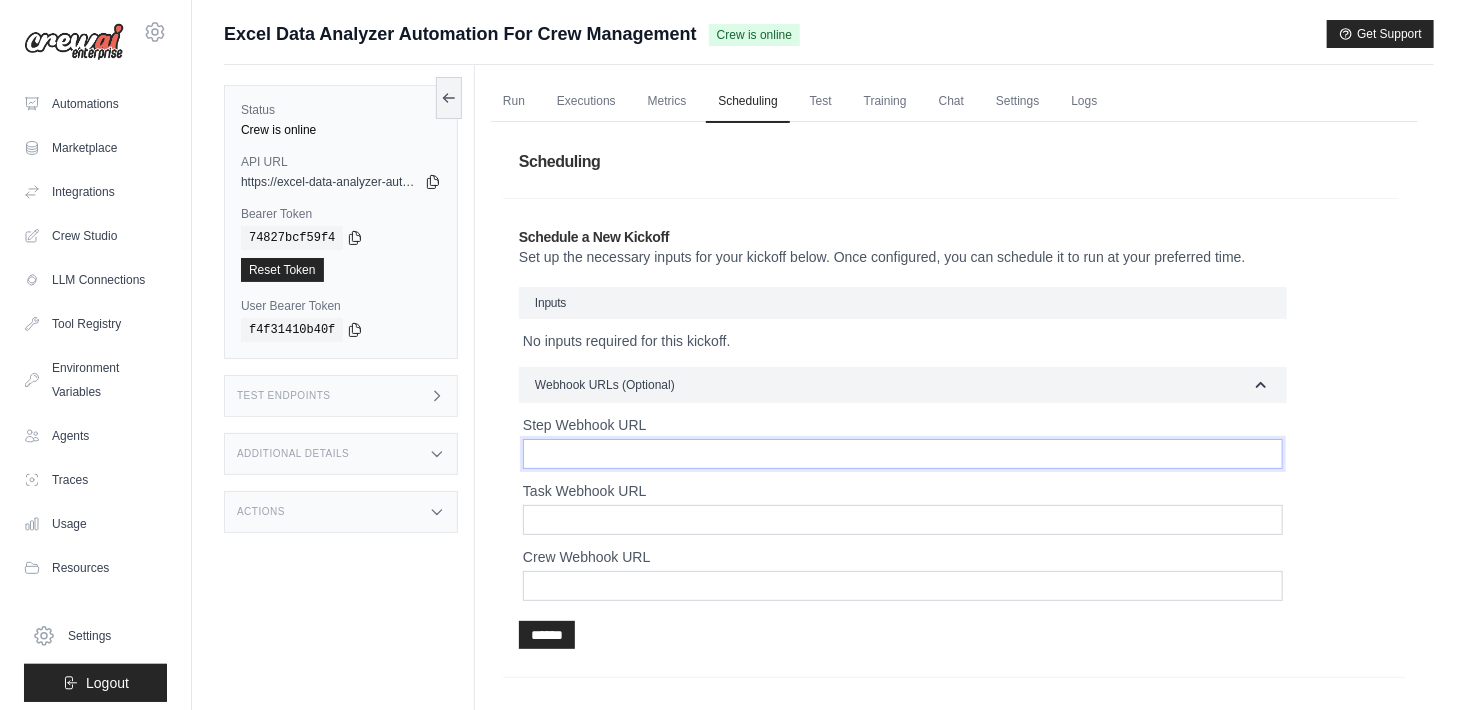 click on "Step Webhook URL" at bounding box center [903, 454] 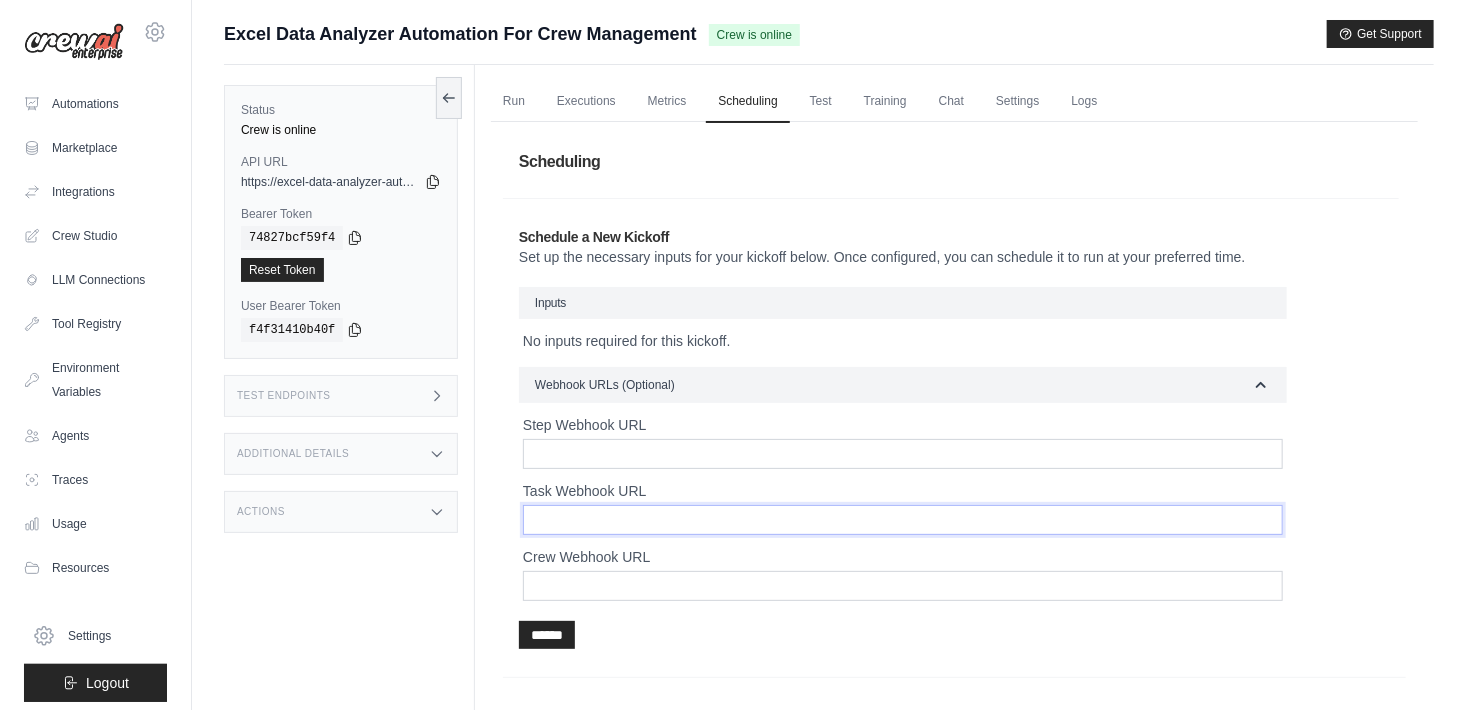 click on "Task Webhook URL" at bounding box center (903, 520) 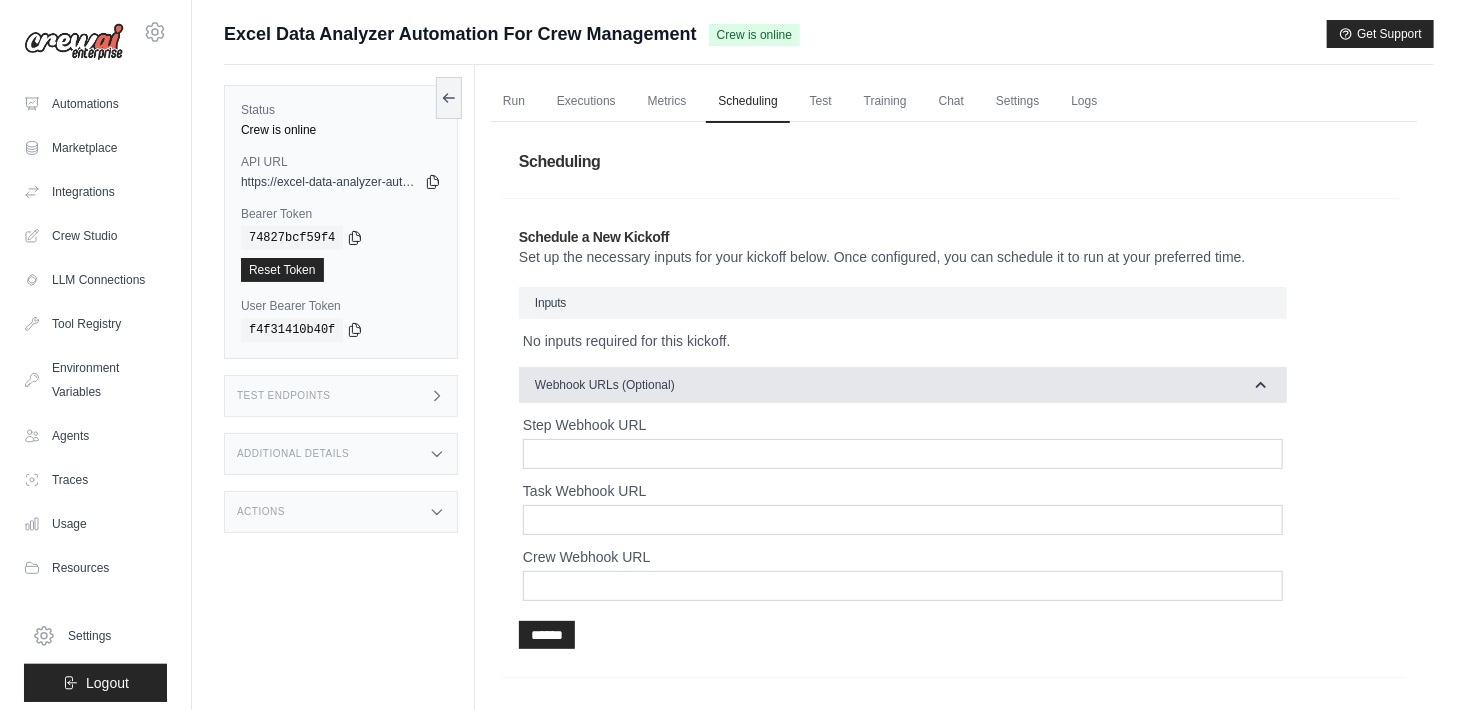 click on "Webhook URLs (Optional)" at bounding box center (903, 385) 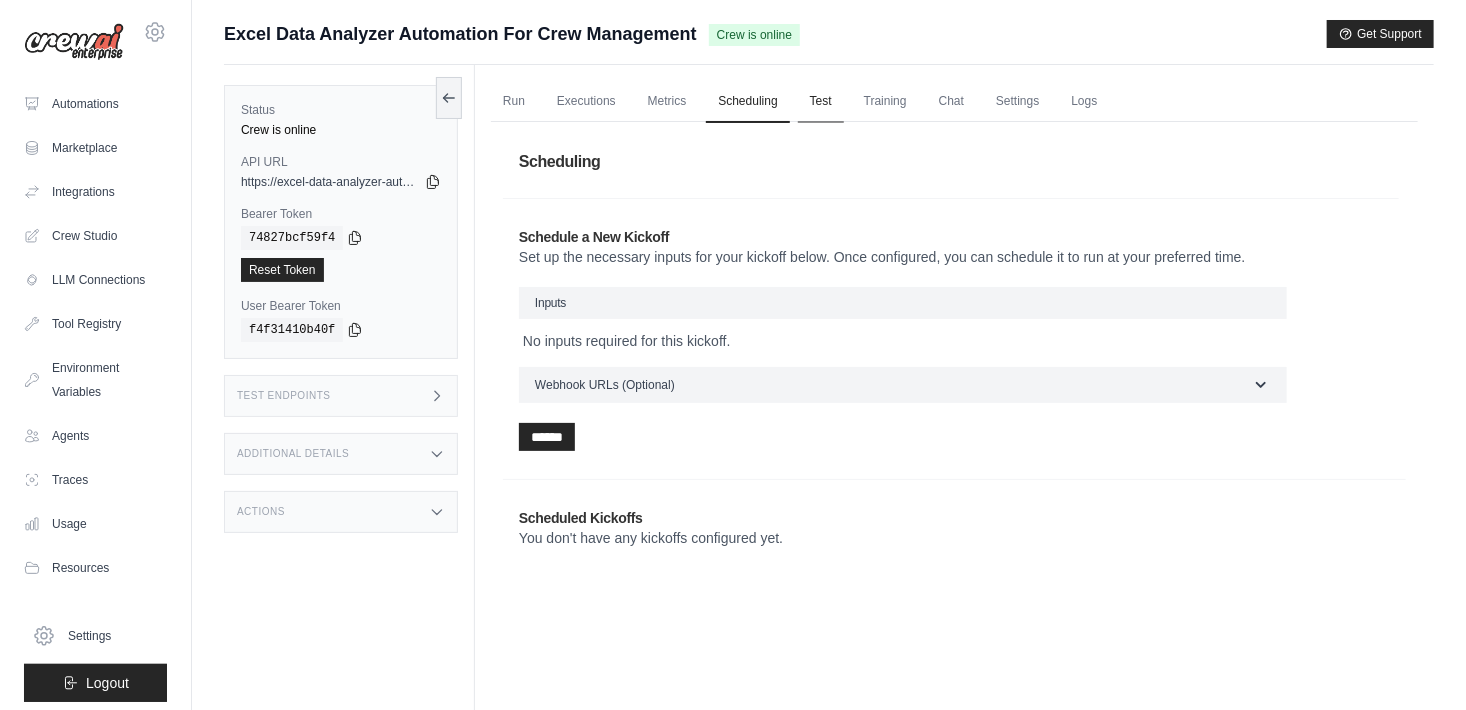 click on "Test" at bounding box center (821, 102) 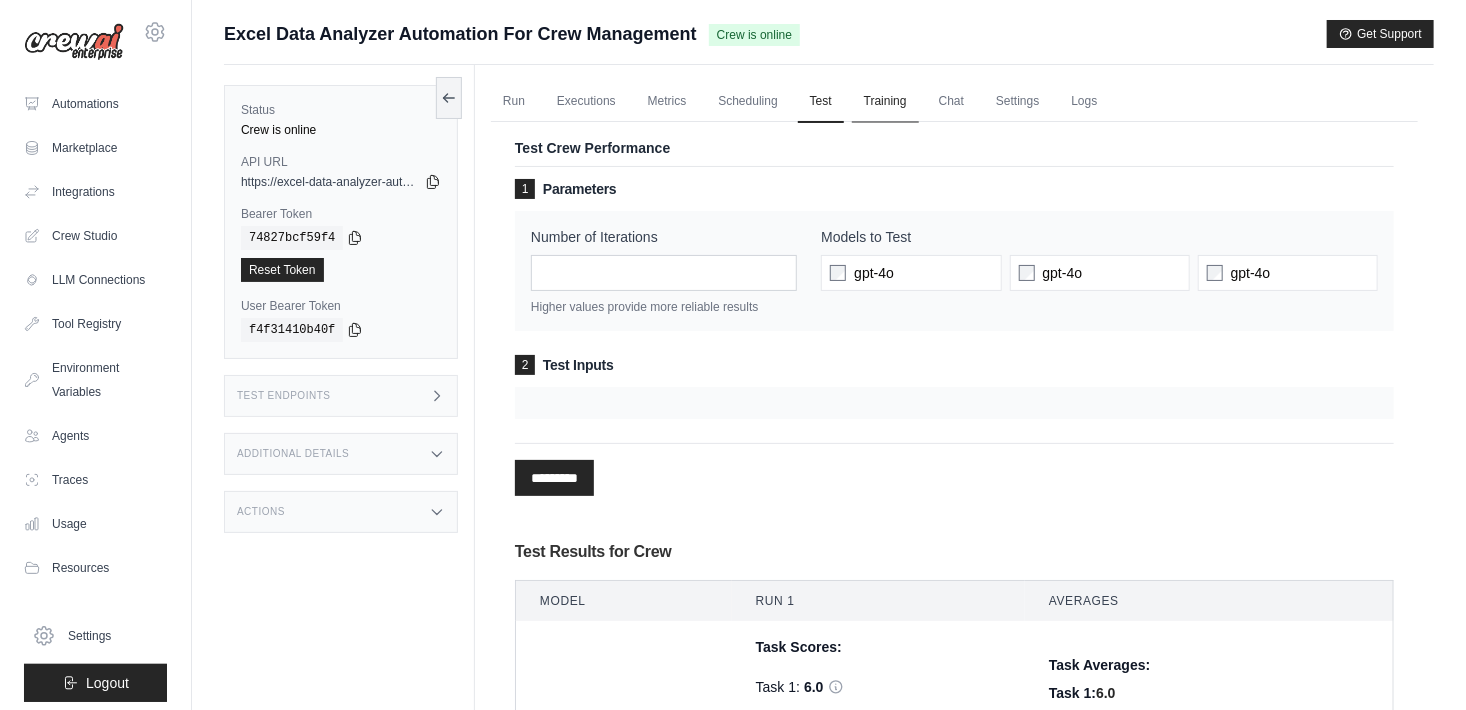 click on "Training" at bounding box center (885, 102) 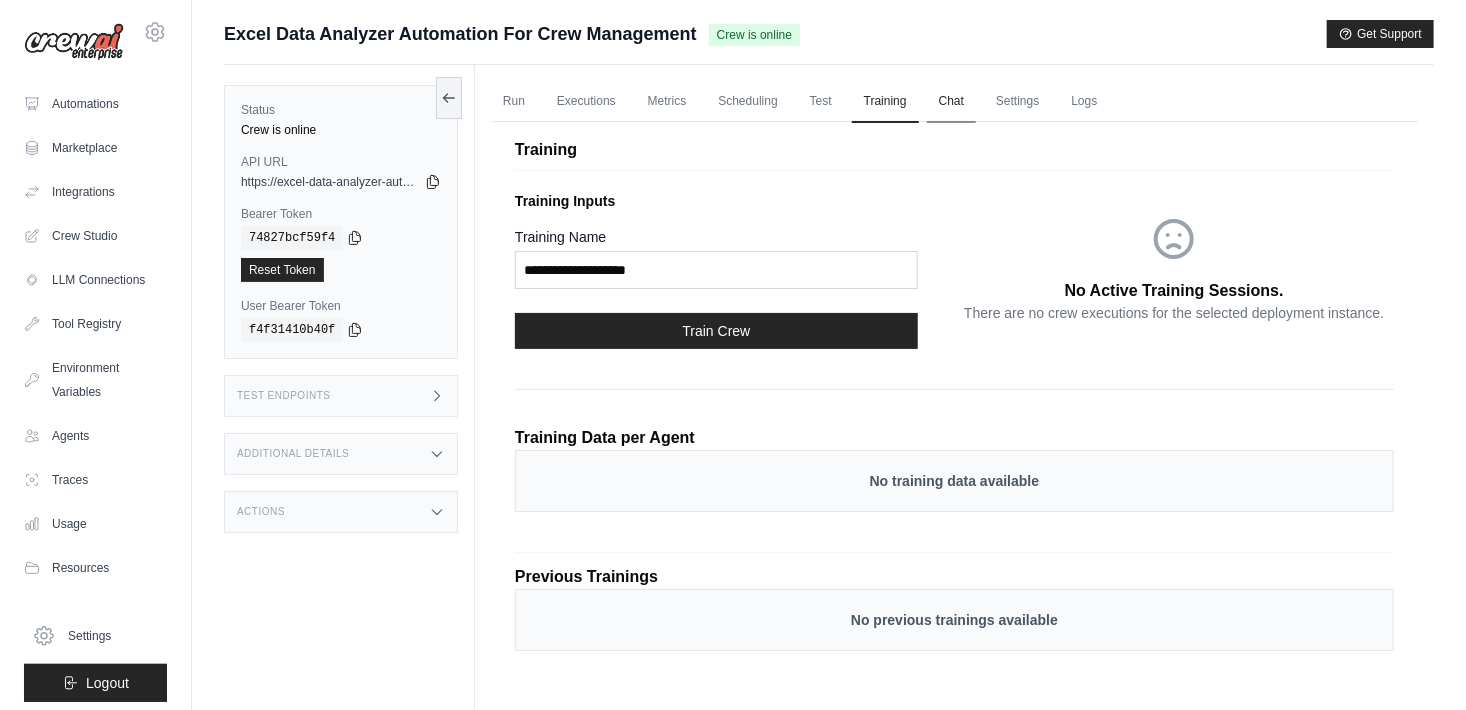 click on "Chat" at bounding box center (951, 102) 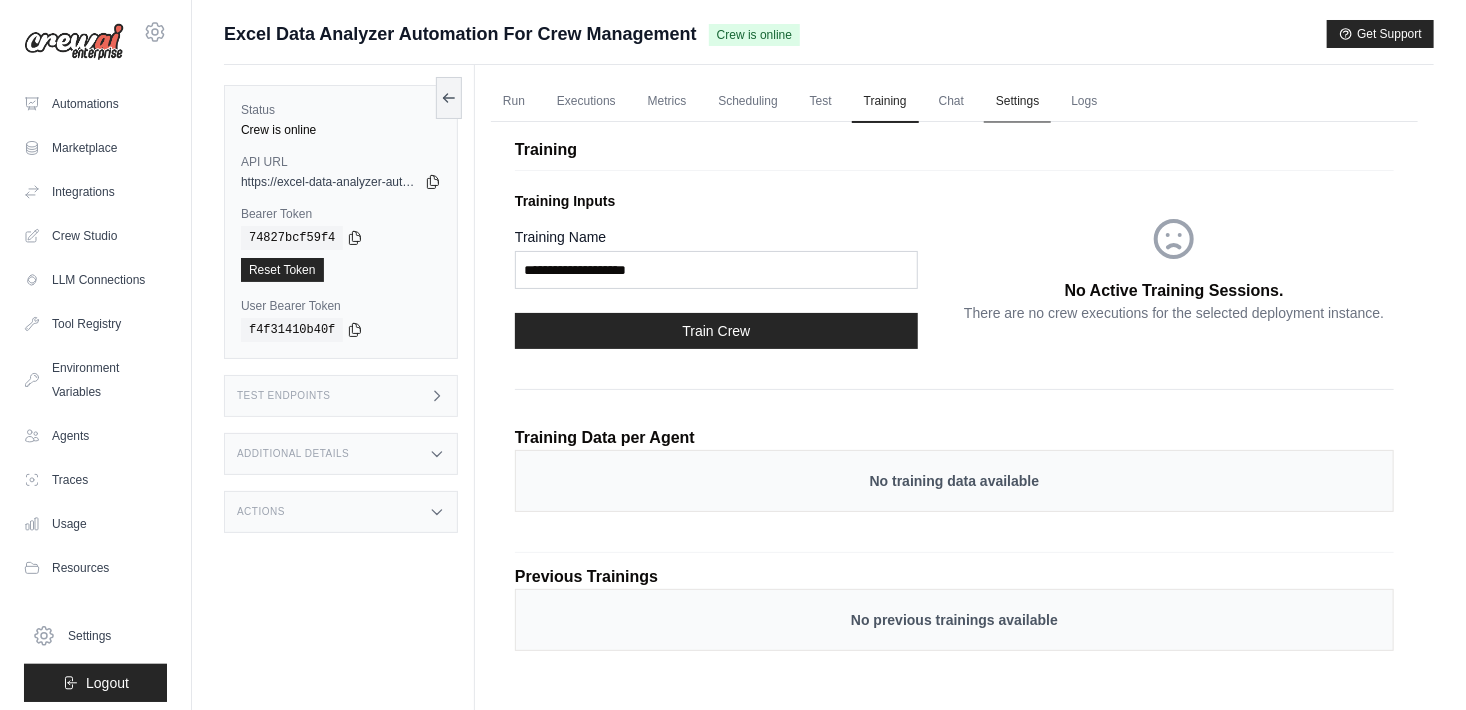 click on "Settings" at bounding box center (1017, 102) 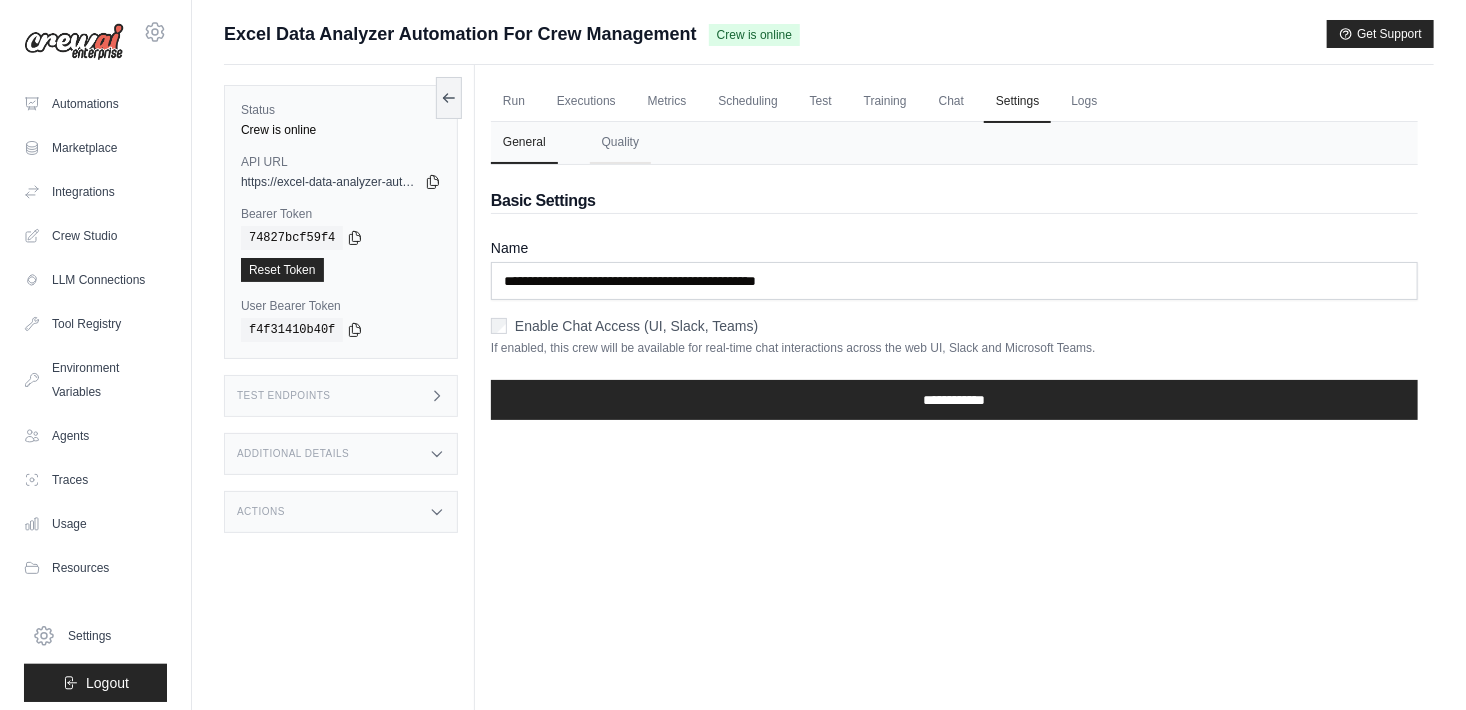 click on "Enable Chat Access (UI, Slack, Teams)" at bounding box center [636, 326] 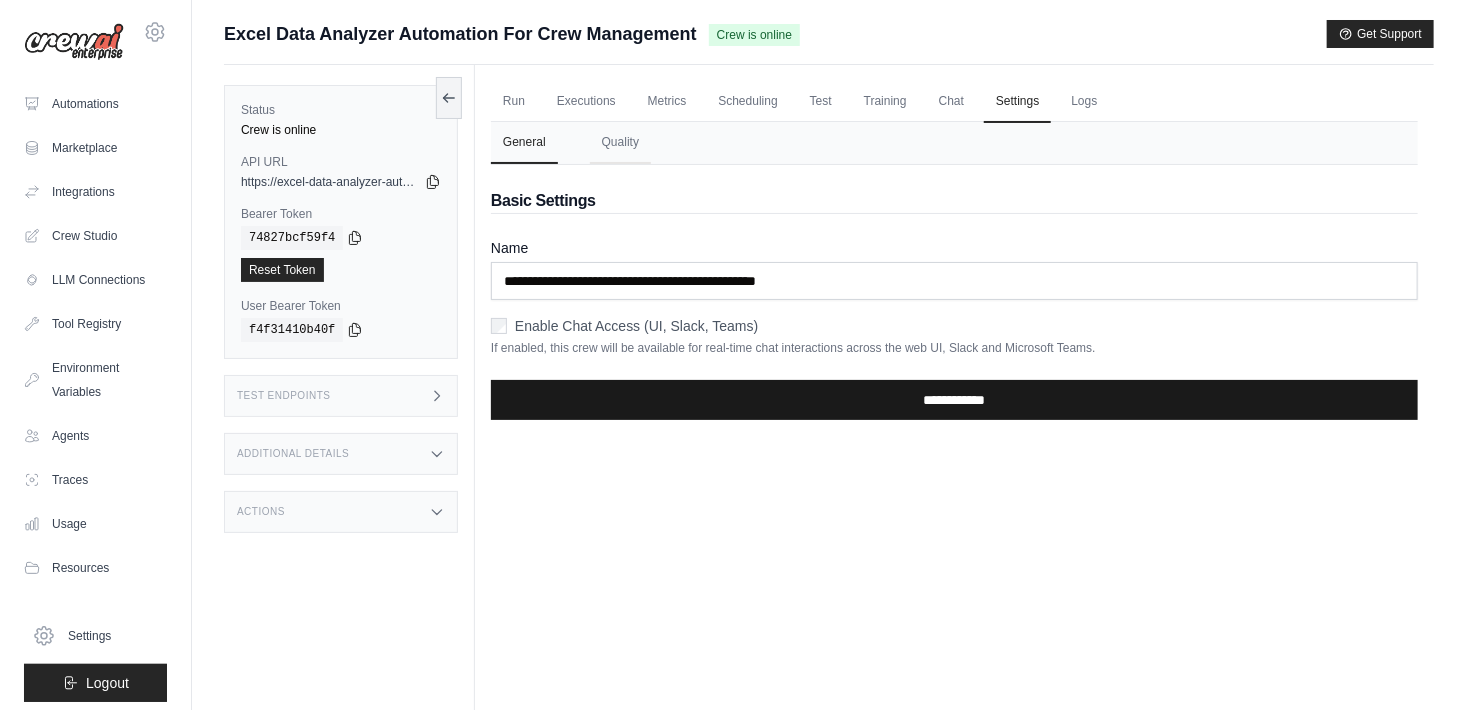 click on "**********" at bounding box center (954, 400) 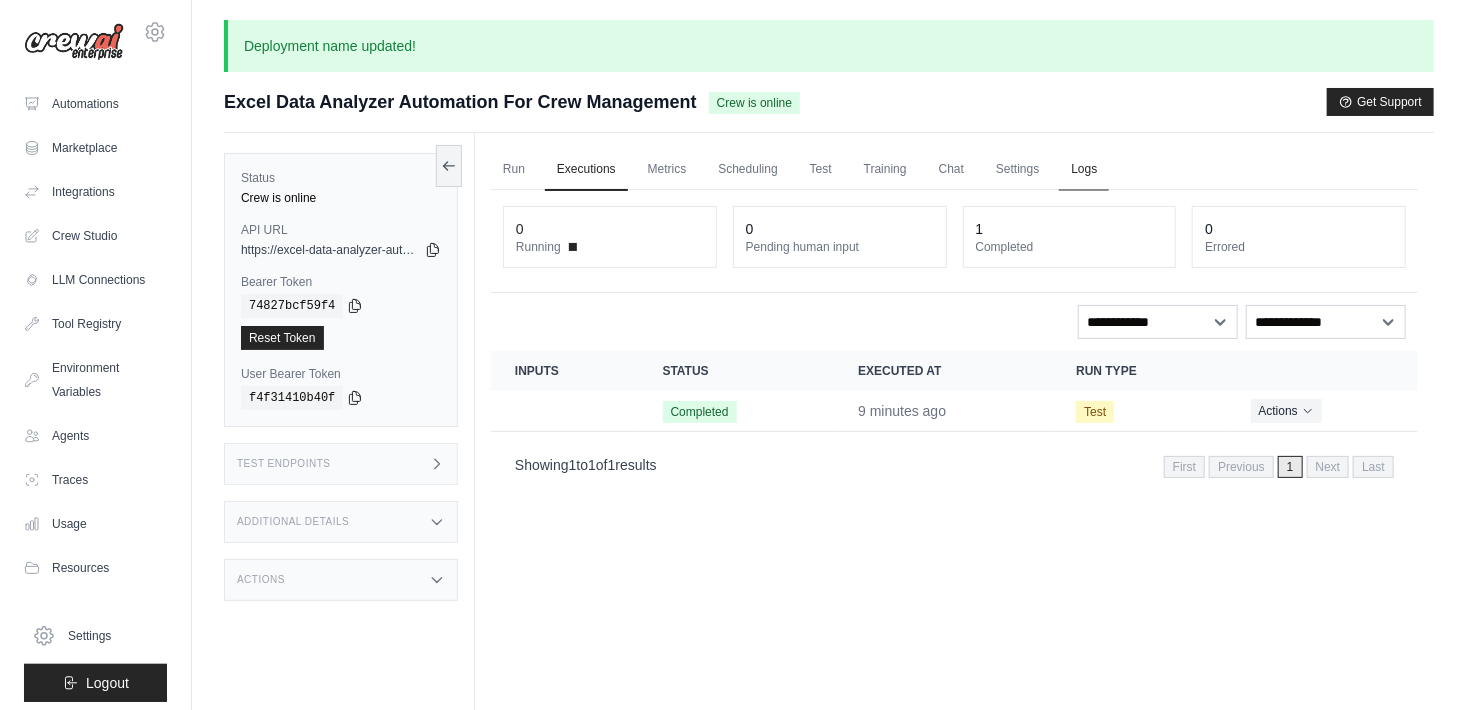 click on "Logs" at bounding box center [1084, 170] 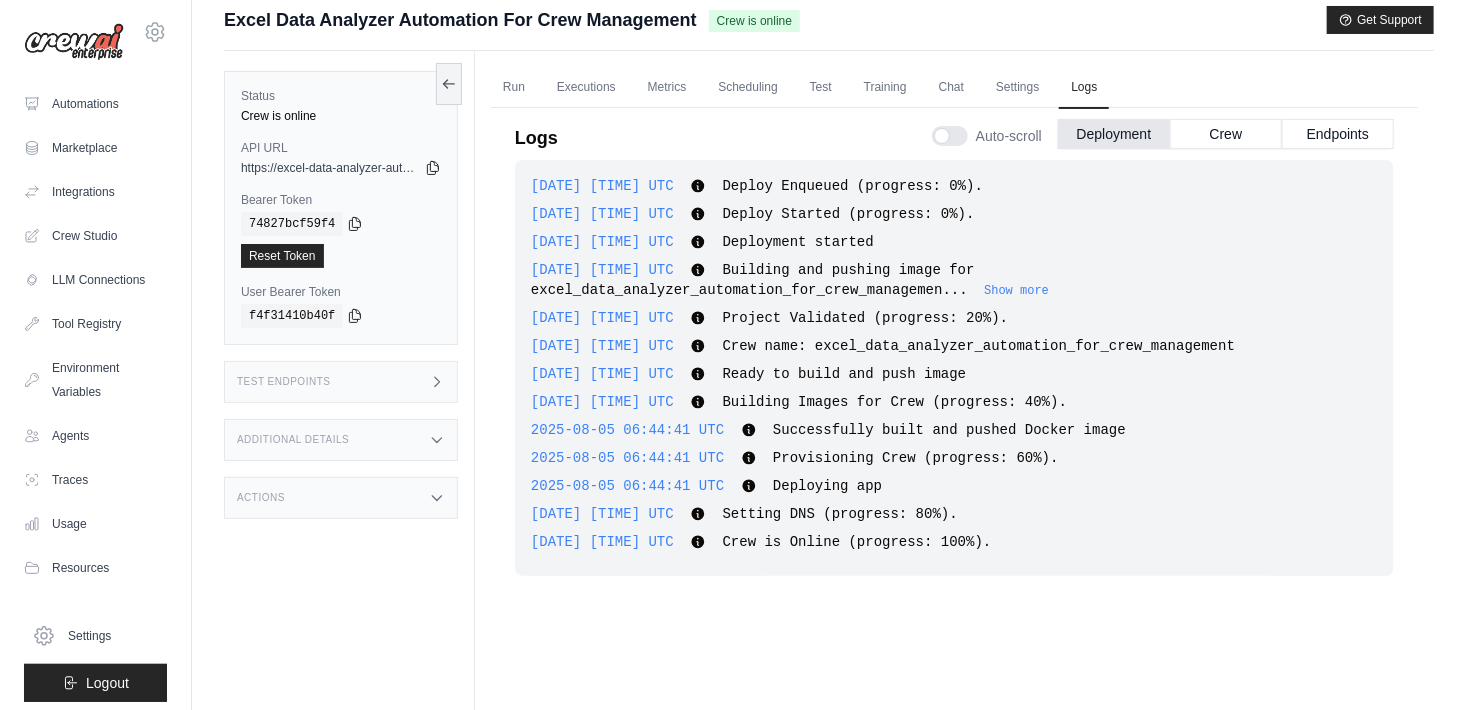 scroll, scrollTop: 0, scrollLeft: 0, axis: both 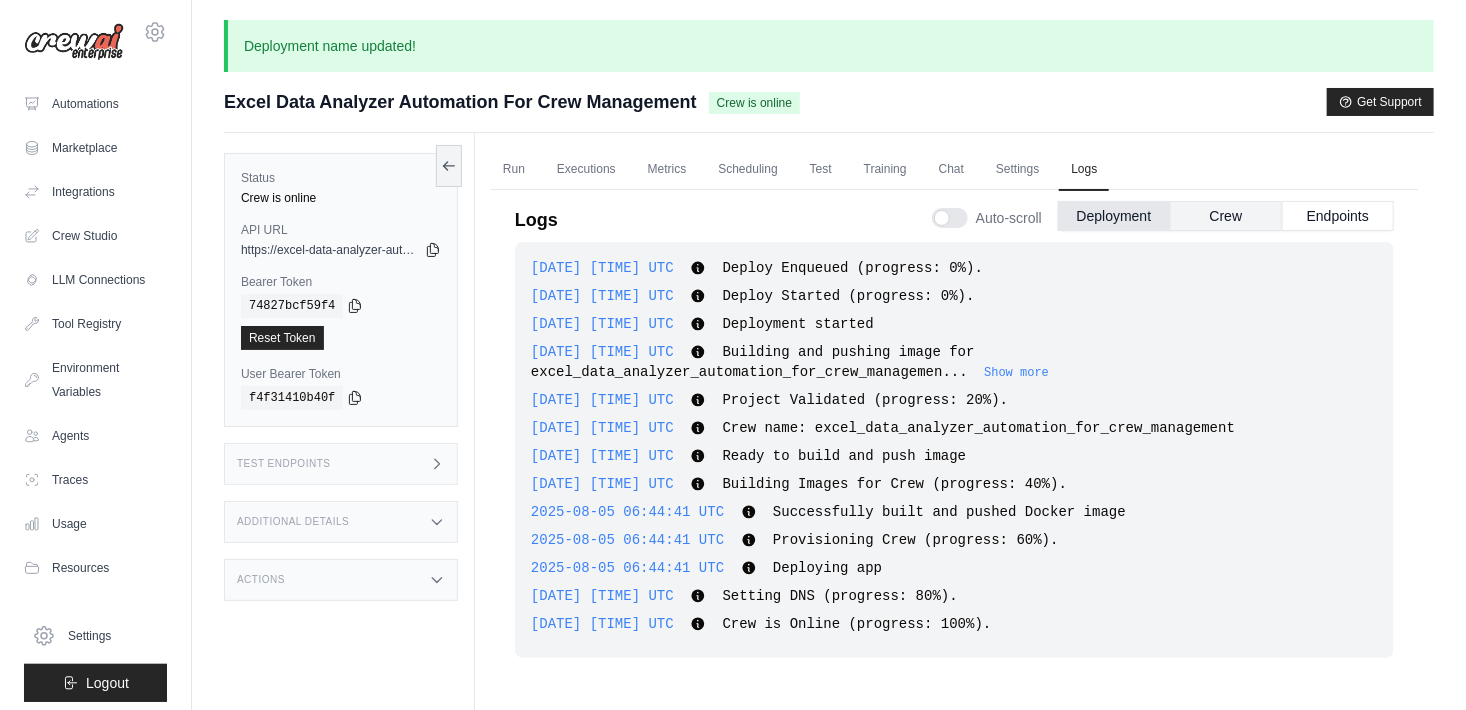 click on "Crew" at bounding box center (1226, 216) 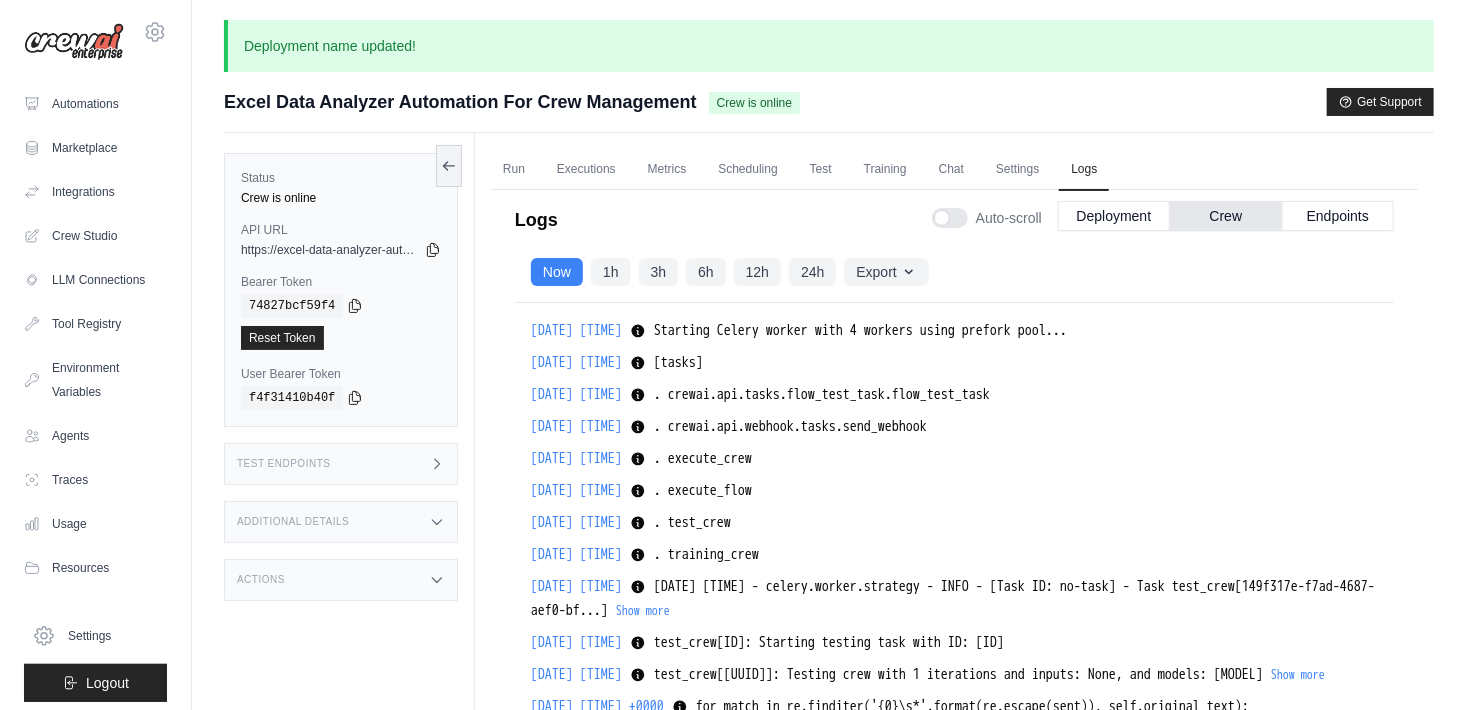 scroll, scrollTop: 48753, scrollLeft: 0, axis: vertical 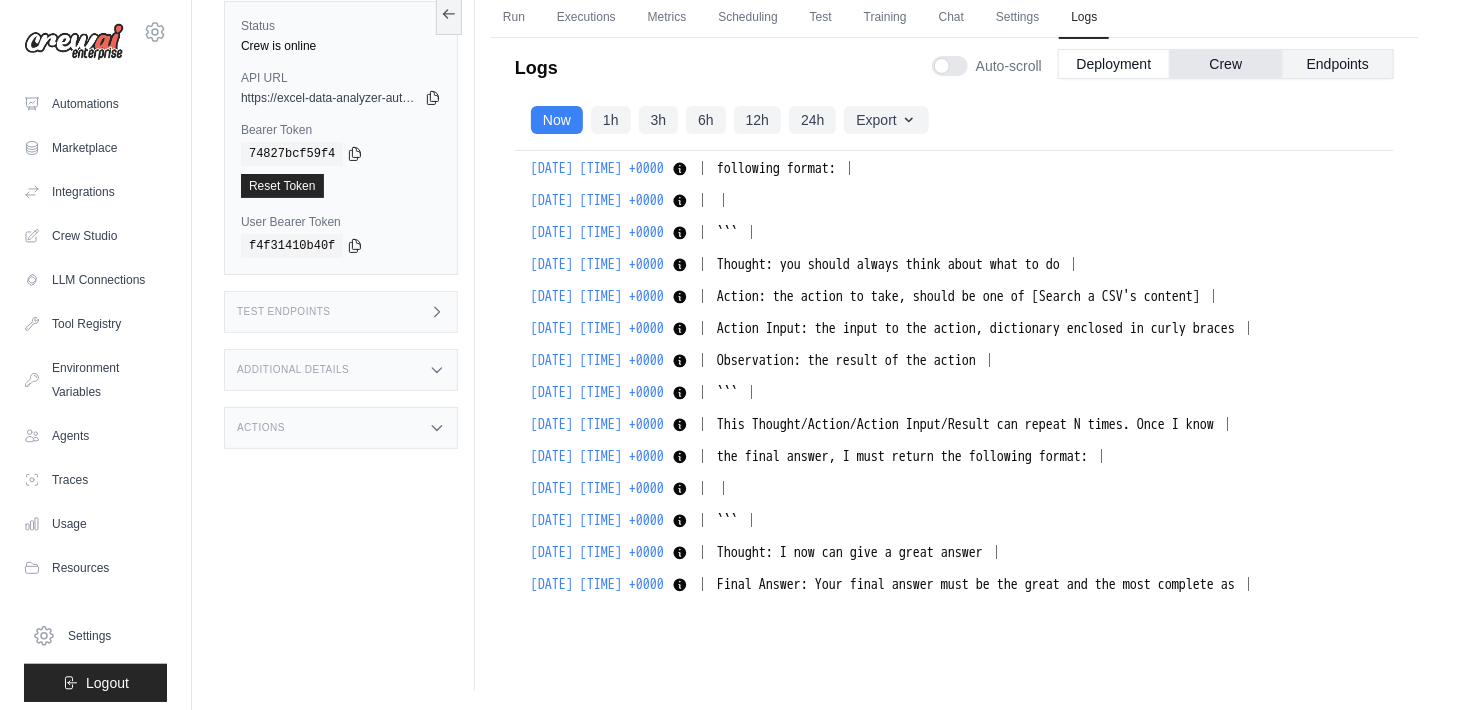 click on "Endpoints" at bounding box center (1338, 64) 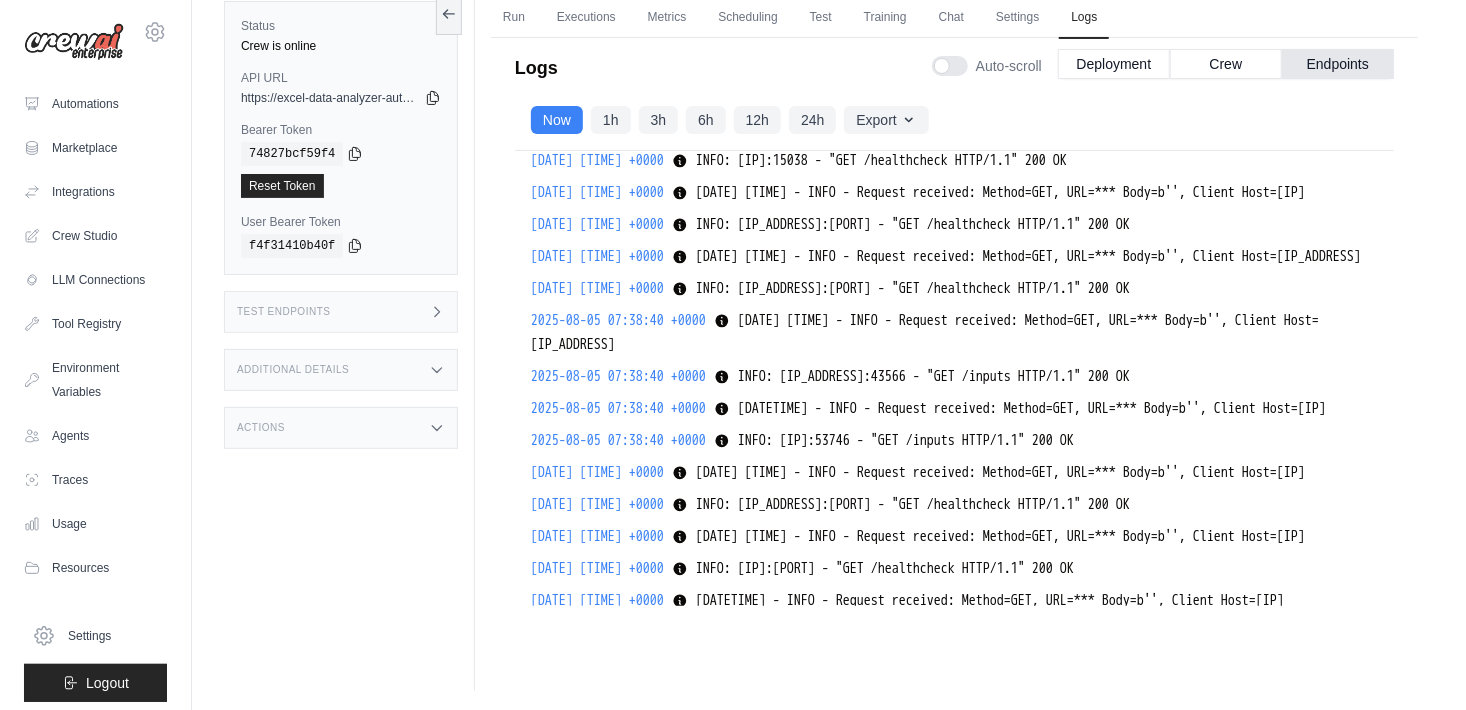 scroll, scrollTop: 22902, scrollLeft: 0, axis: vertical 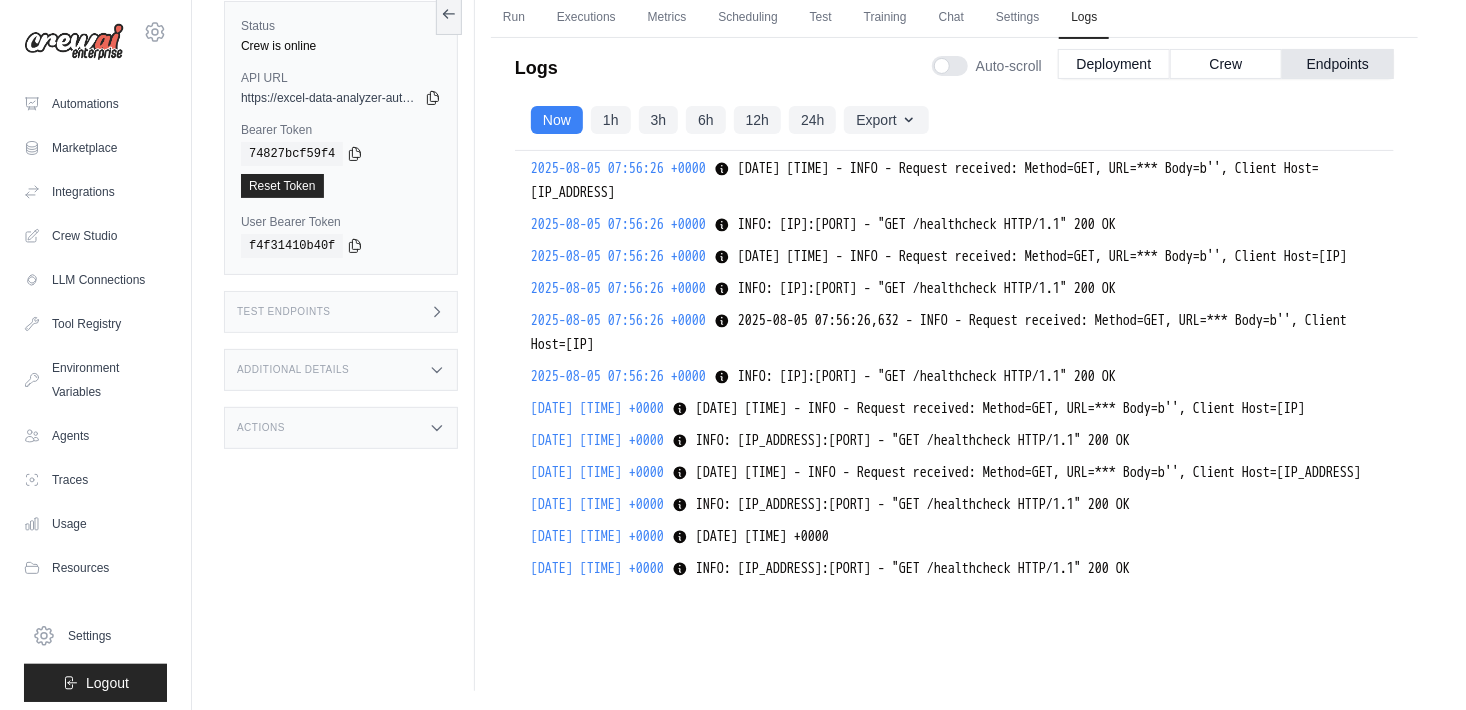 click on "Crew" at bounding box center [1226, 64] 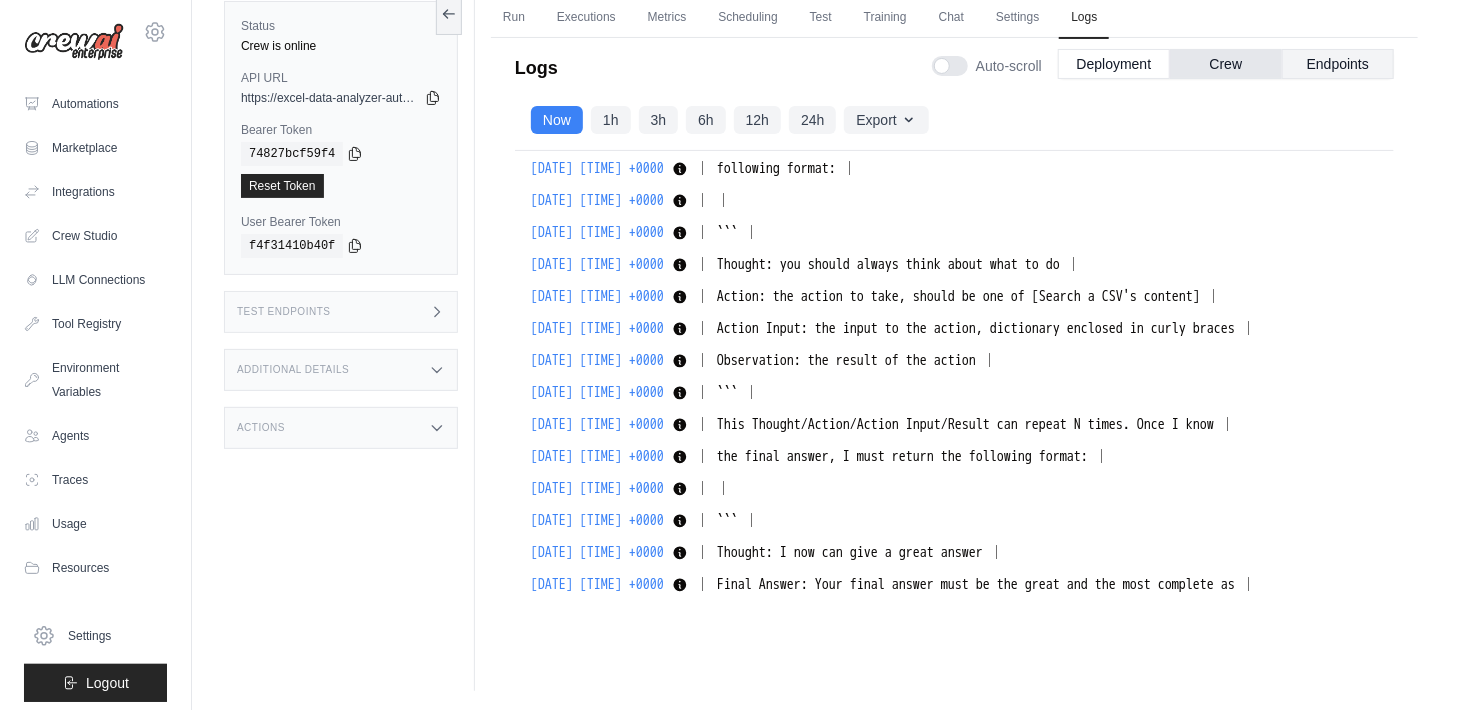 scroll, scrollTop: 54371, scrollLeft: 0, axis: vertical 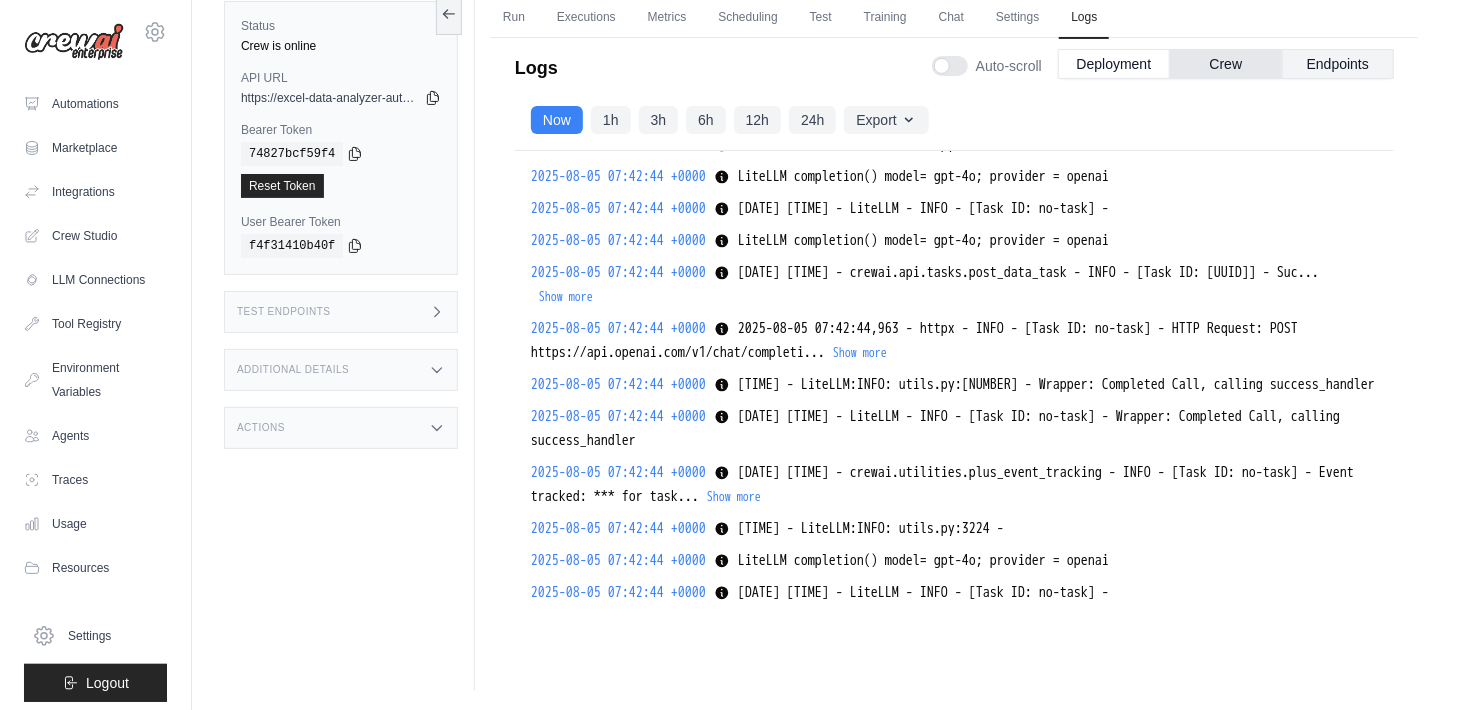 click on "Endpoints" at bounding box center (1338, 64) 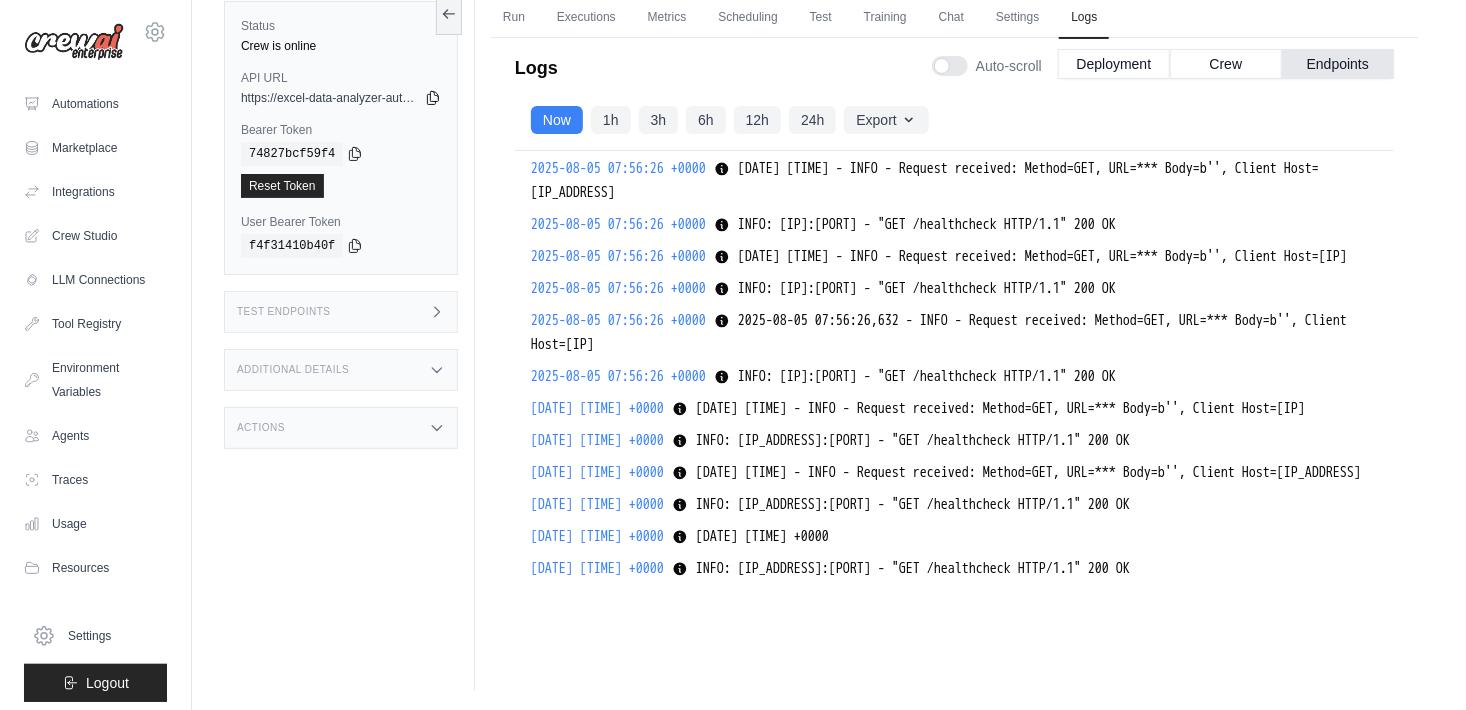 click 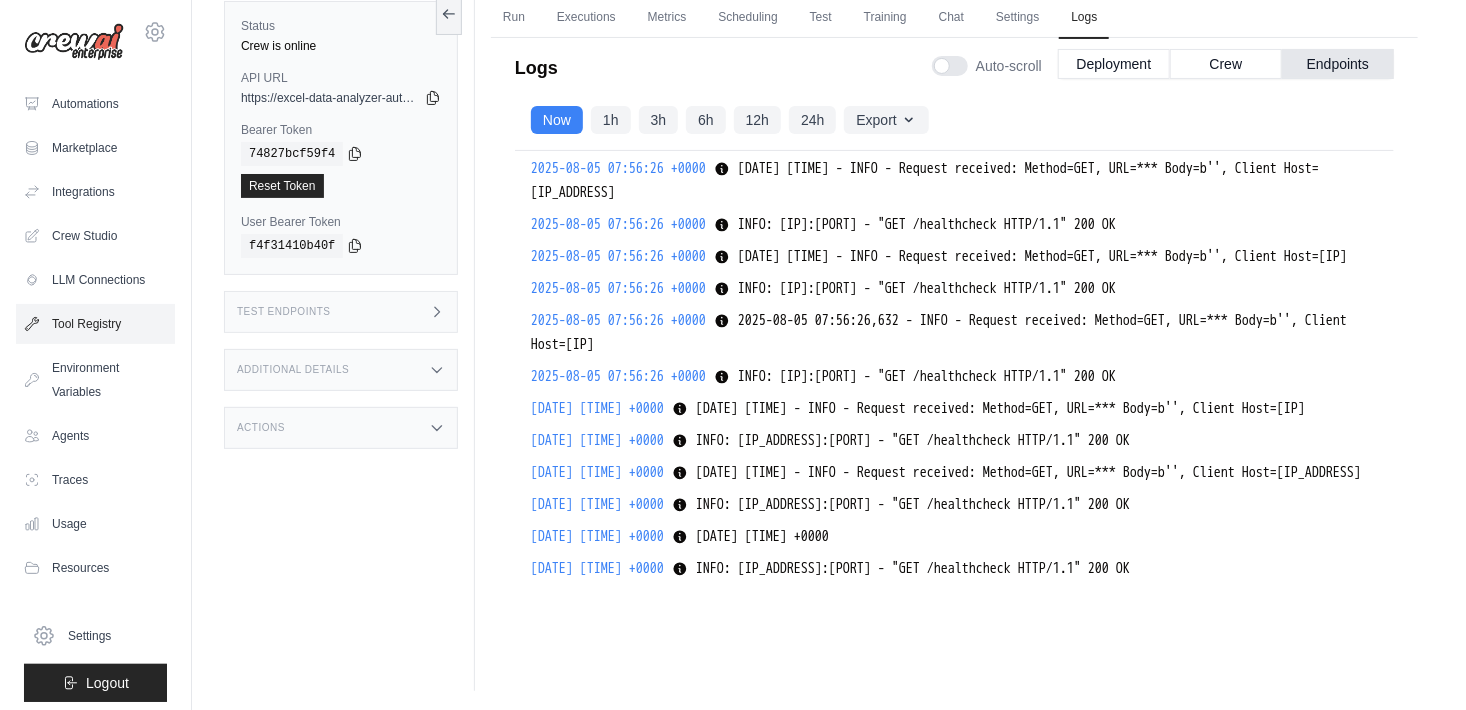 click on "Tool Registry" at bounding box center (95, 324) 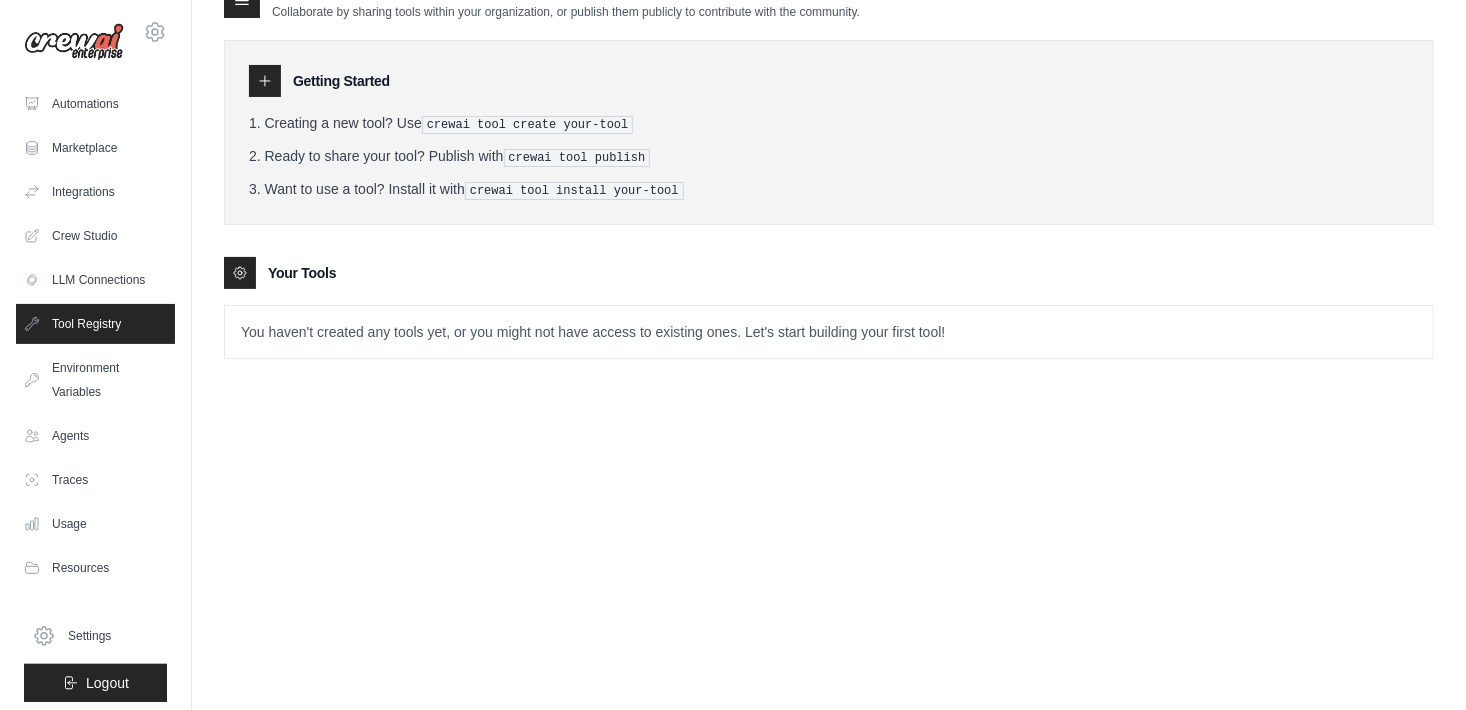 scroll, scrollTop: 0, scrollLeft: 0, axis: both 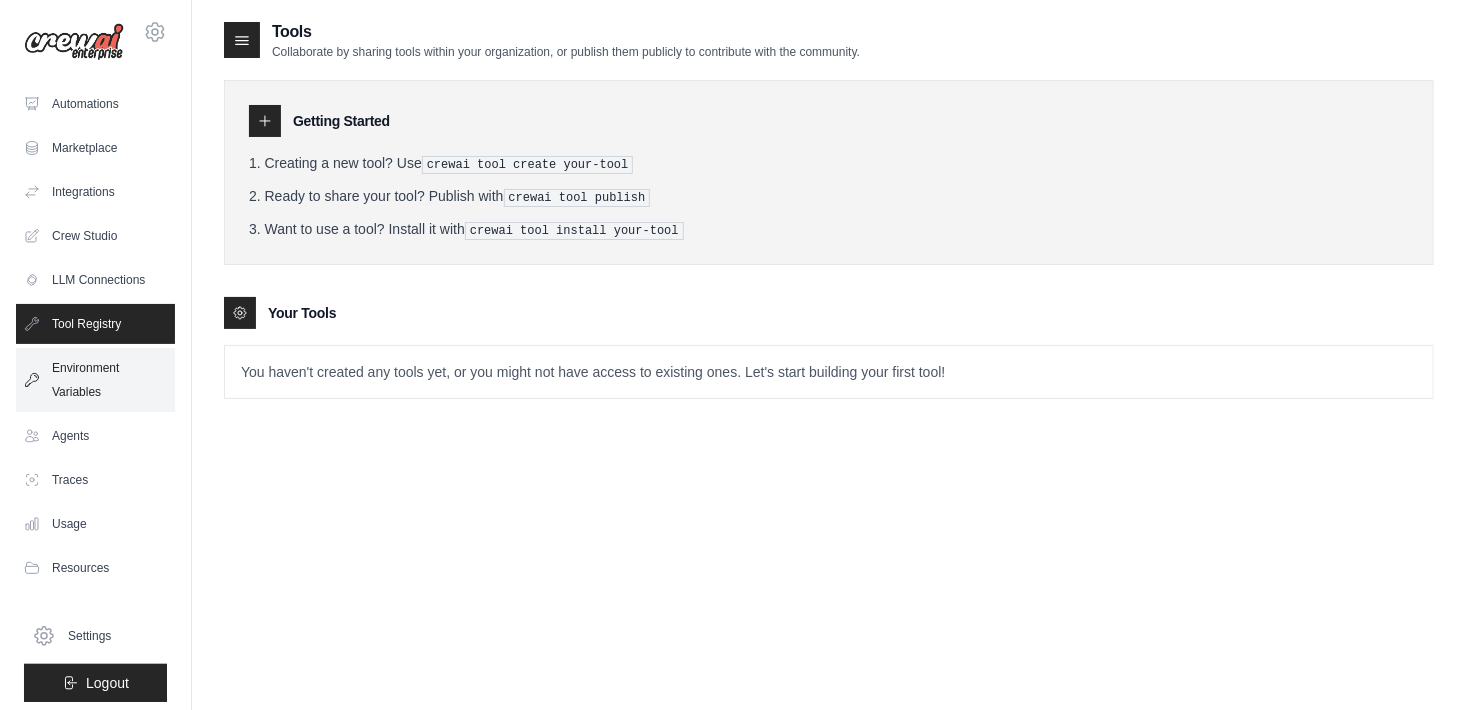 click on "Environment Variables" at bounding box center (95, 380) 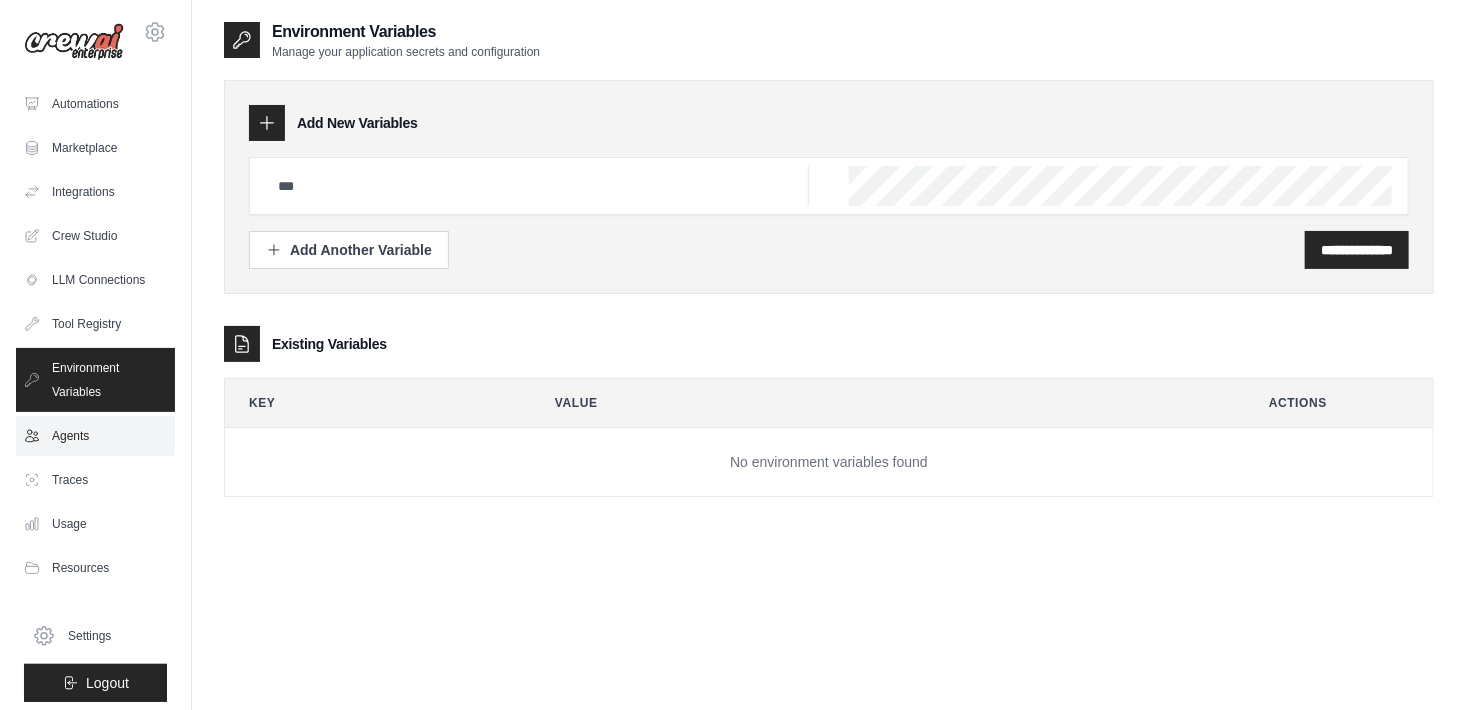 click on "Agents" at bounding box center [95, 436] 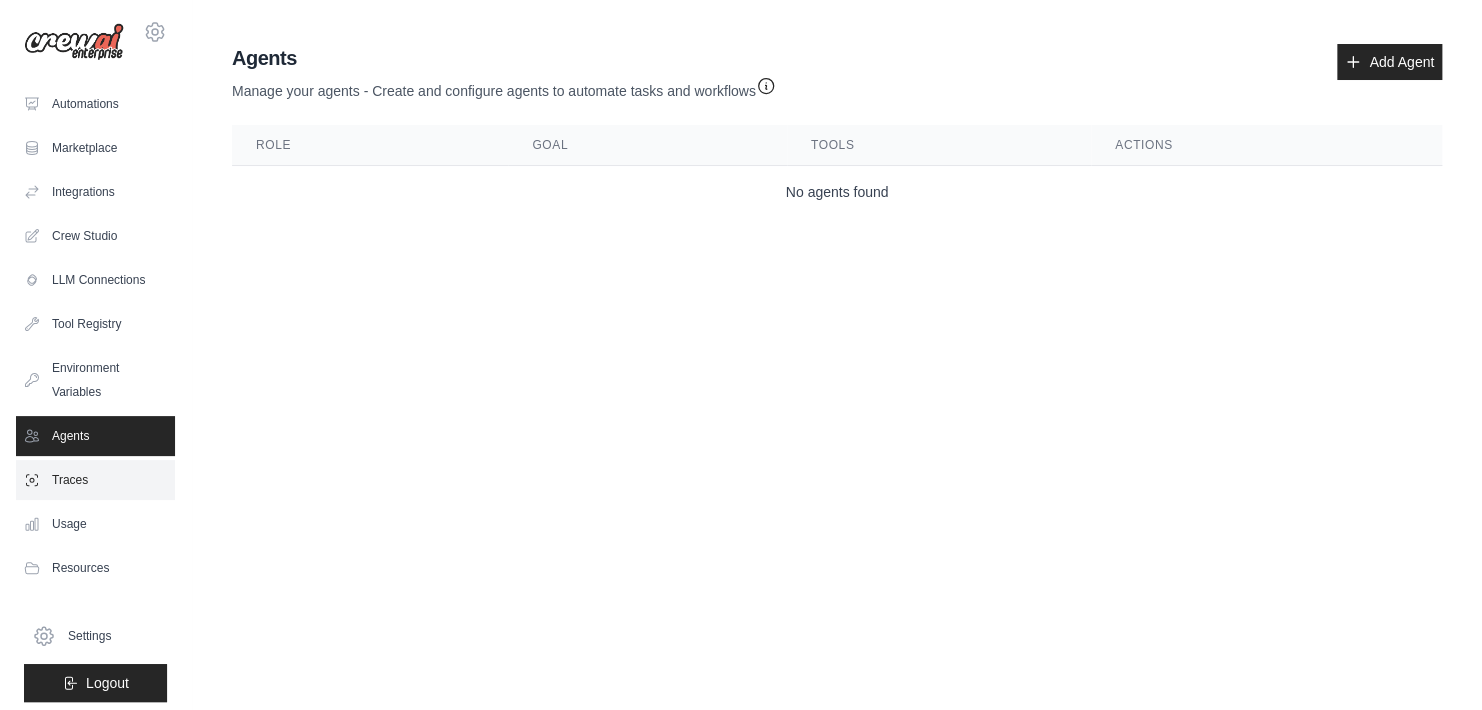click on "Traces" at bounding box center (95, 480) 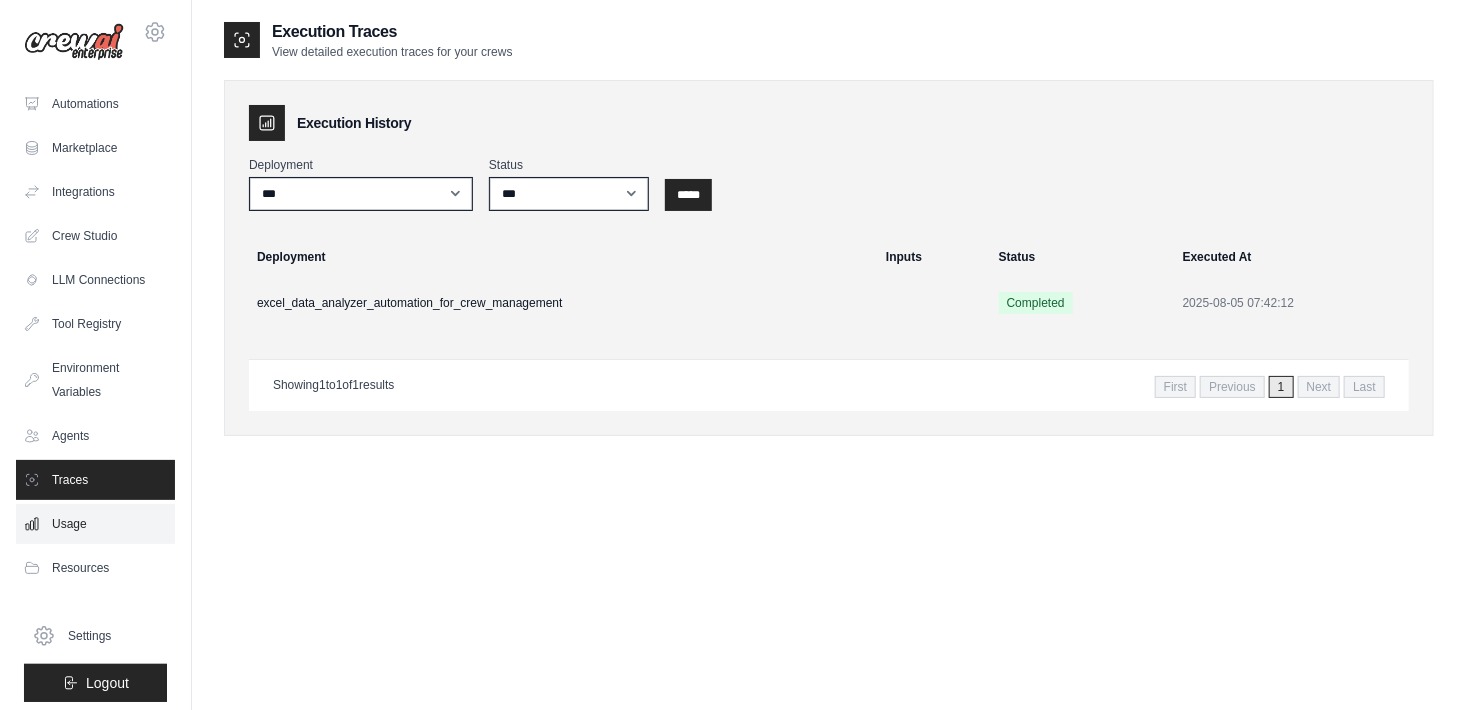 click on "Usage" at bounding box center (95, 524) 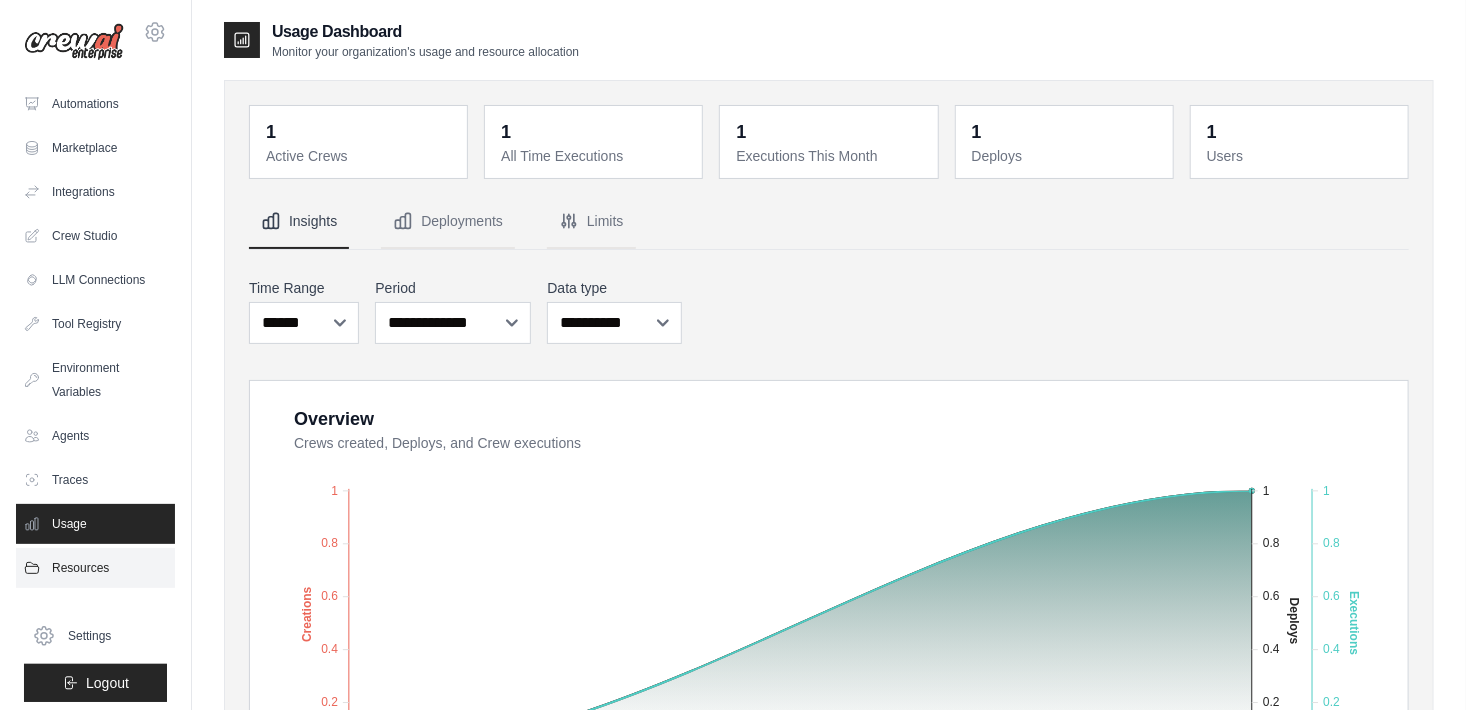 click on "Resources" at bounding box center (95, 568) 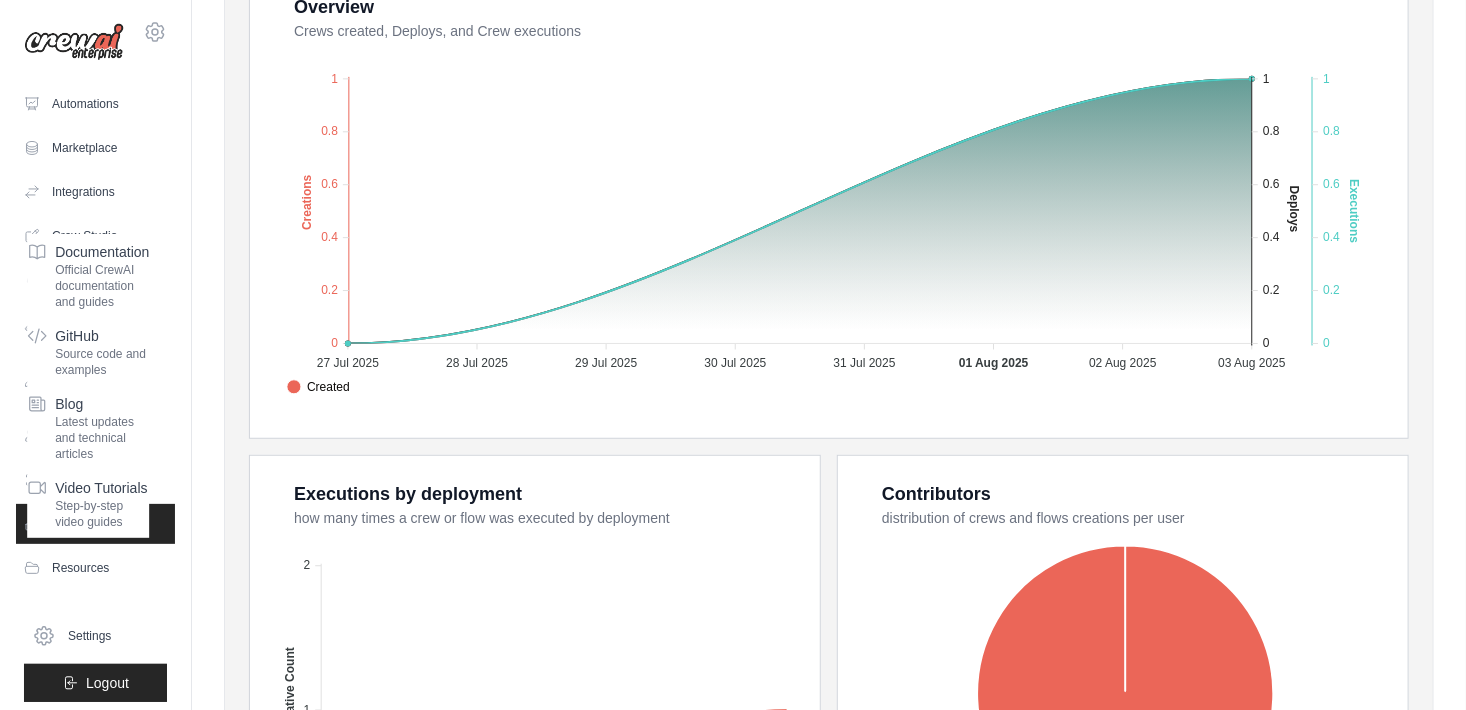 scroll, scrollTop: 600, scrollLeft: 0, axis: vertical 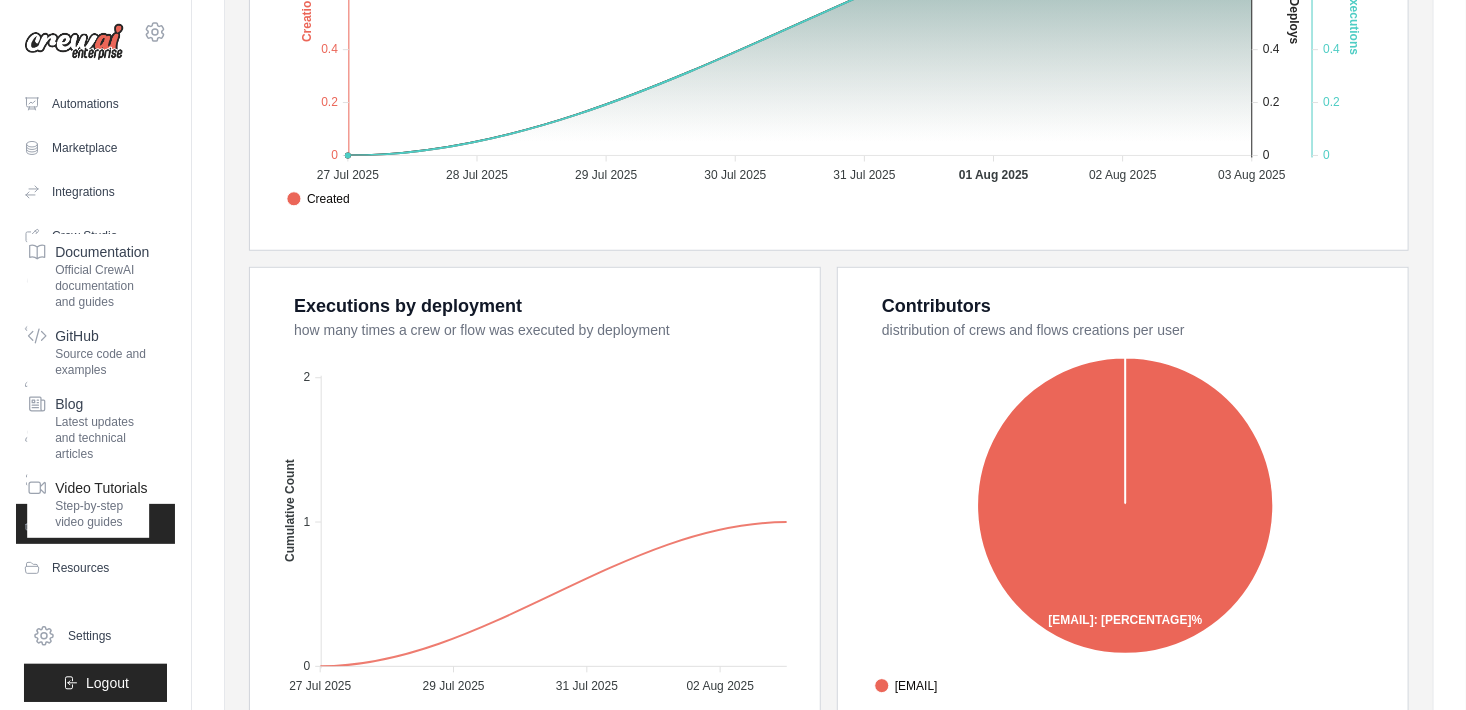 click on "Video Tutorials" at bounding box center (102, 488) 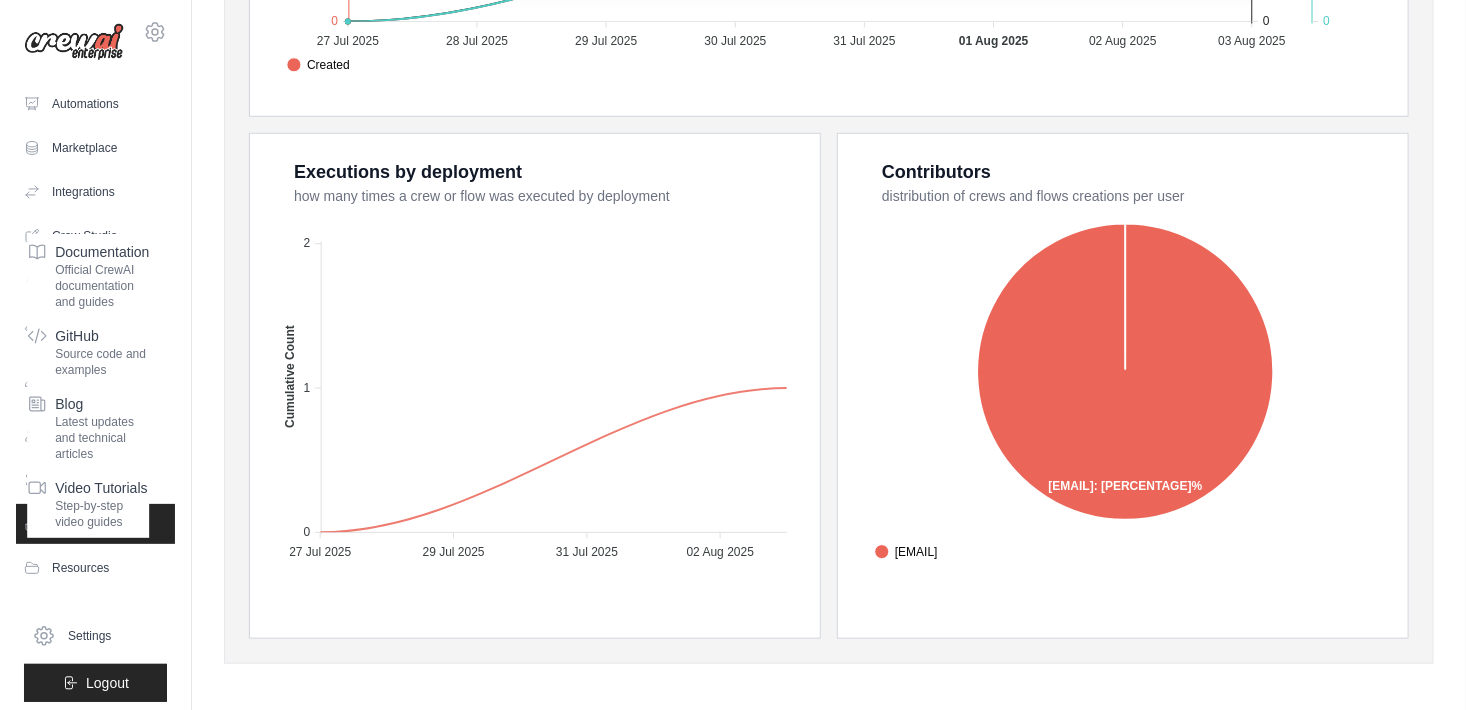 scroll, scrollTop: 736, scrollLeft: 0, axis: vertical 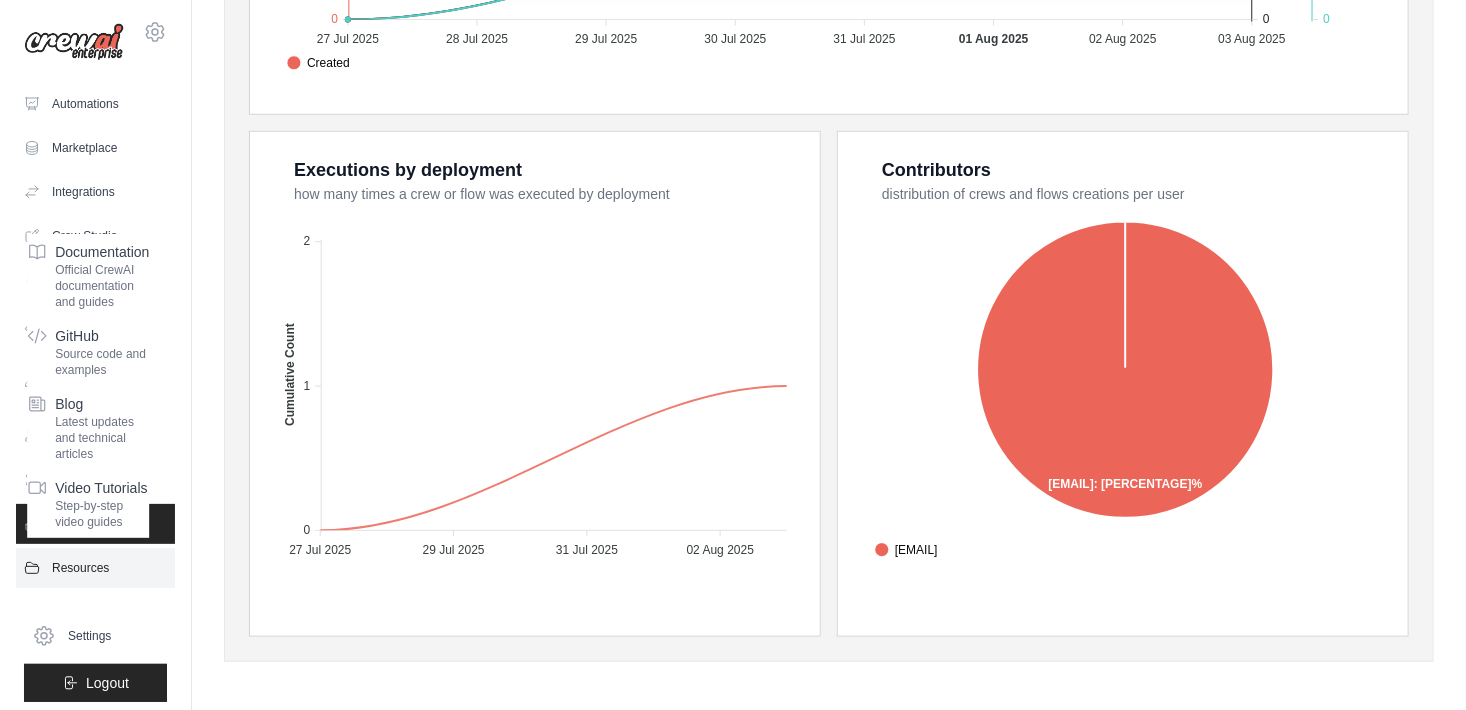 click on "Resources" at bounding box center (95, 568) 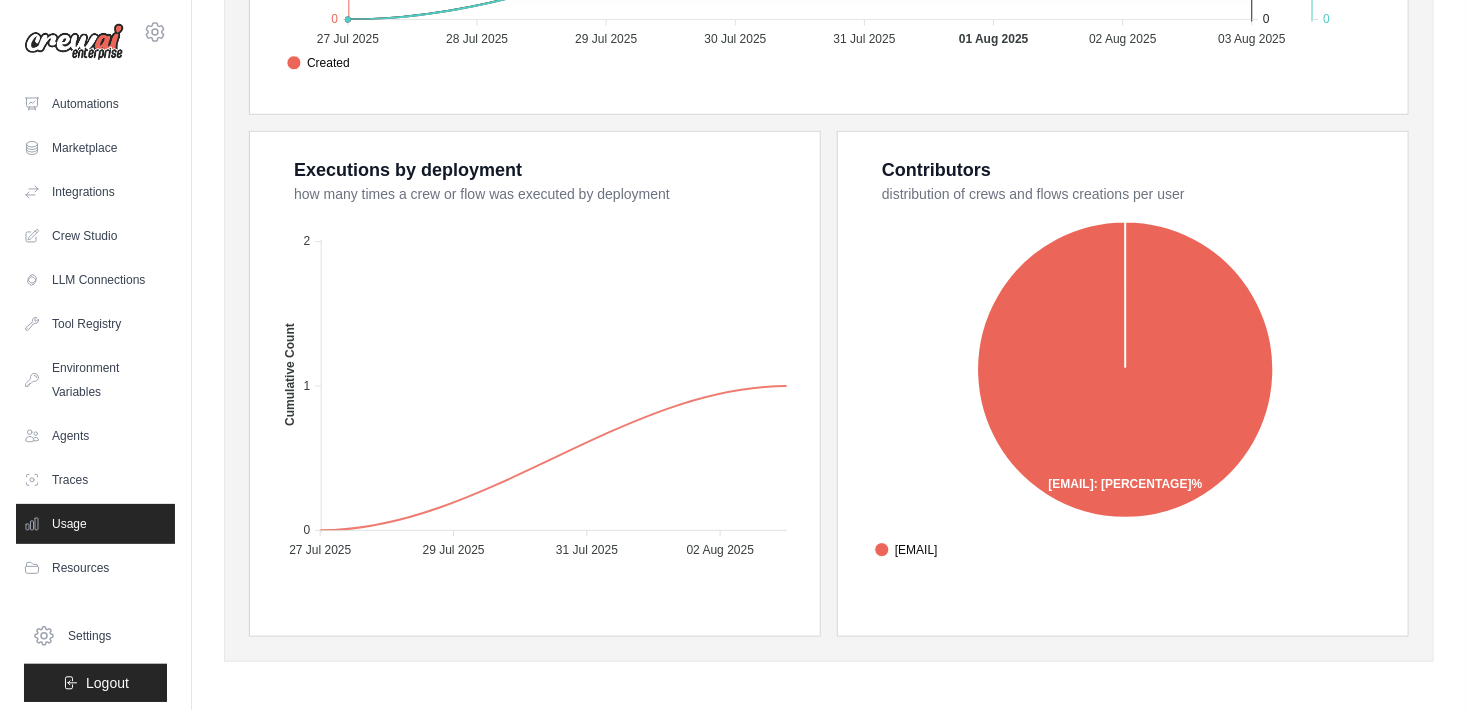 click on "1
Active Crews
1
All Time Executions
1
Executions This Month
1
Deploys
1
Users" at bounding box center [829, 3] 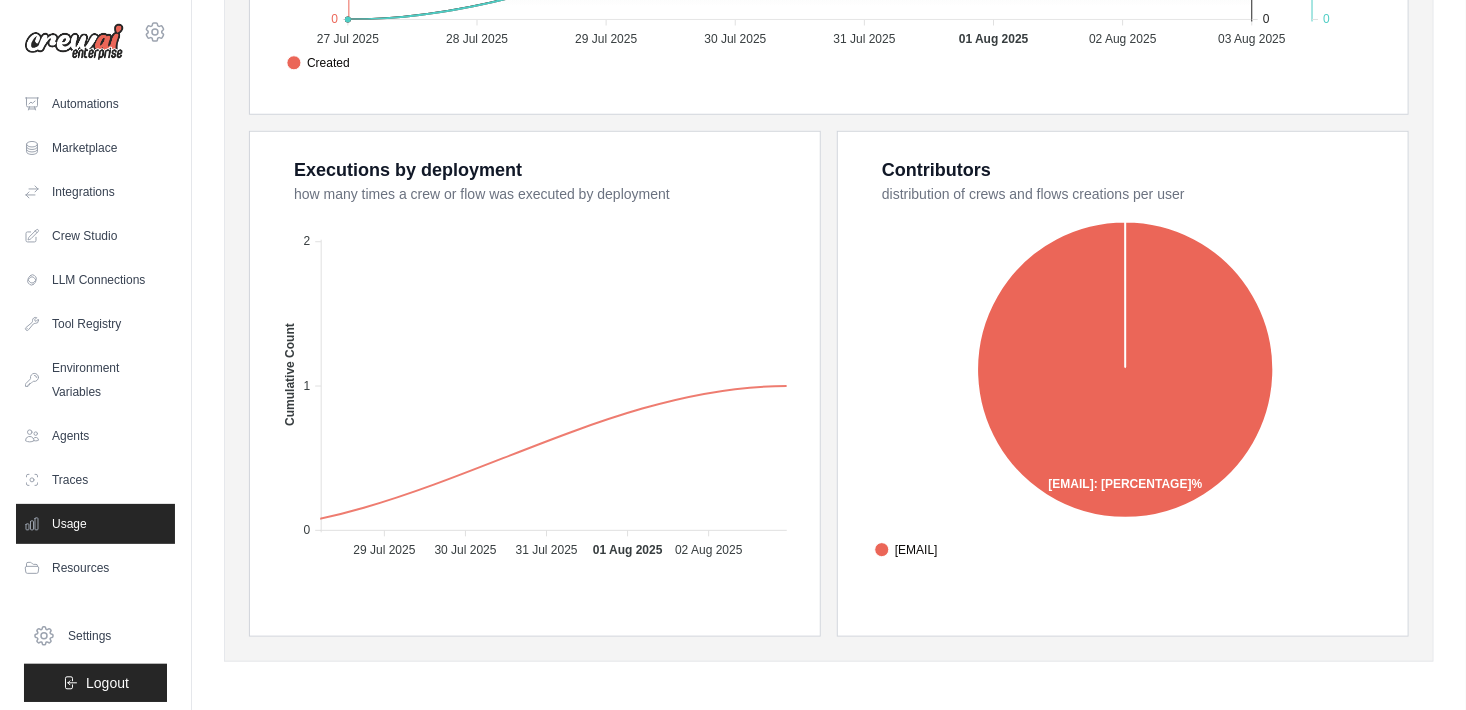 click on "Overview
Crews created, Deploys, and Crew executions
Created Deploys Executions 1 1 0.8 0.8 0.6 0.6 0.4 0.4 0.2 0.2 0 0 Creations 27 Jul [YEAR] 27 Jul [YEAR] 28 Jul [YEAR] 28 Jul [YEAR] 29 Jul [YEAR] 29 Jul [YEAR] 30 Jul [YEAR] 30 Jul [YEAR] 31 Jul [YEAR] 31 Jul [YEAR] 01 Aug [YEAR] 01 Aug [YEAR] 02 Aug [YEAR] 02 Aug [YEAR] 03 Aug [YEAR] 03 Aug [YEAR] 1 1 0.8 0.8 0.6 0.6 0.4 0.4 0.2 0.2 0 0 Deploys 1 1 0.8 0.8 0.6 0.6 0.4 0.4 0.2 0.2 0 0 Executions 03 Aug [YEAR] Created:  1 Deploys:  1 Executions:  1 03 Aug [YEAR]
Executions by deployment
2" at bounding box center [829, 140] 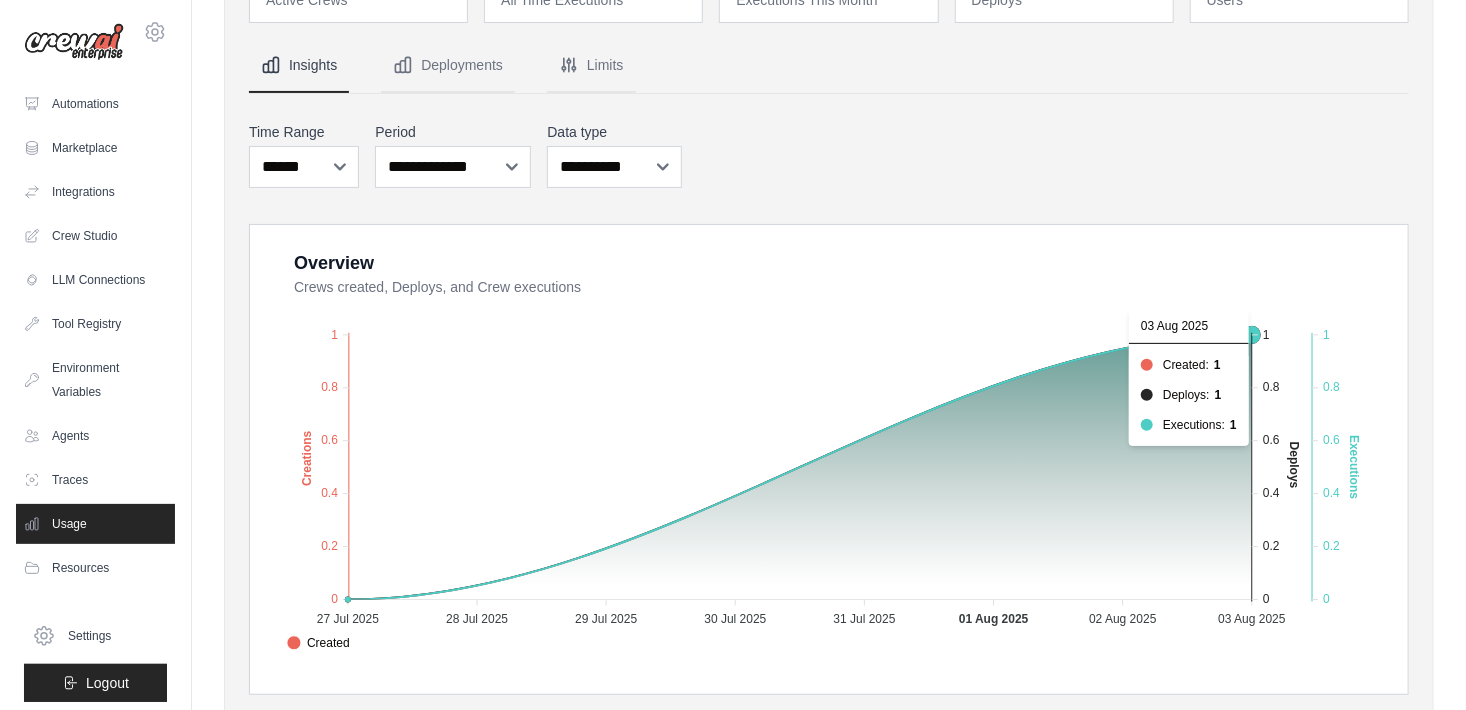 scroll, scrollTop: 0, scrollLeft: 0, axis: both 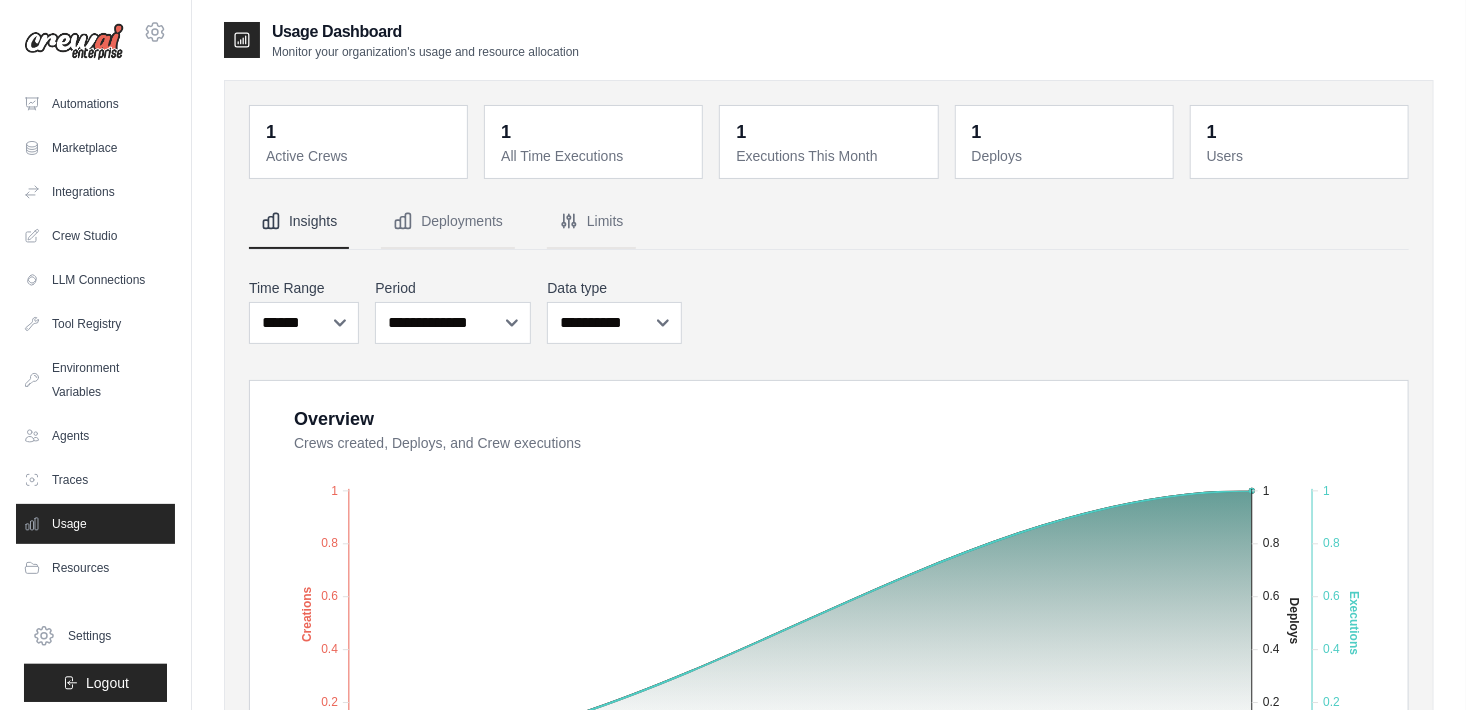 click on "**********" at bounding box center (829, 784) 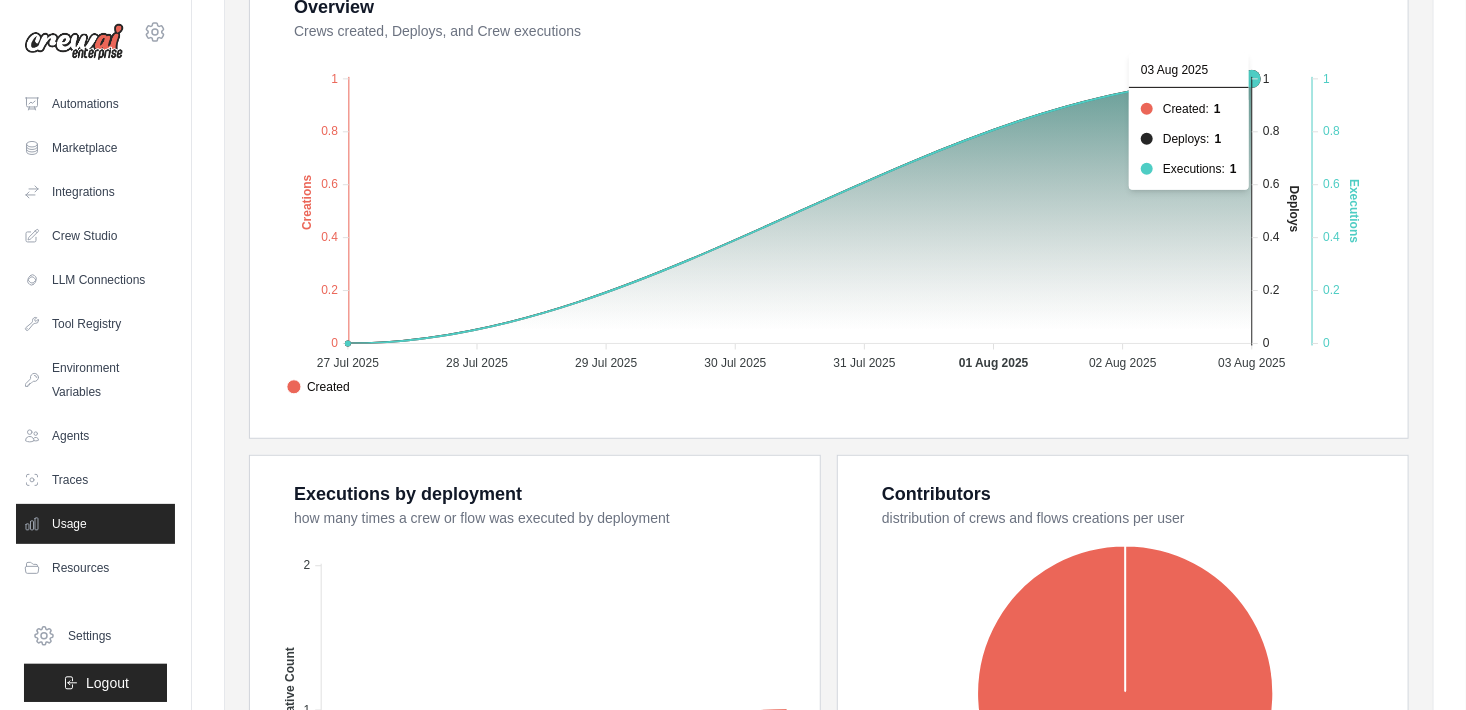 scroll, scrollTop: 336, scrollLeft: 0, axis: vertical 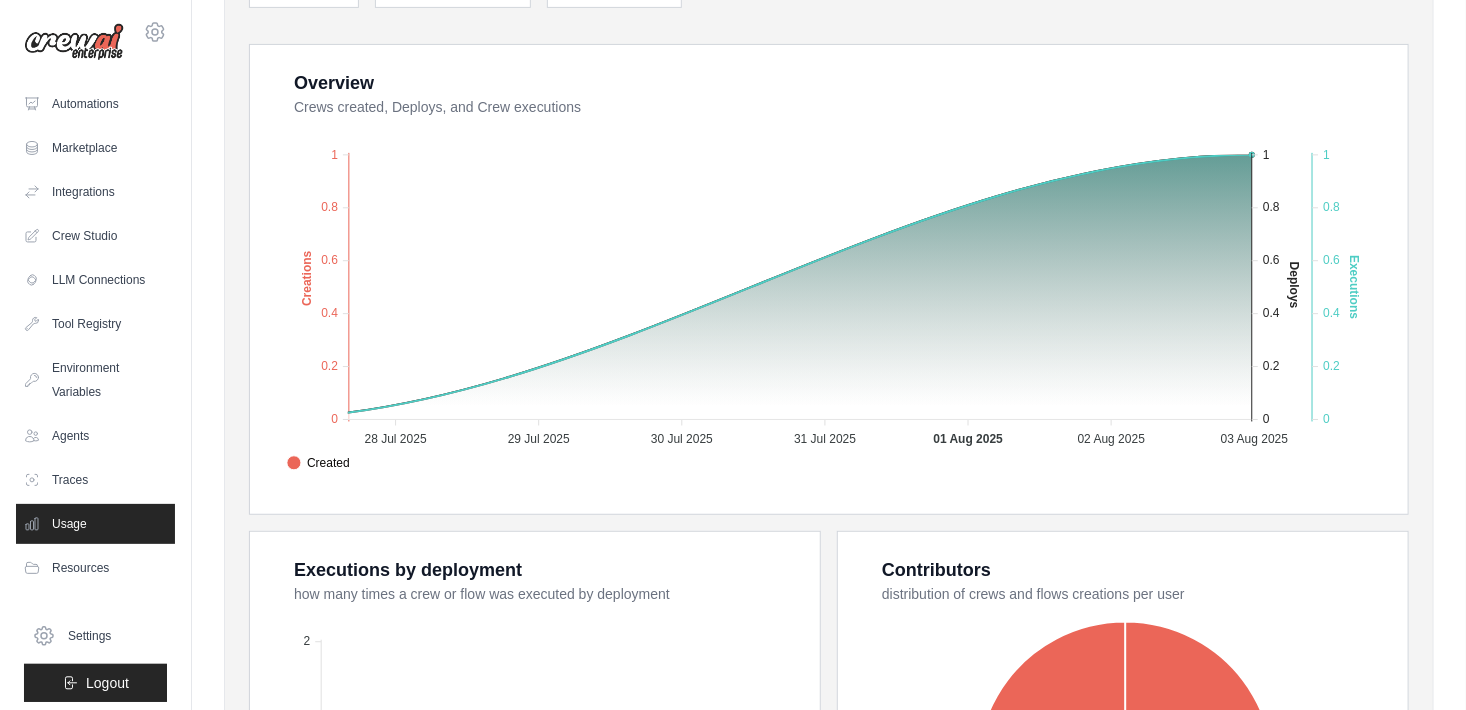 click on "1
Active Crews
1
All Time Executions
1
Executions This Month
1
Deploys
1
Users" at bounding box center (829, 403) 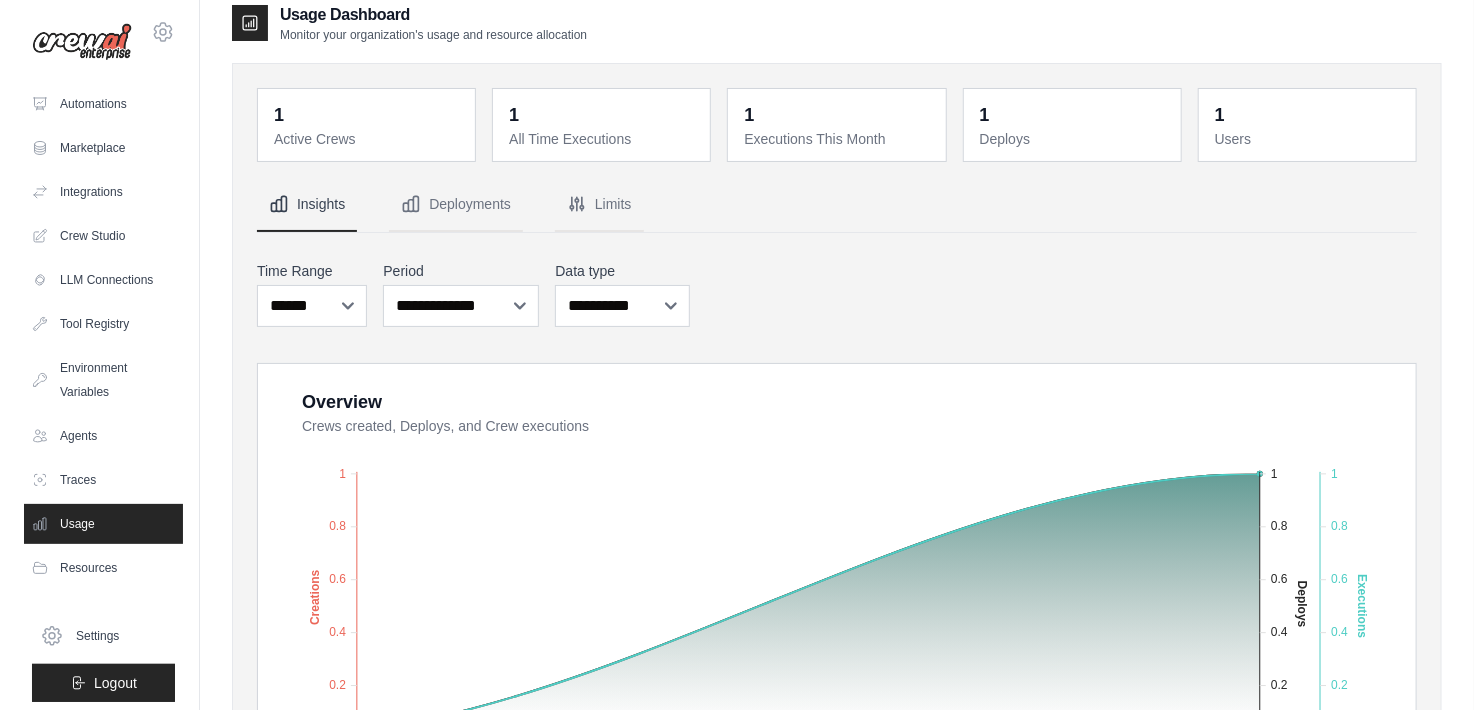 scroll, scrollTop: 0, scrollLeft: 0, axis: both 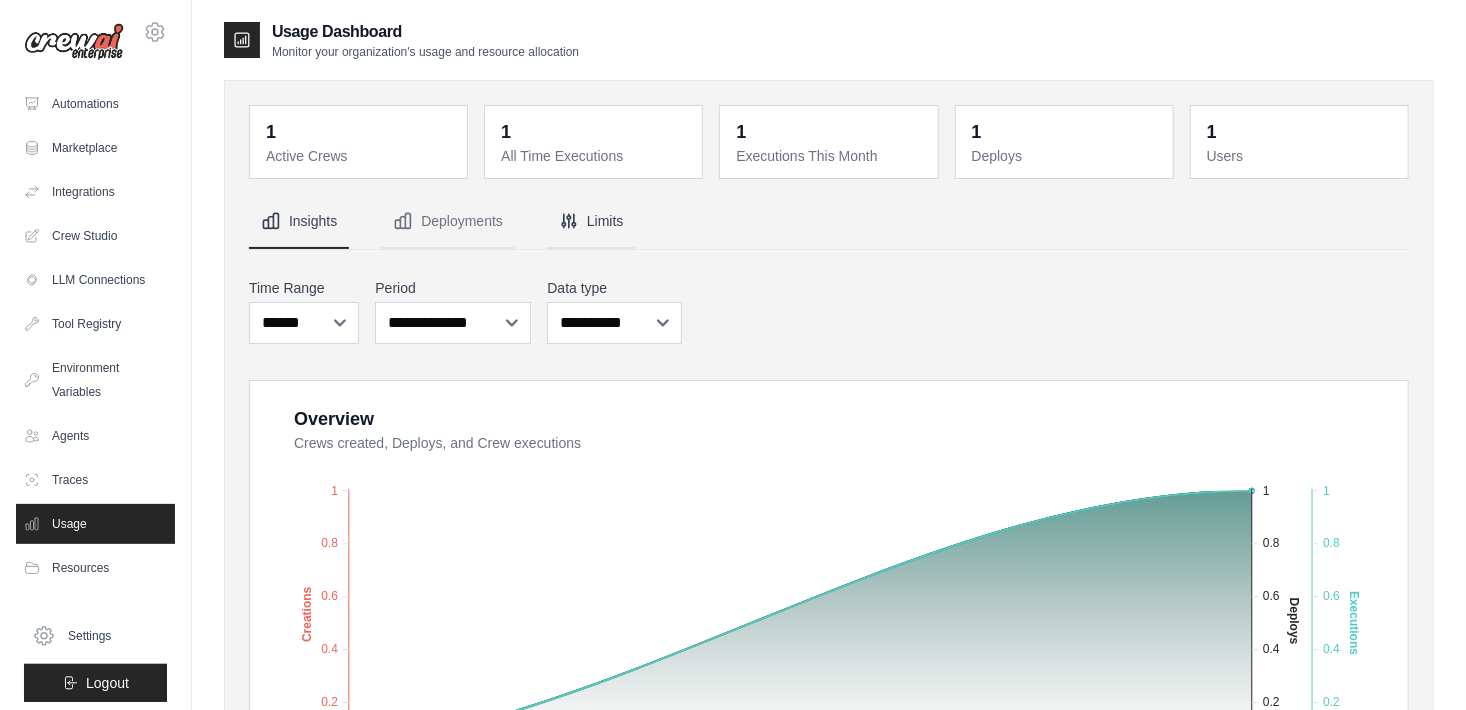 click on "Limits" at bounding box center (591, 222) 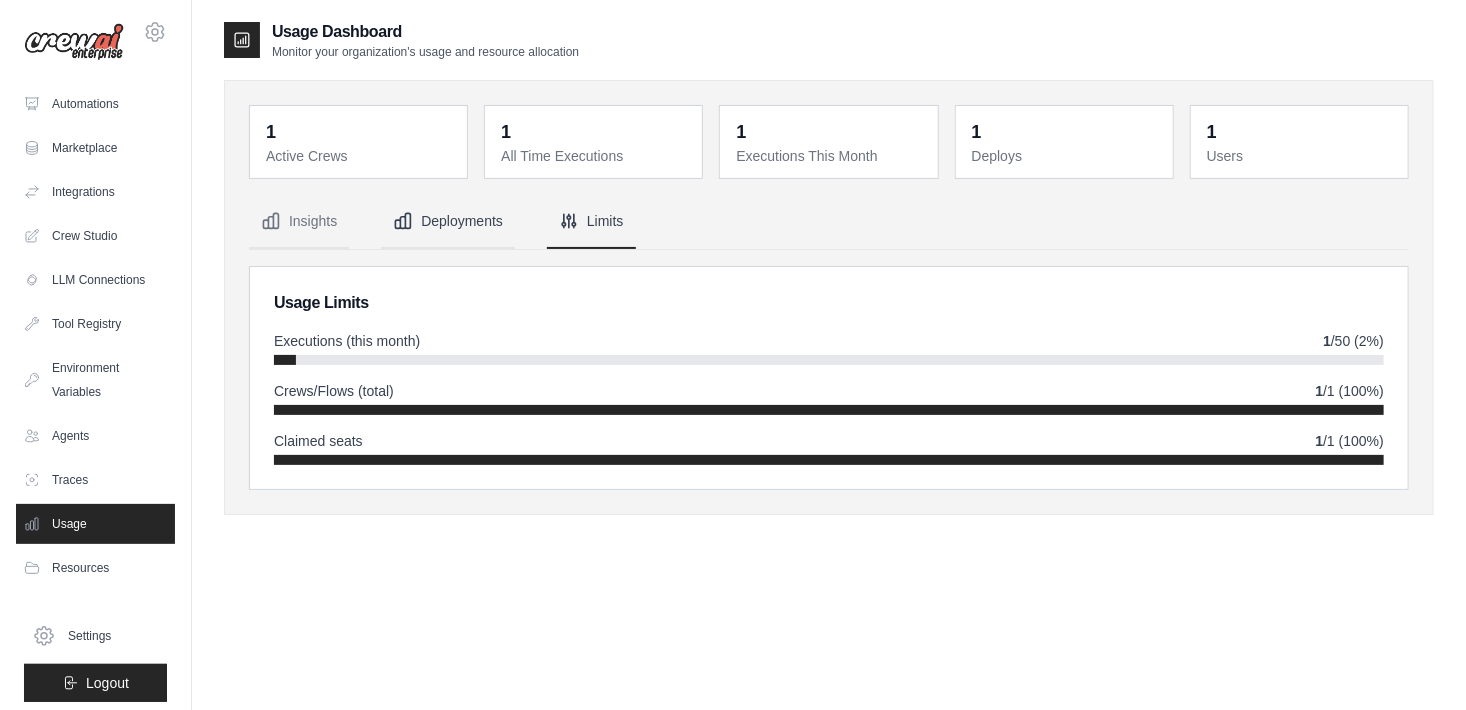 click on "Deployments" at bounding box center (448, 222) 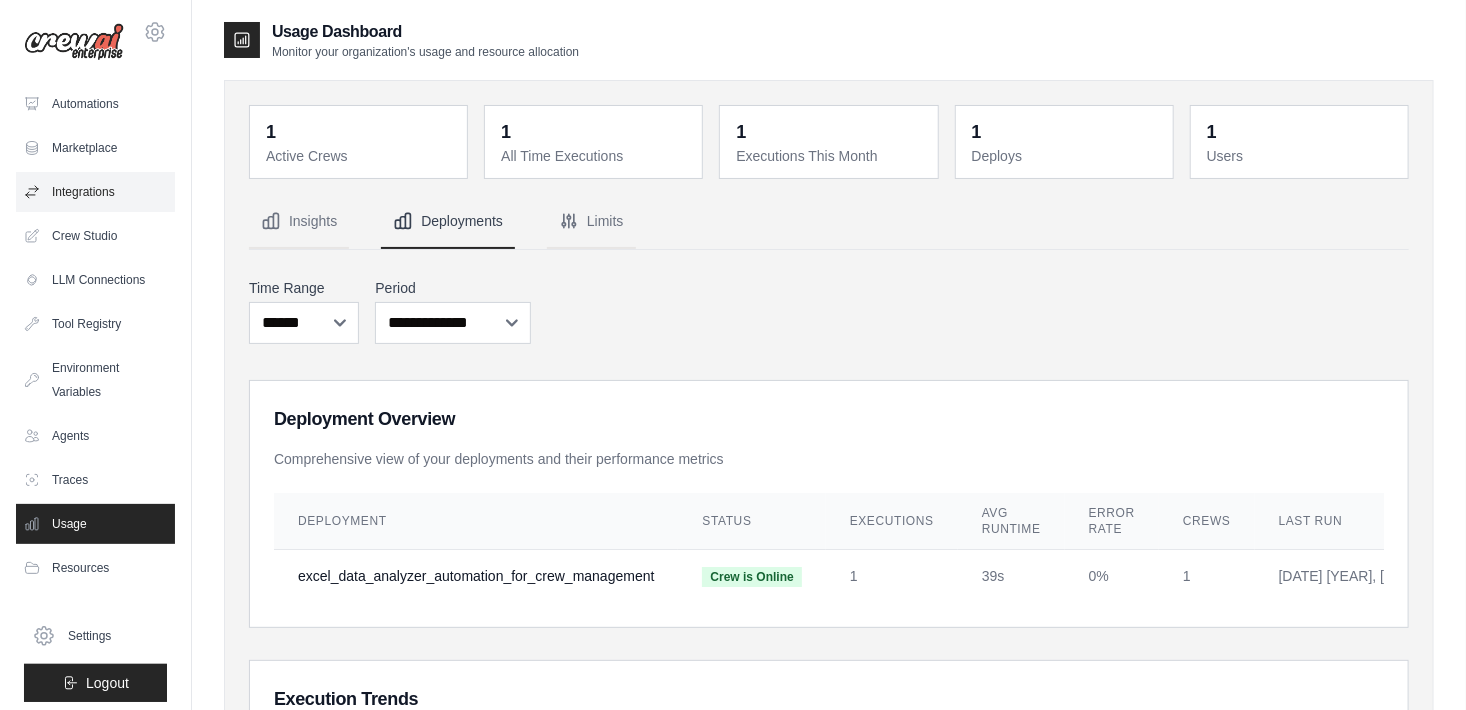 click on "Integrations" at bounding box center (95, 192) 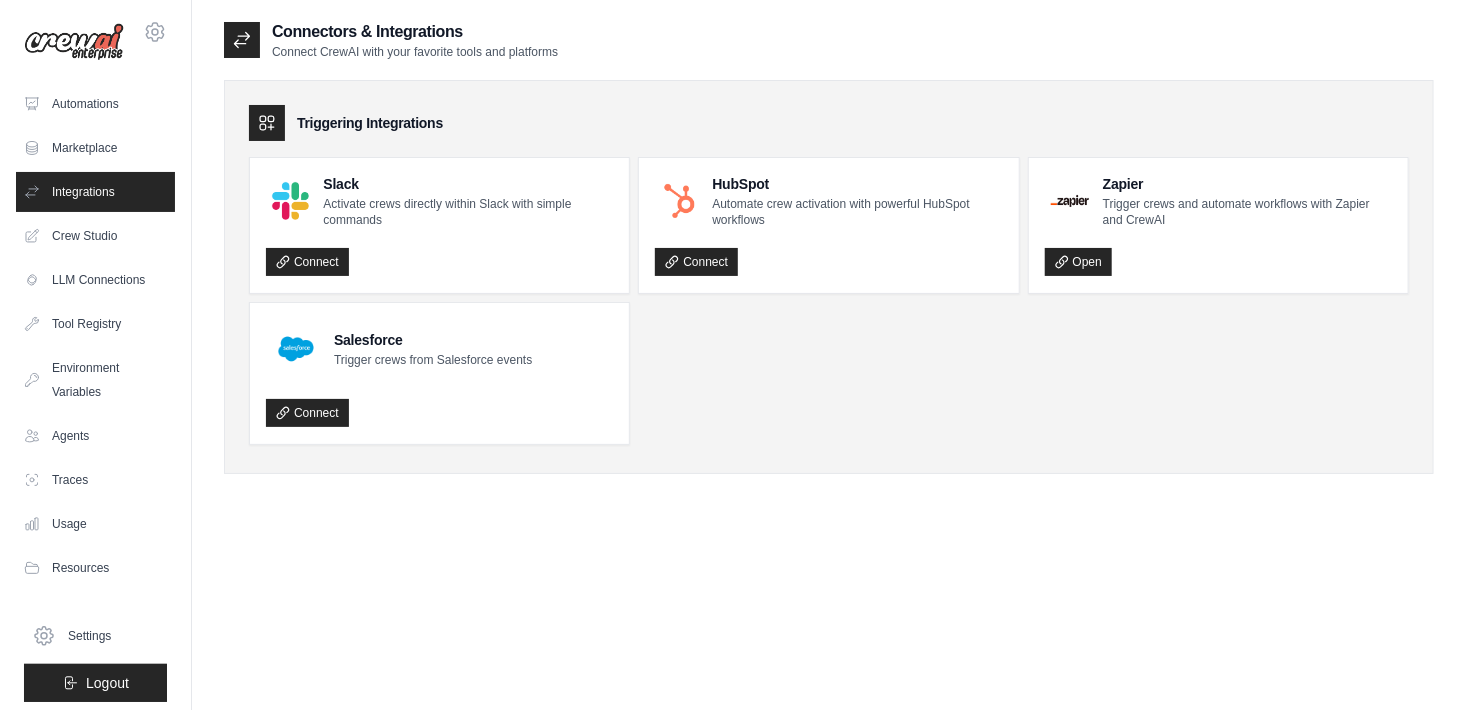 click on "Automations" at bounding box center (95, 104) 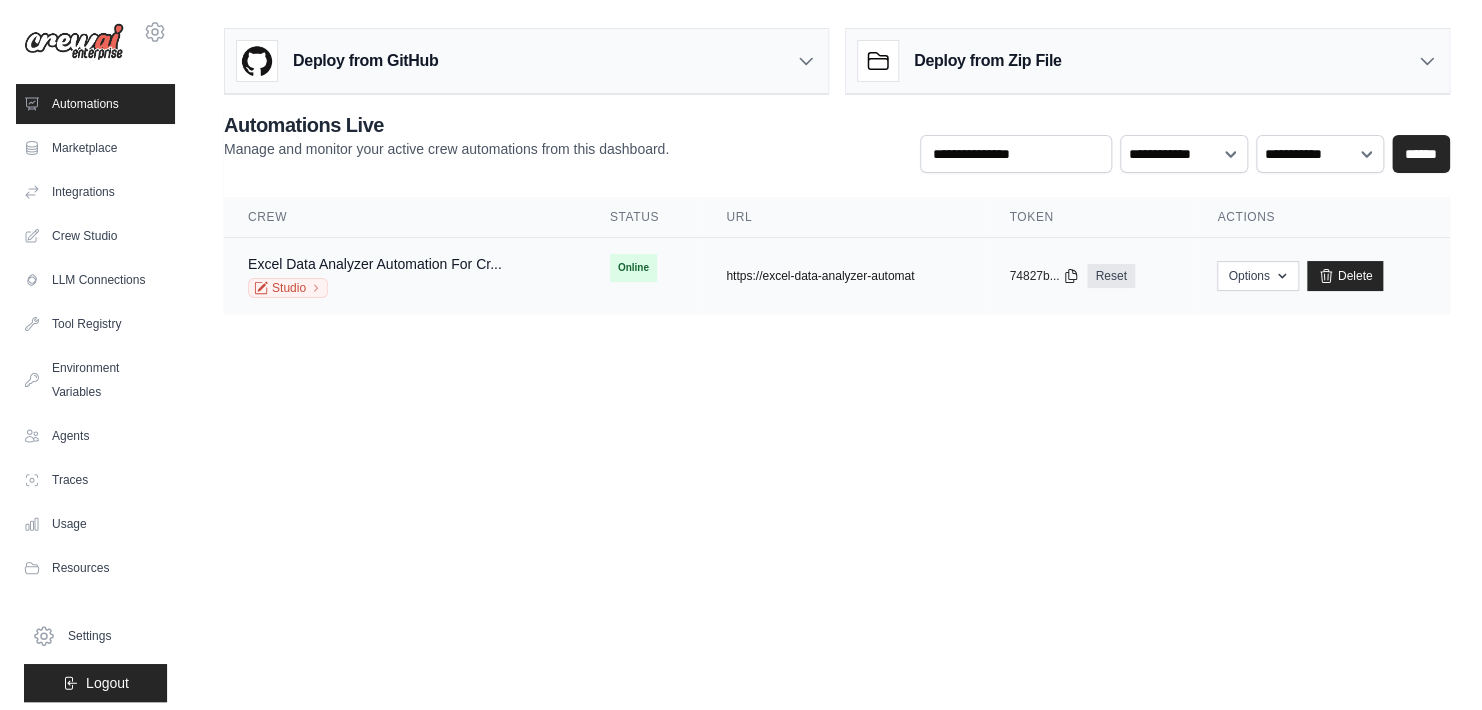 click on "https://excel-data-analyzer-automat" at bounding box center (820, 276) 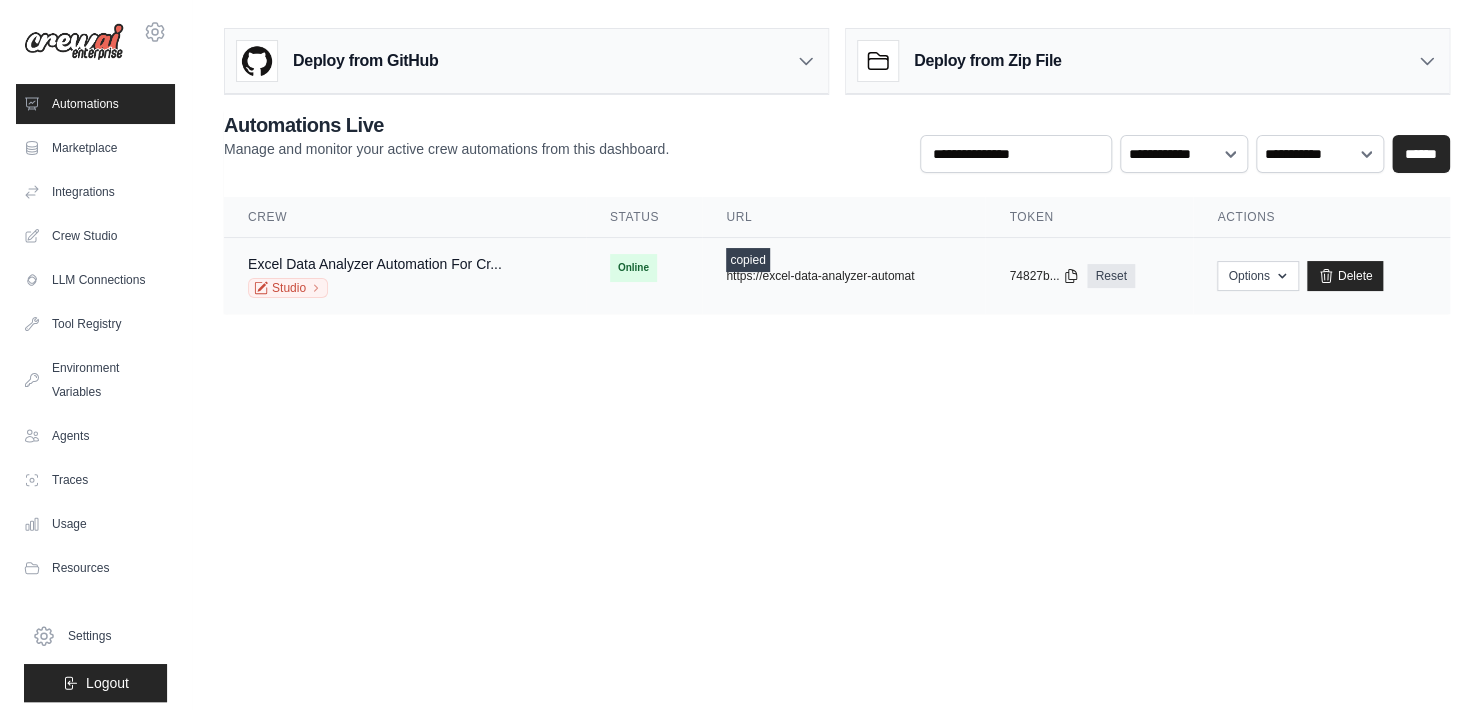 click on "Excel Data Analyzer Automation For Cr...
Studio" at bounding box center [405, 276] 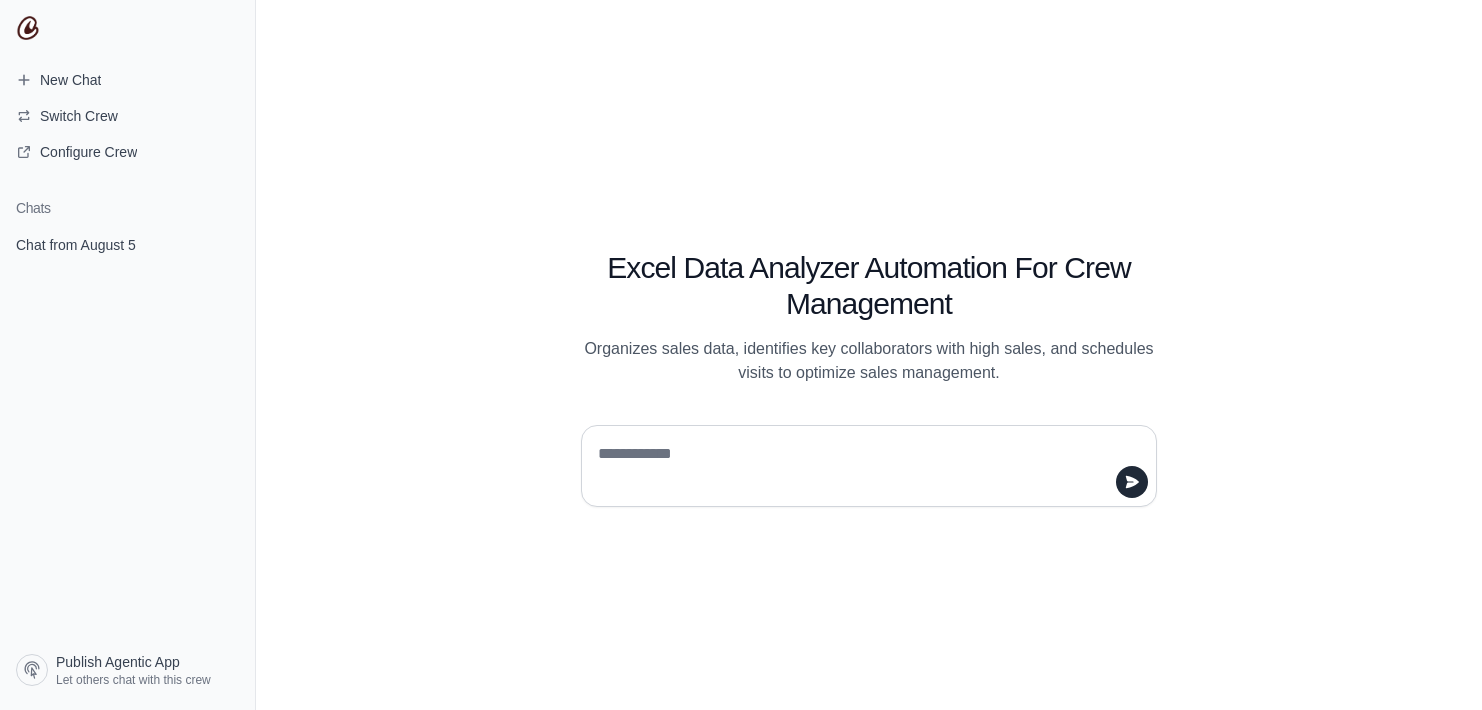 scroll, scrollTop: 0, scrollLeft: 0, axis: both 